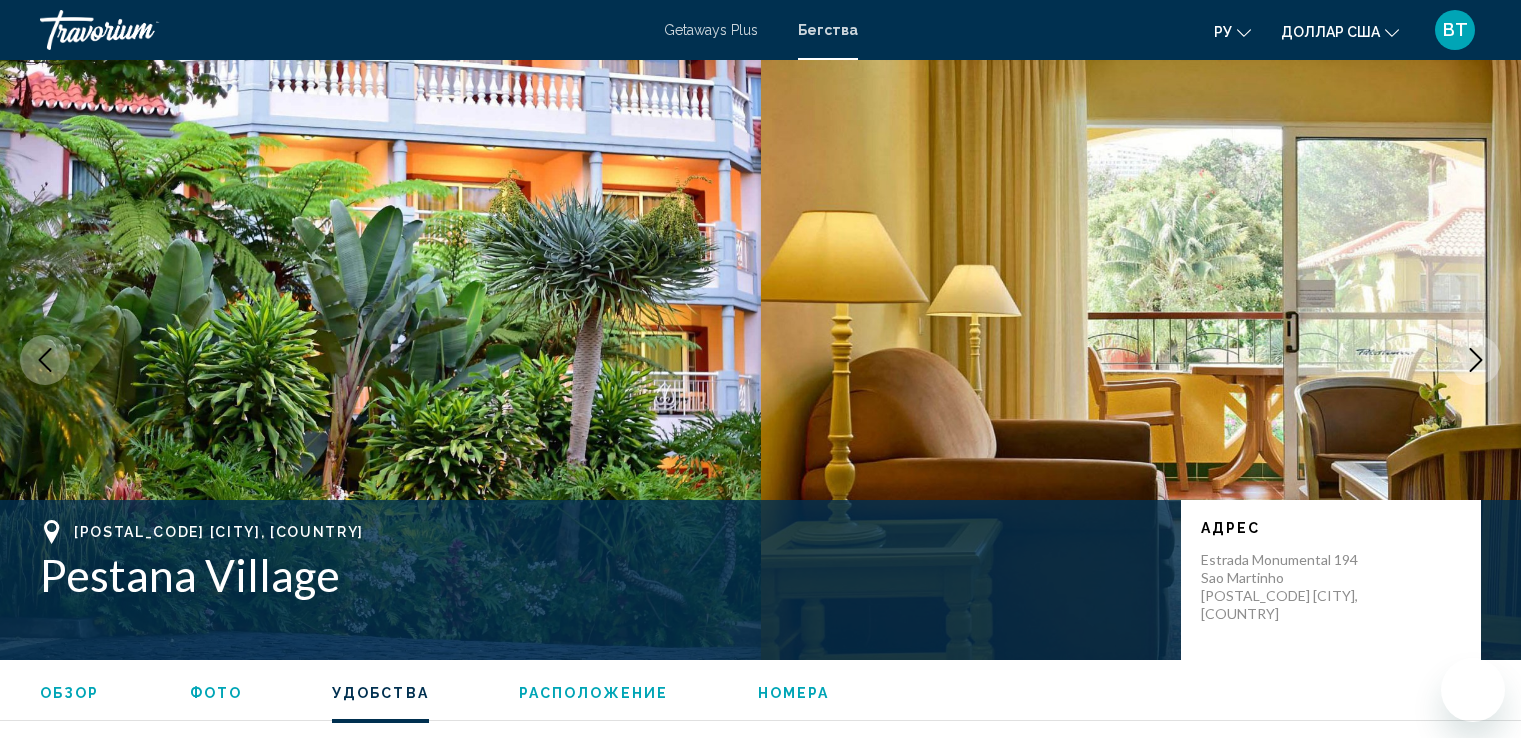 scroll, scrollTop: 1800, scrollLeft: 0, axis: vertical 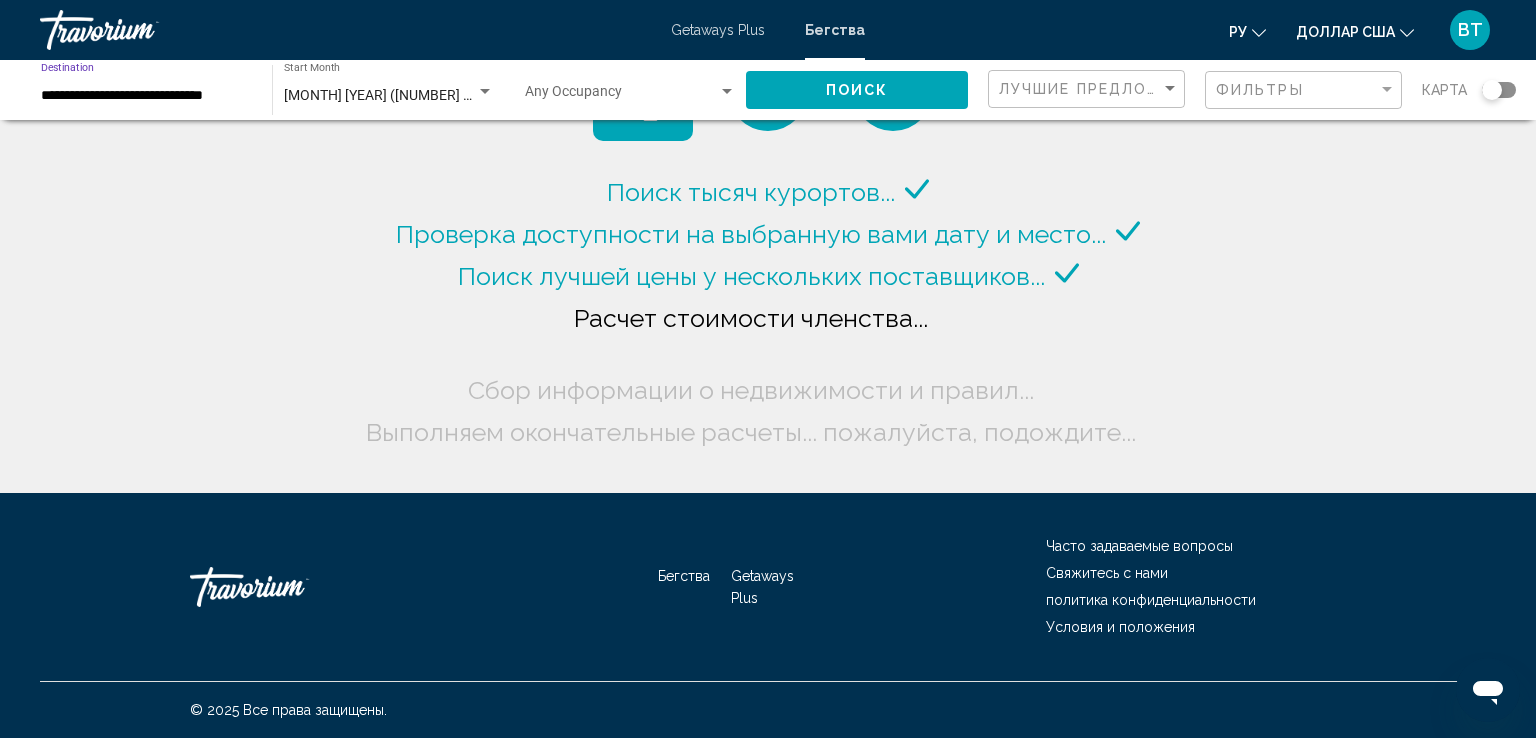 click on "**********" at bounding box center [146, 96] 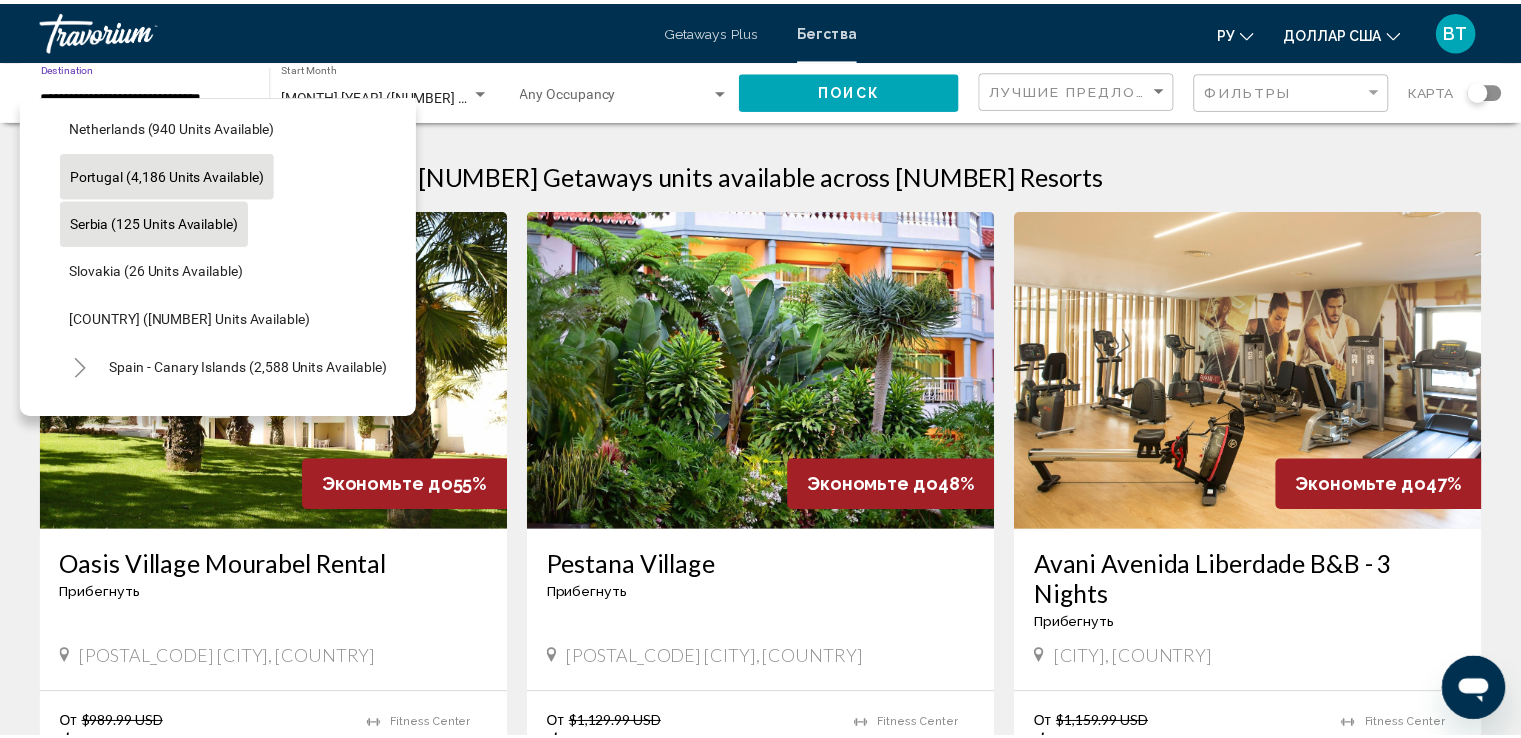 scroll, scrollTop: 898, scrollLeft: 0, axis: vertical 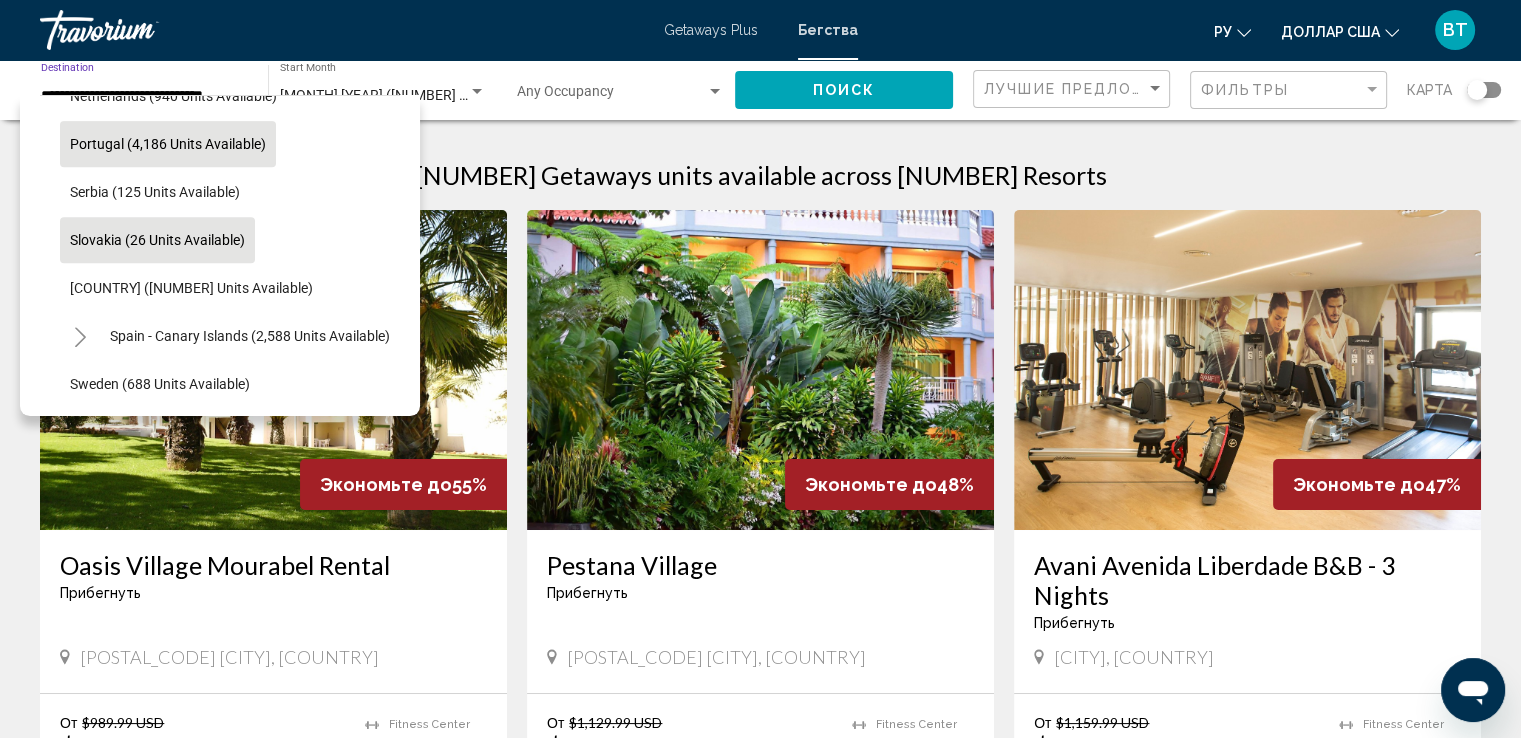 click on "Slovakia (26 units available)" 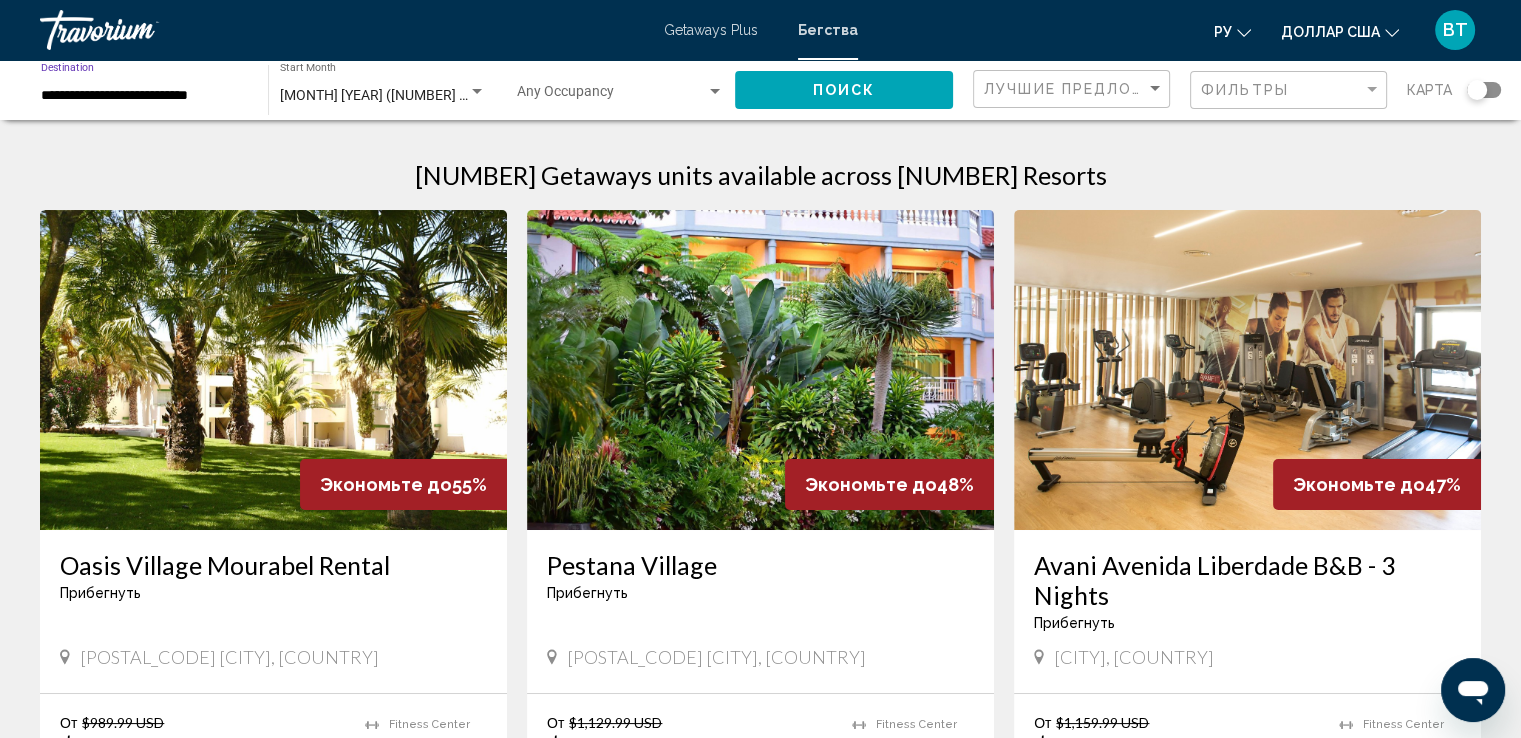 click 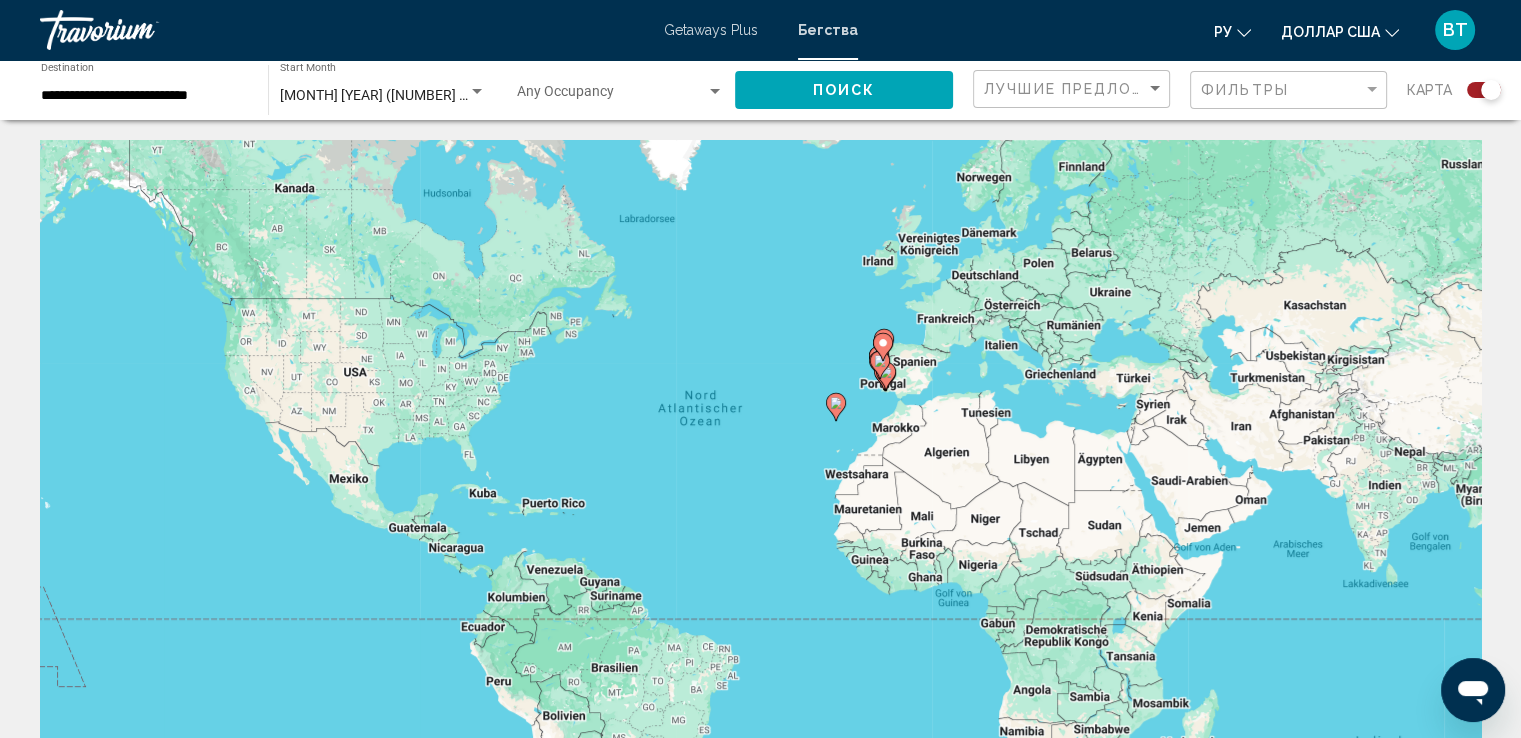 click on "Поиск" 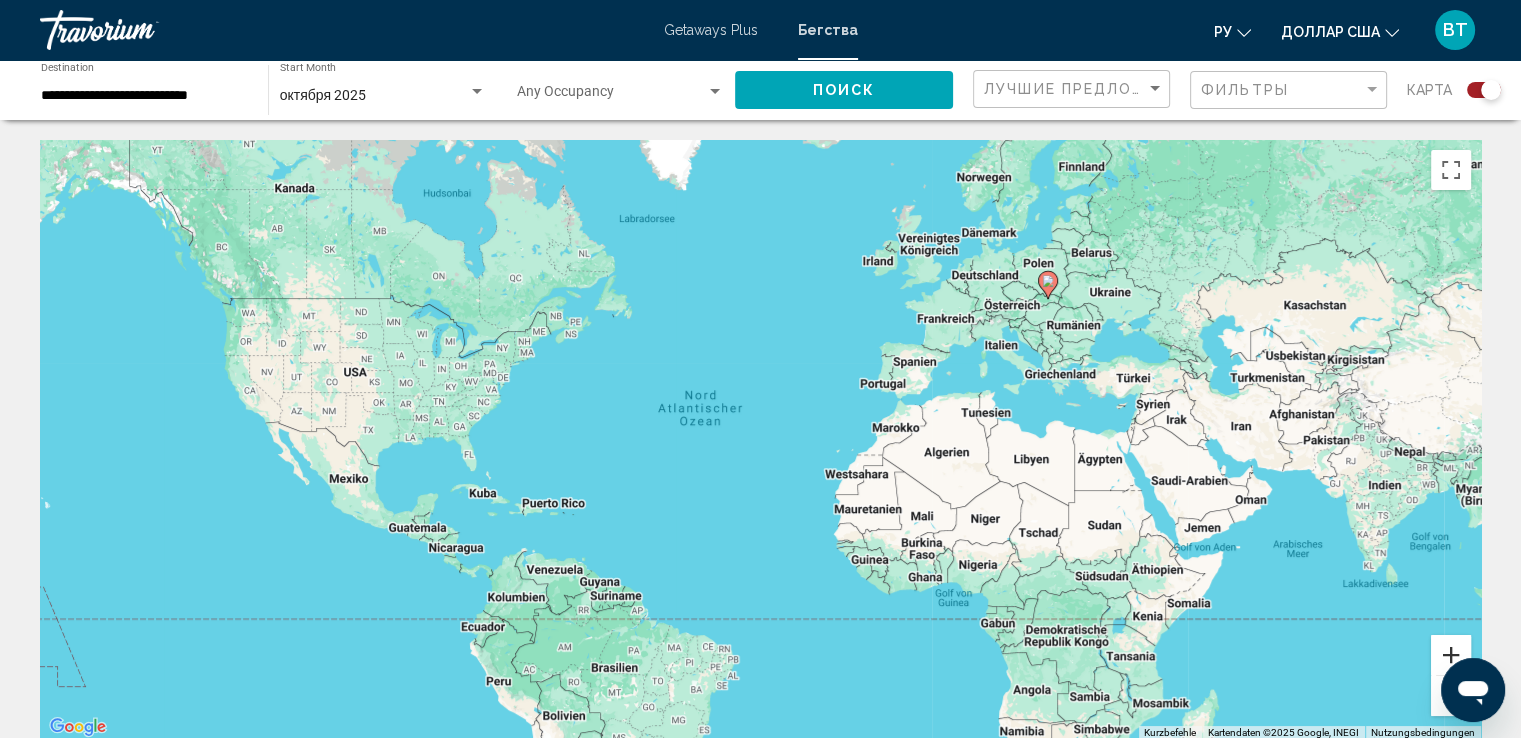 click at bounding box center [1451, 655] 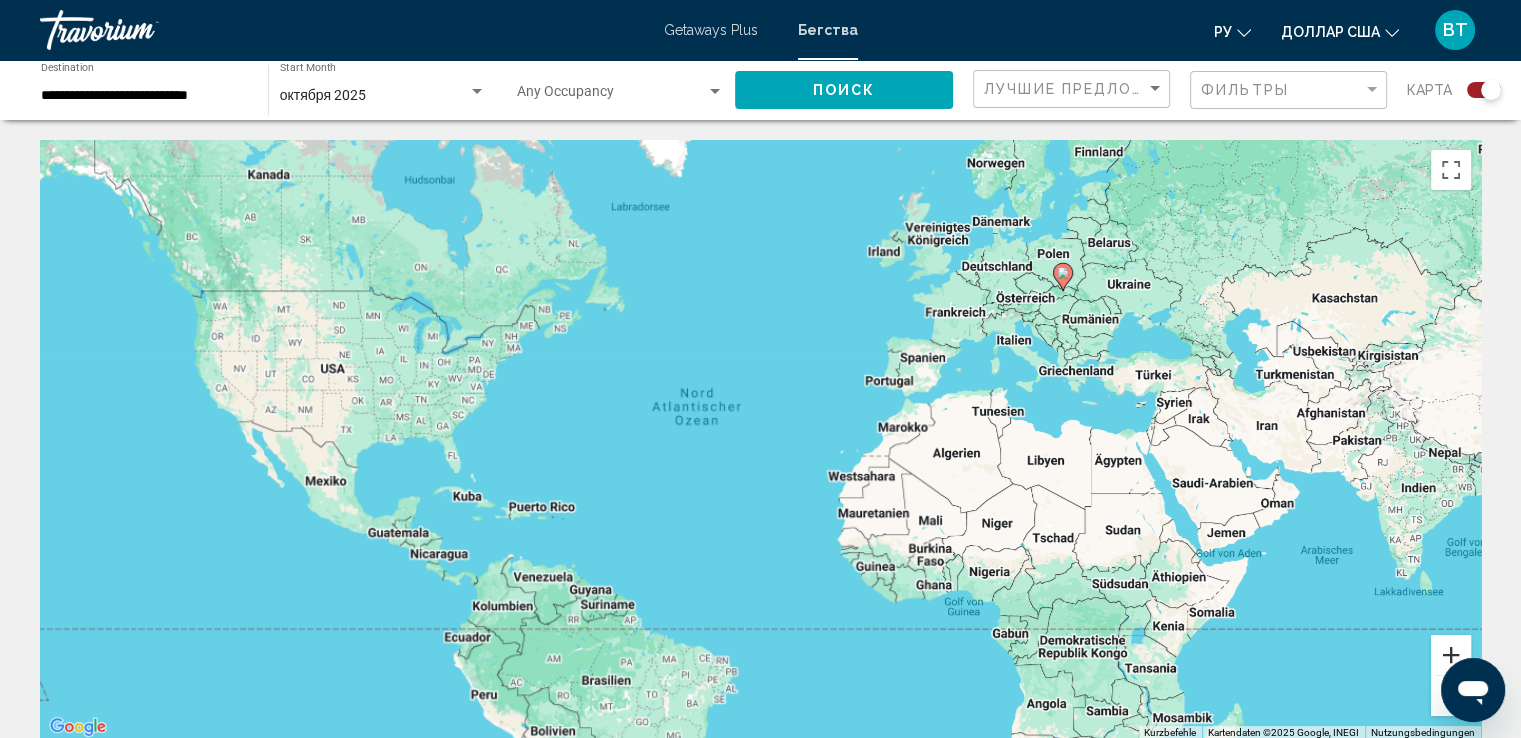 click at bounding box center [1451, 655] 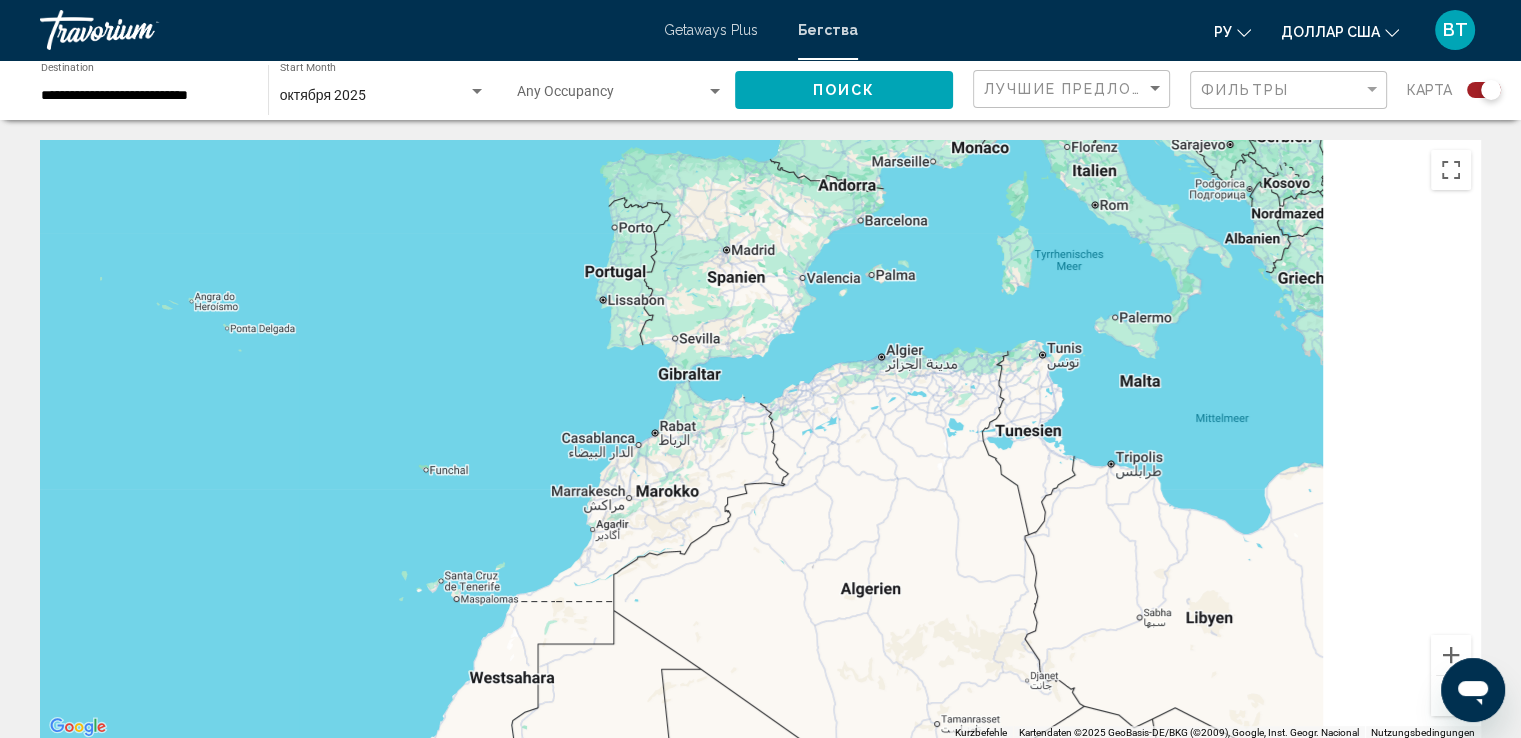 drag, startPoint x: 1330, startPoint y: 471, endPoint x: 684, endPoint y: 570, distance: 653.5419 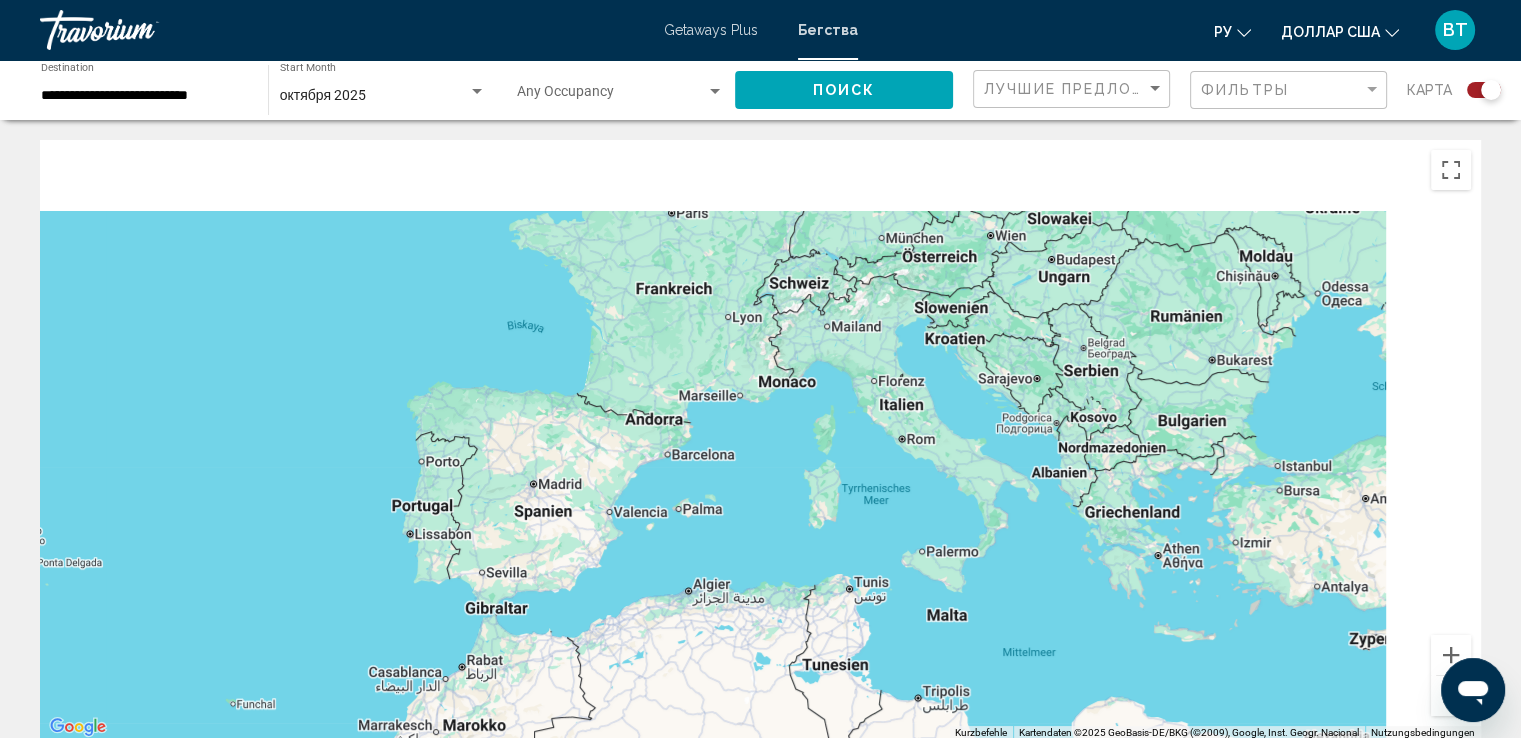drag, startPoint x: 882, startPoint y: 327, endPoint x: 671, endPoint y: 600, distance: 345.03622 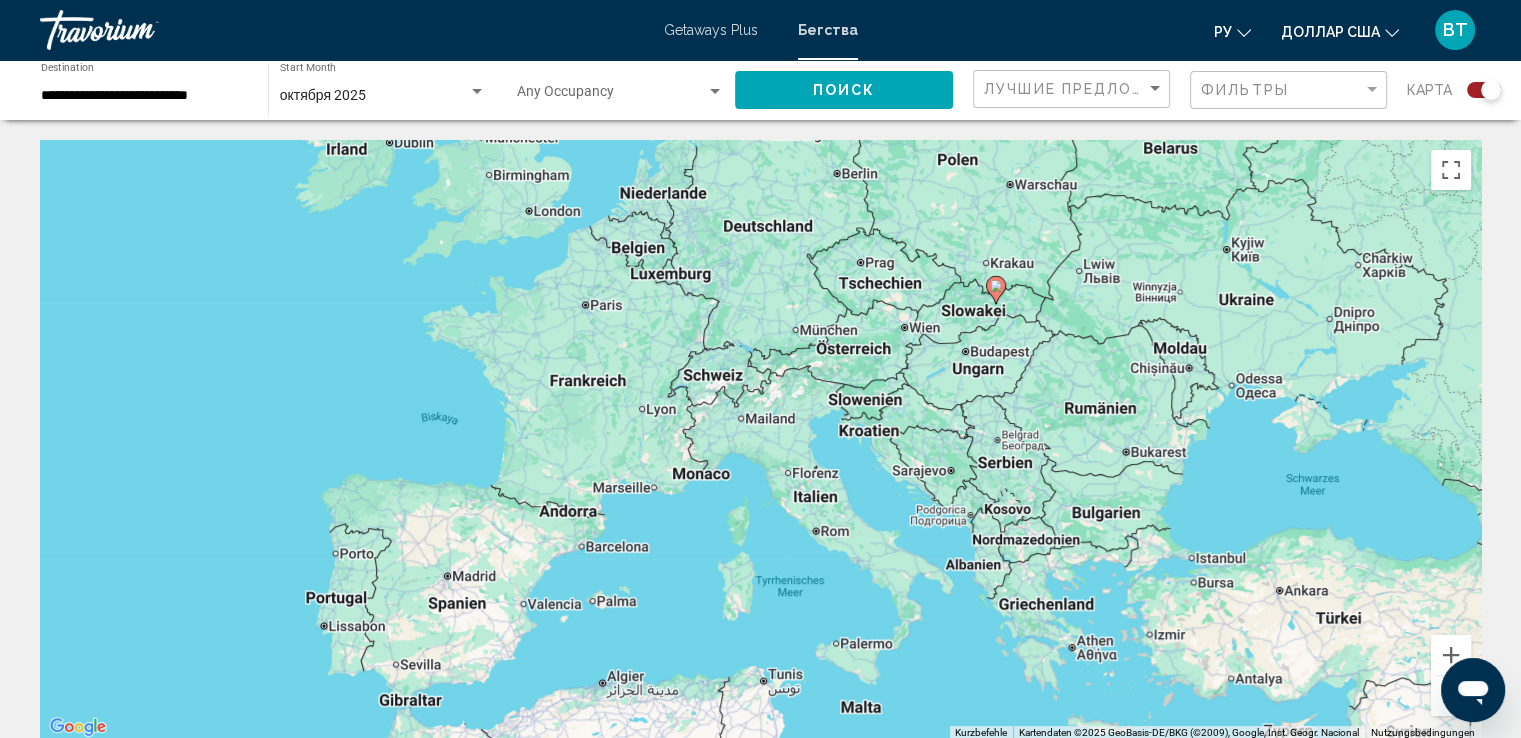 drag, startPoint x: 1001, startPoint y: 366, endPoint x: 950, endPoint y: 418, distance: 72.835434 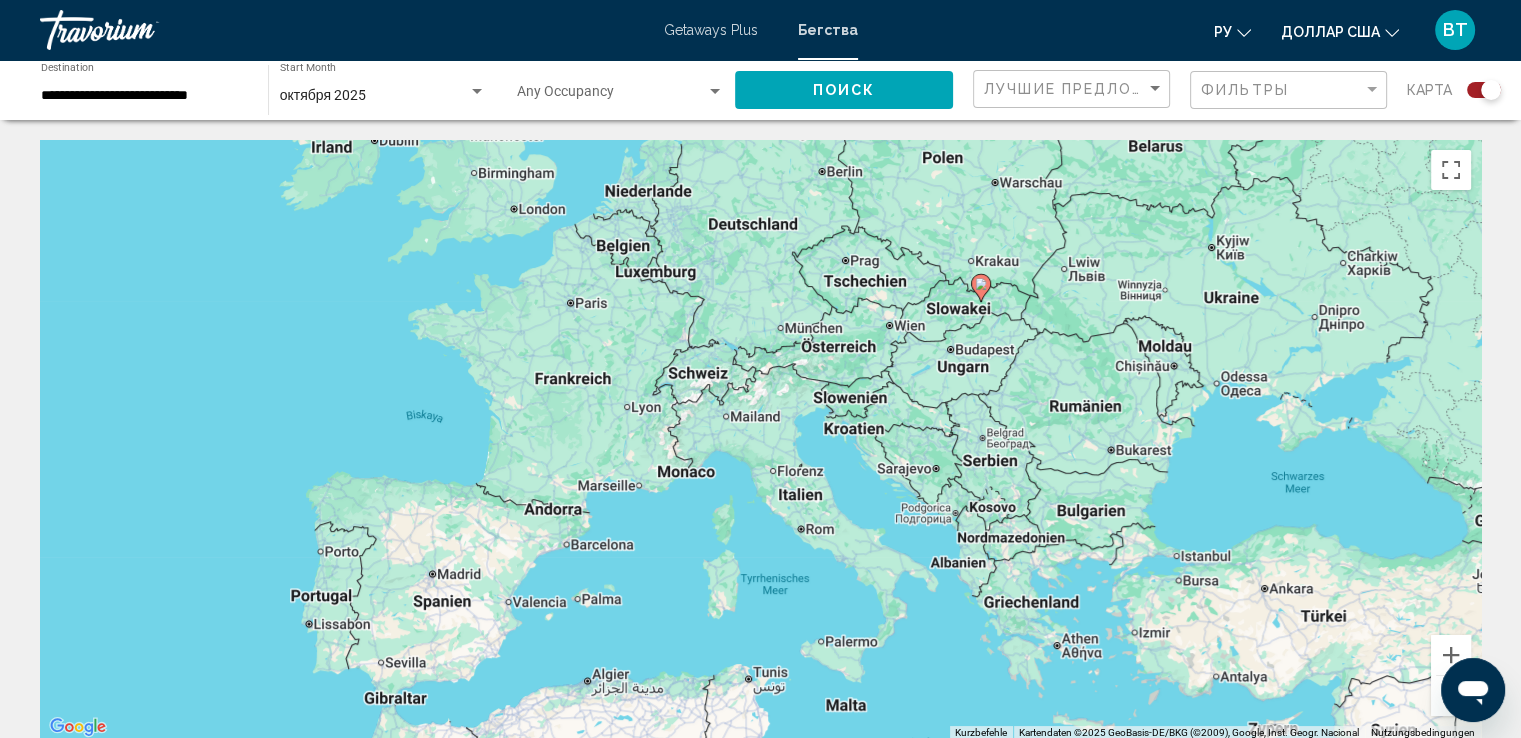 drag, startPoint x: 1010, startPoint y: 354, endPoint x: 895, endPoint y: 379, distance: 117.68602 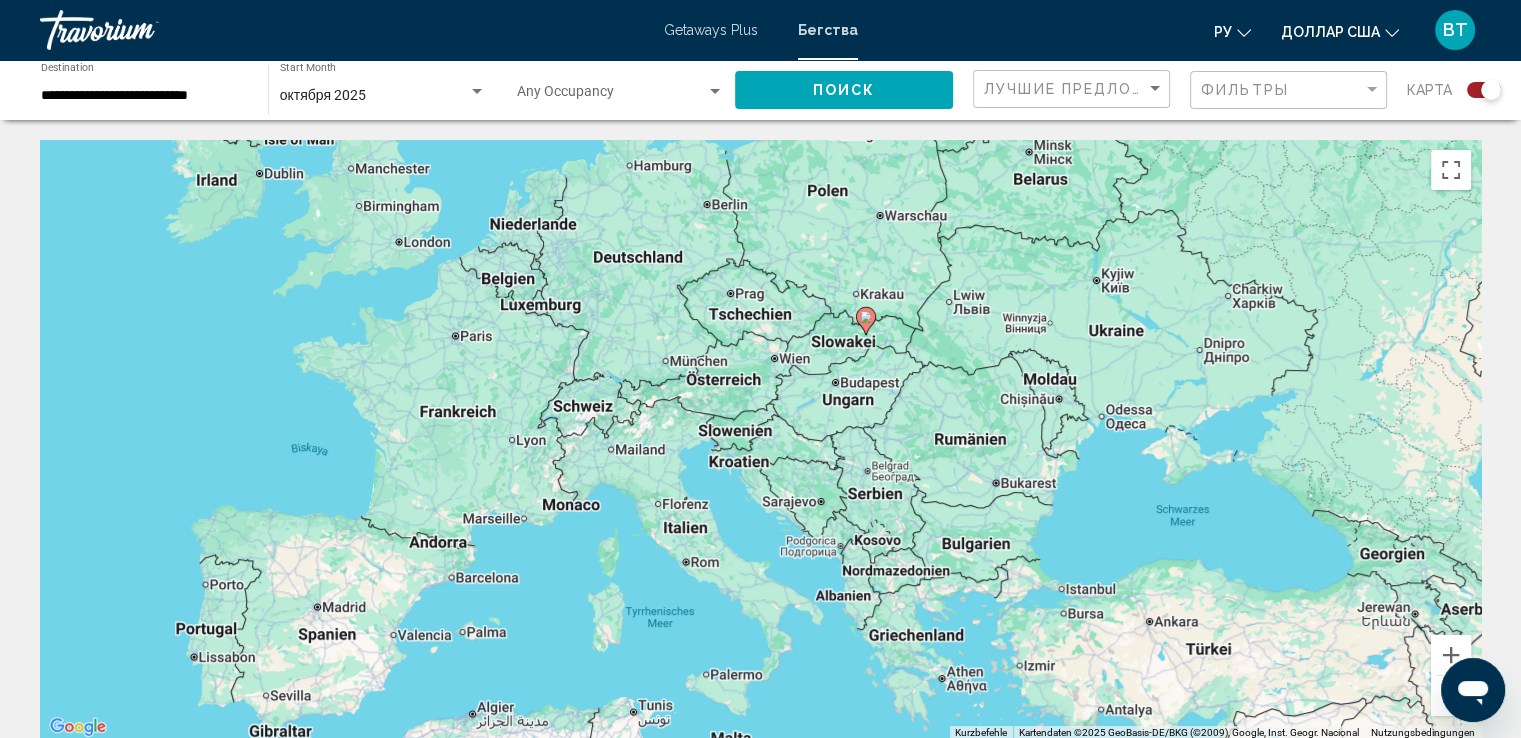 drag, startPoint x: 141, startPoint y: 96, endPoint x: 0, endPoint y: 201, distance: 175.80103 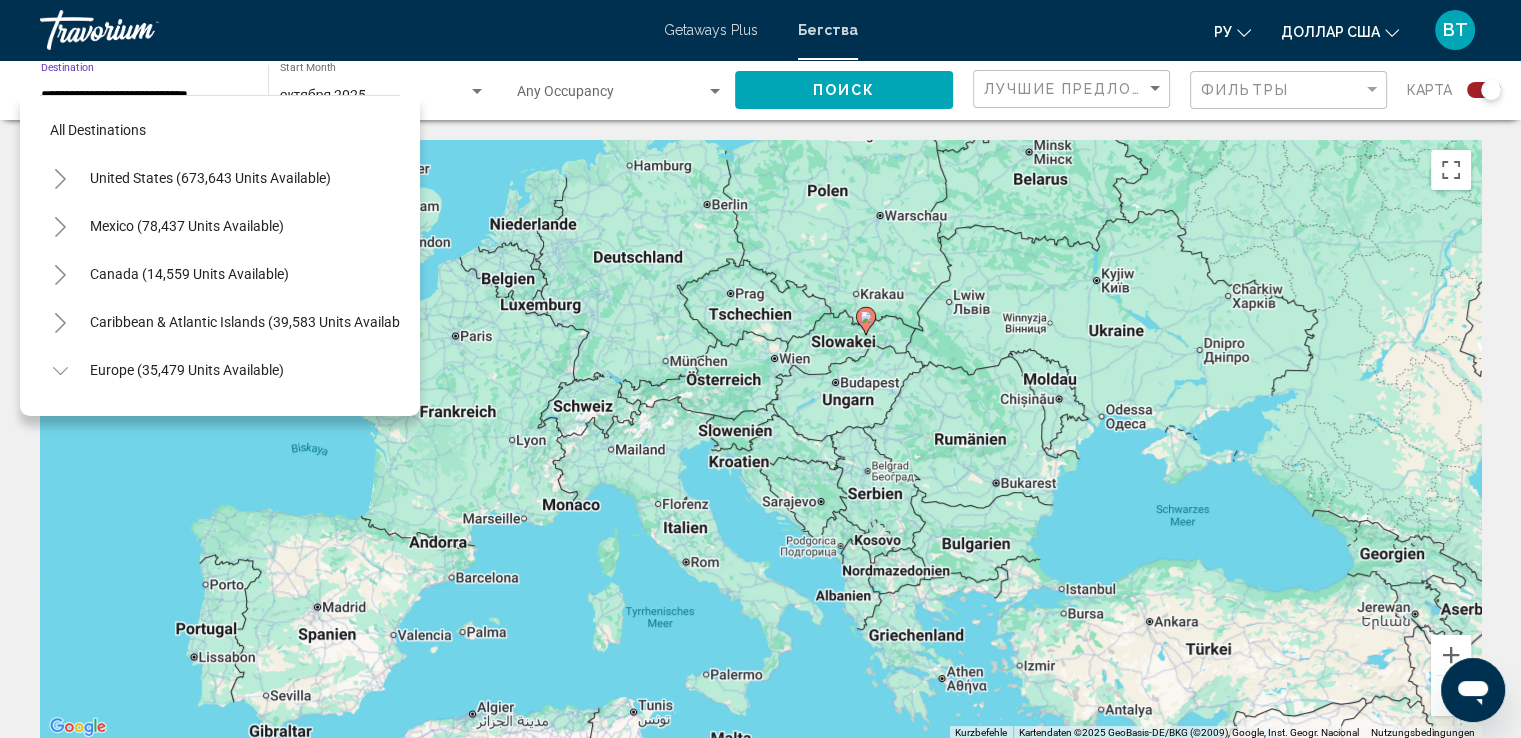 scroll, scrollTop: 894, scrollLeft: 0, axis: vertical 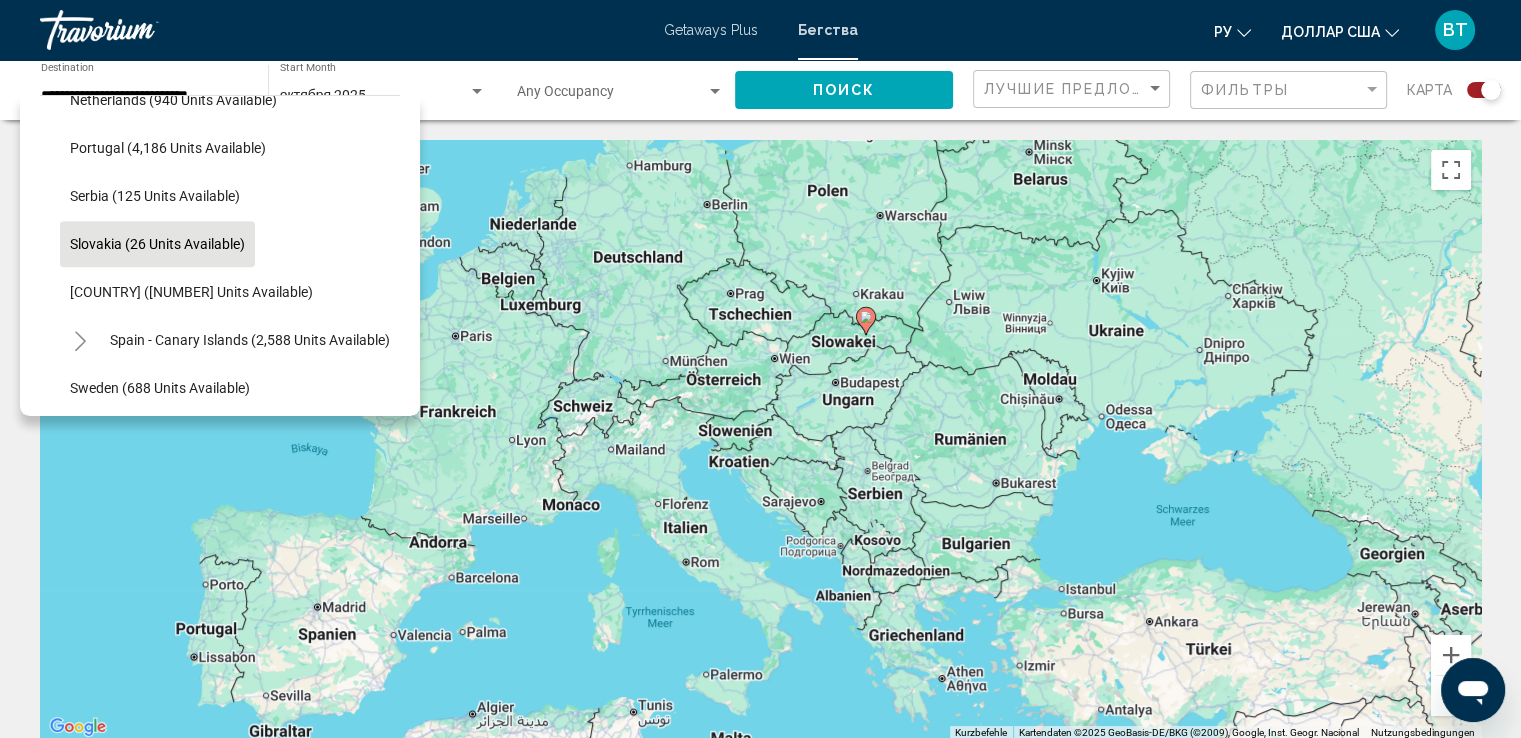 click on "[MONTH] [YEAR] Start Month All Start Months" 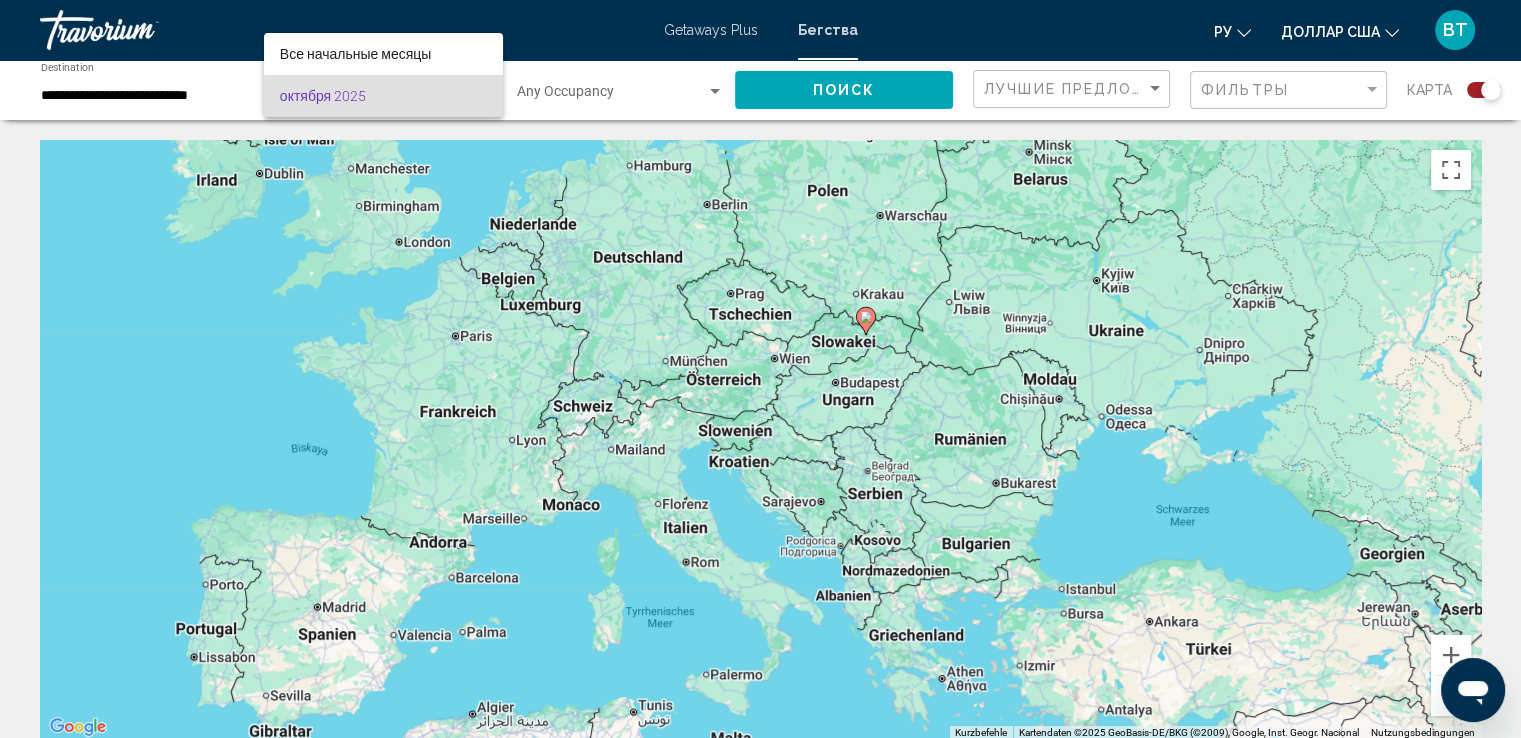 click at bounding box center (760, 369) 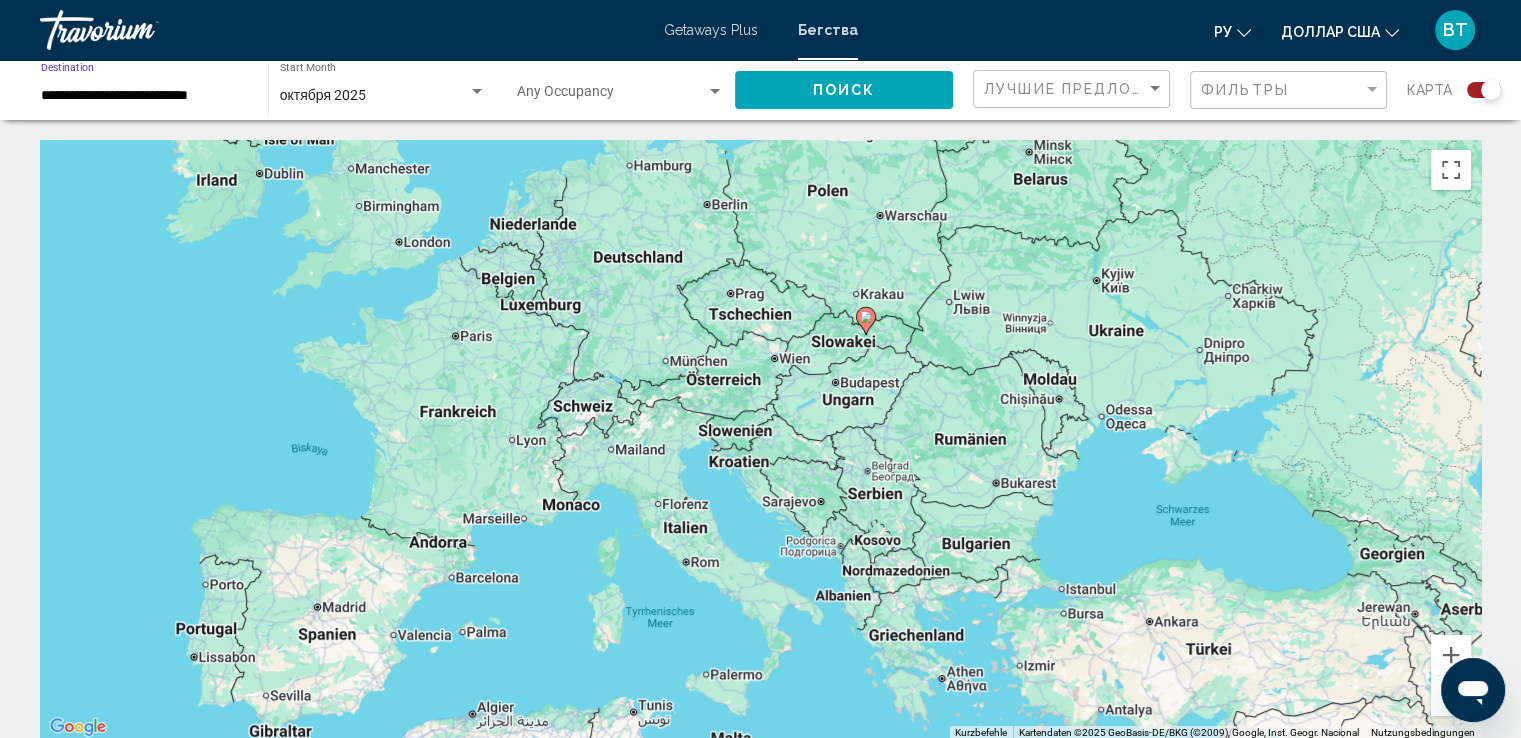 click on "**********" at bounding box center (144, 96) 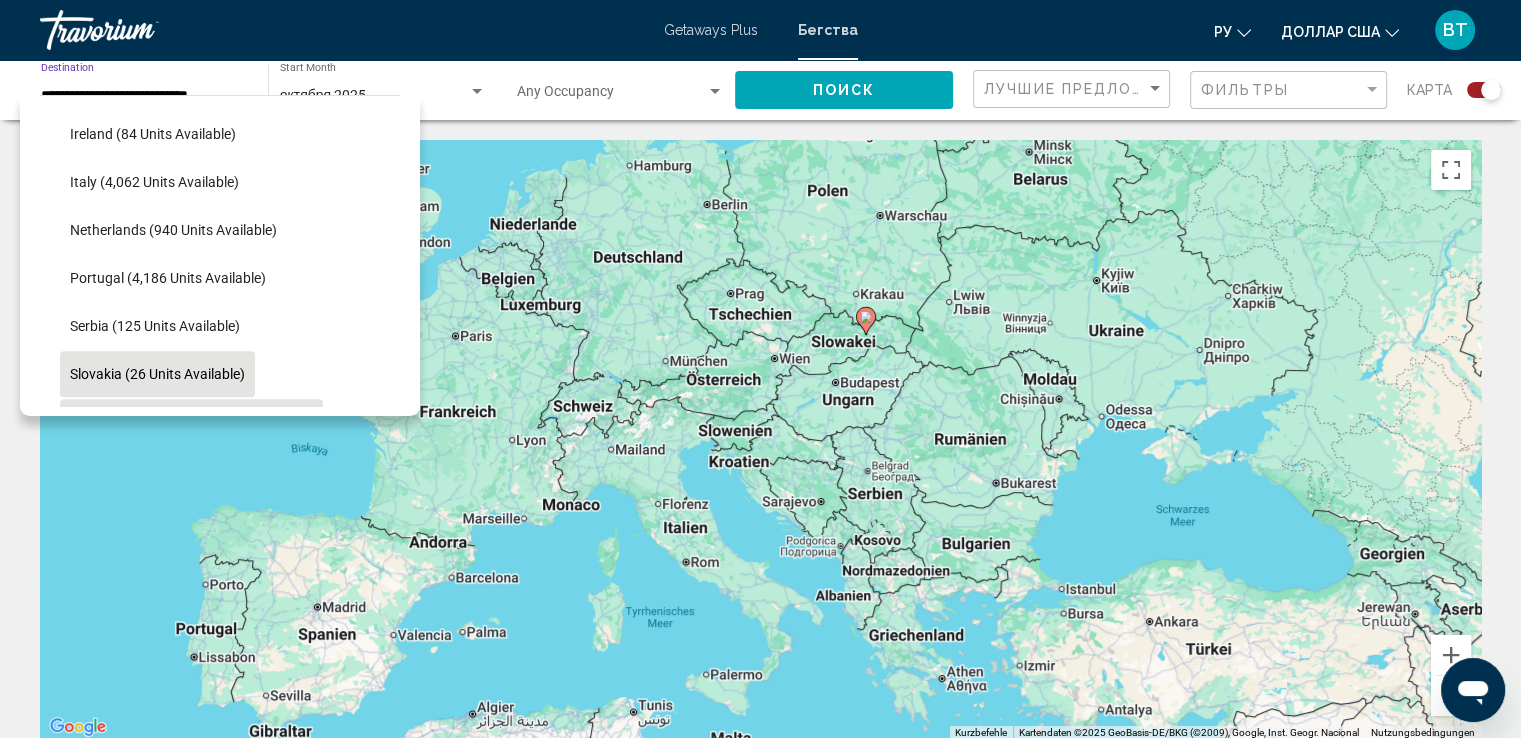 scroll, scrollTop: 794, scrollLeft: 0, axis: vertical 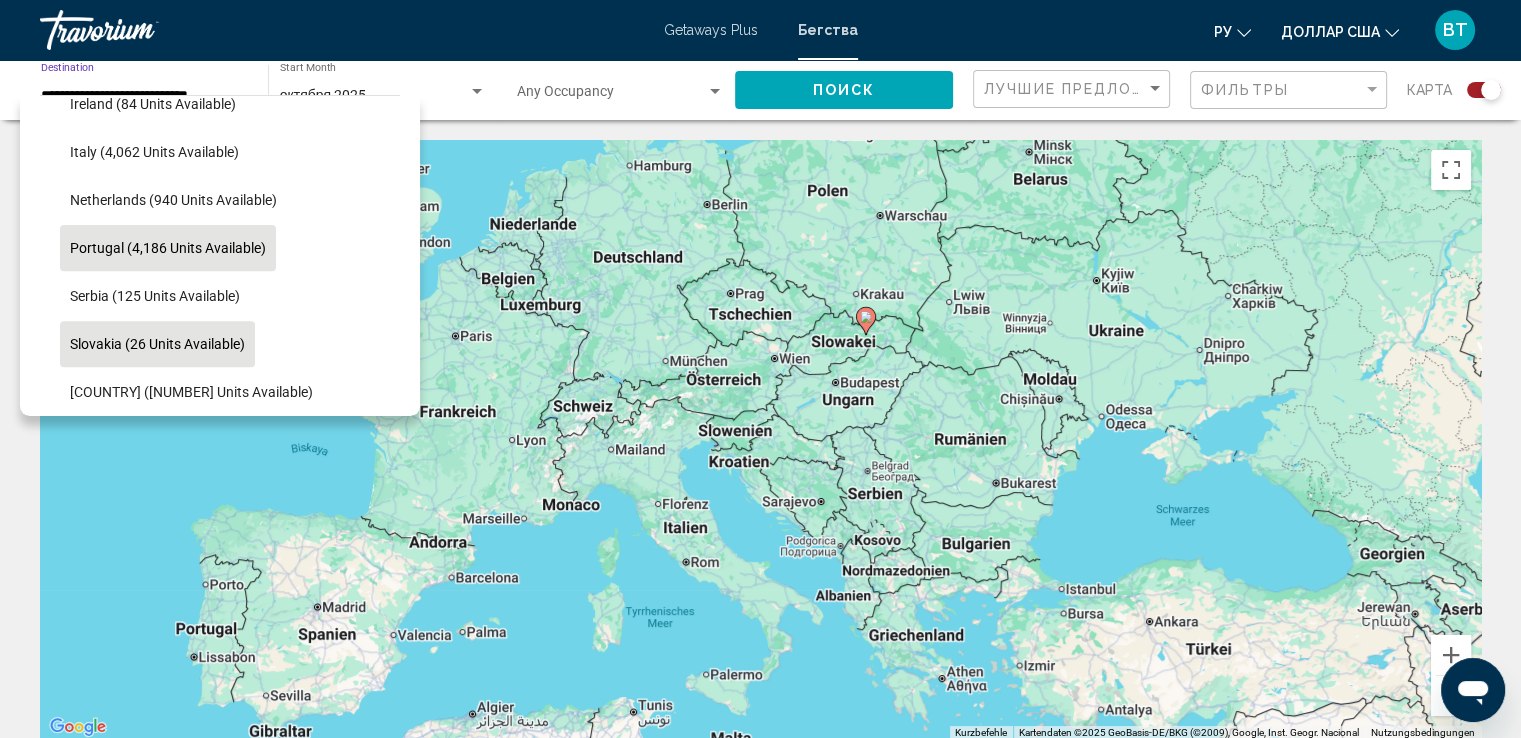 click on "Portugal (4,186 units available)" 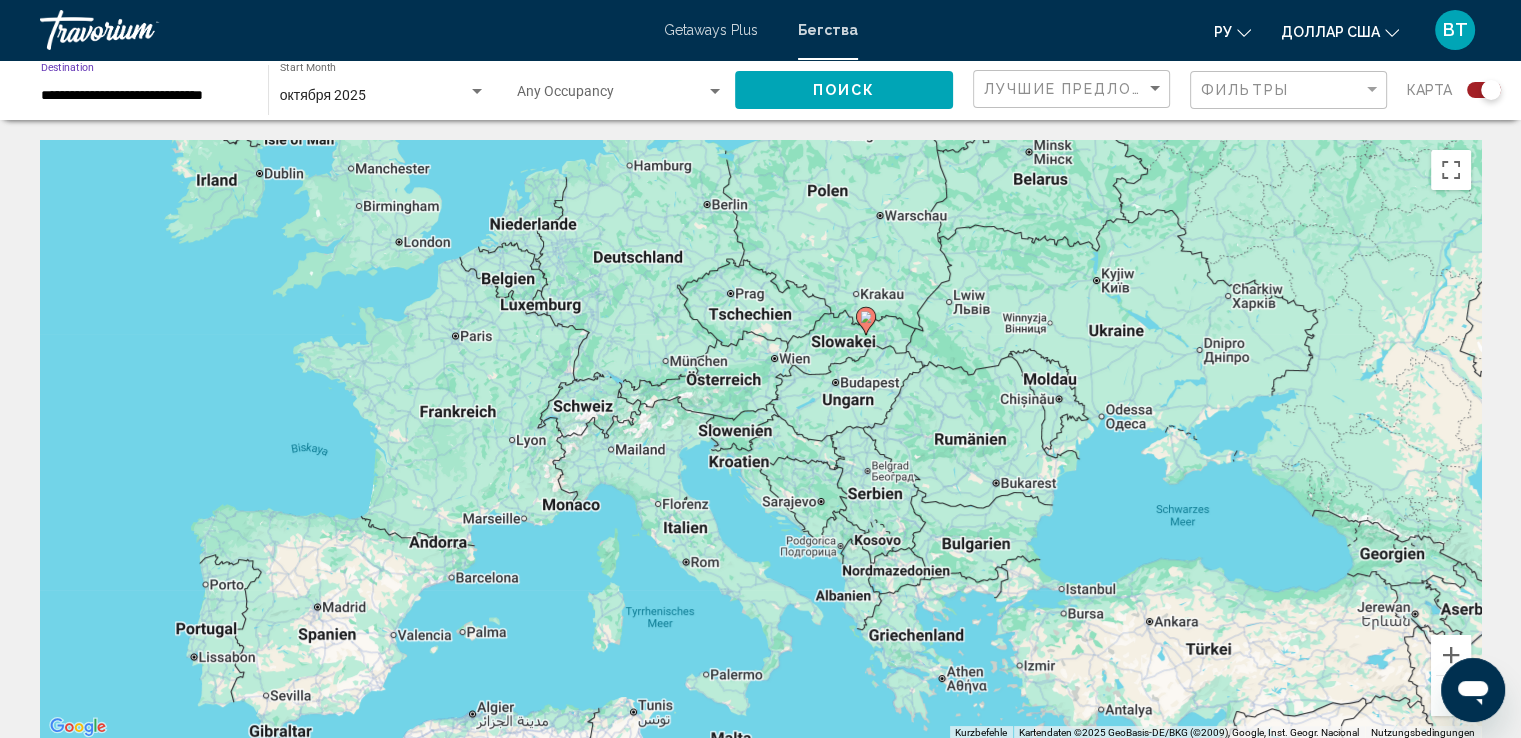 click on "Поиск" 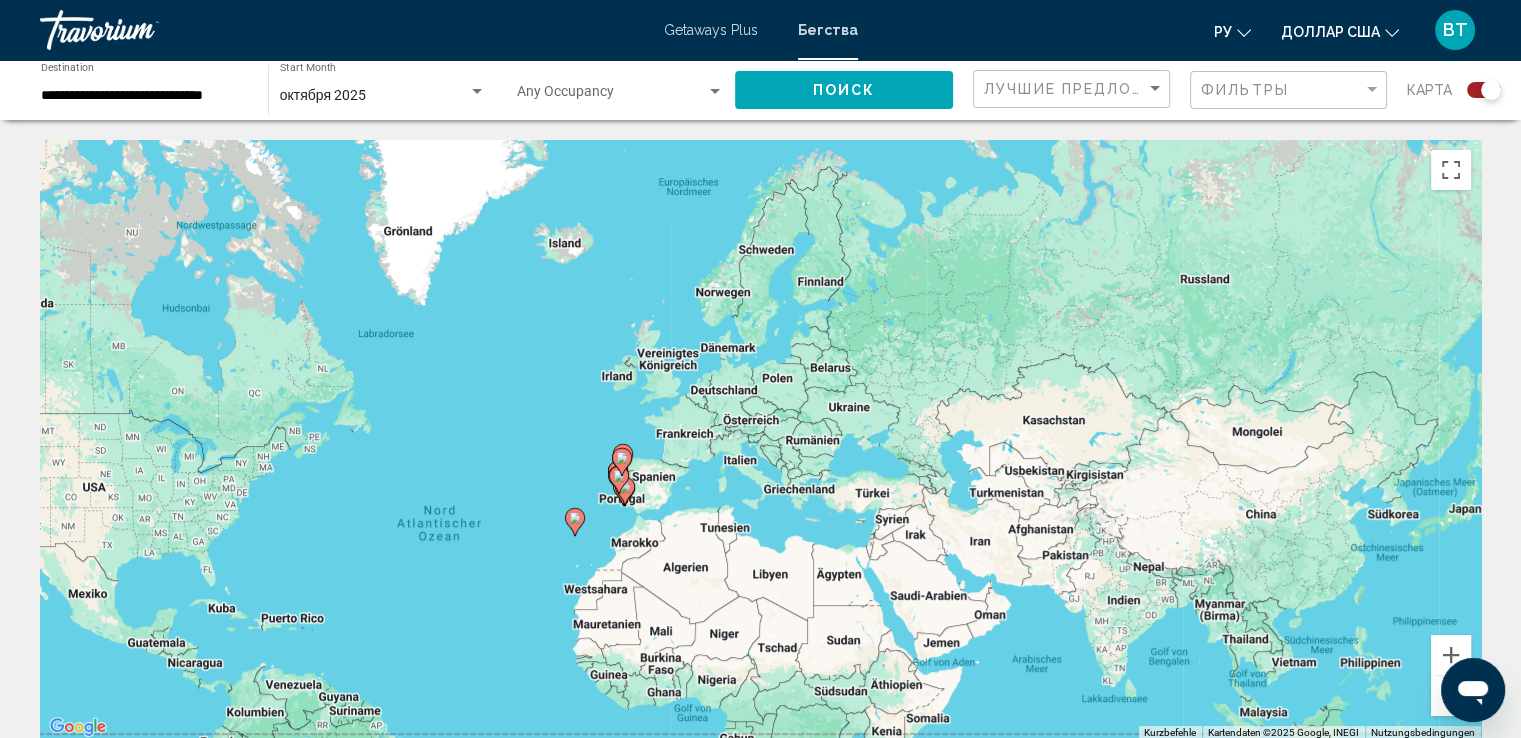 click 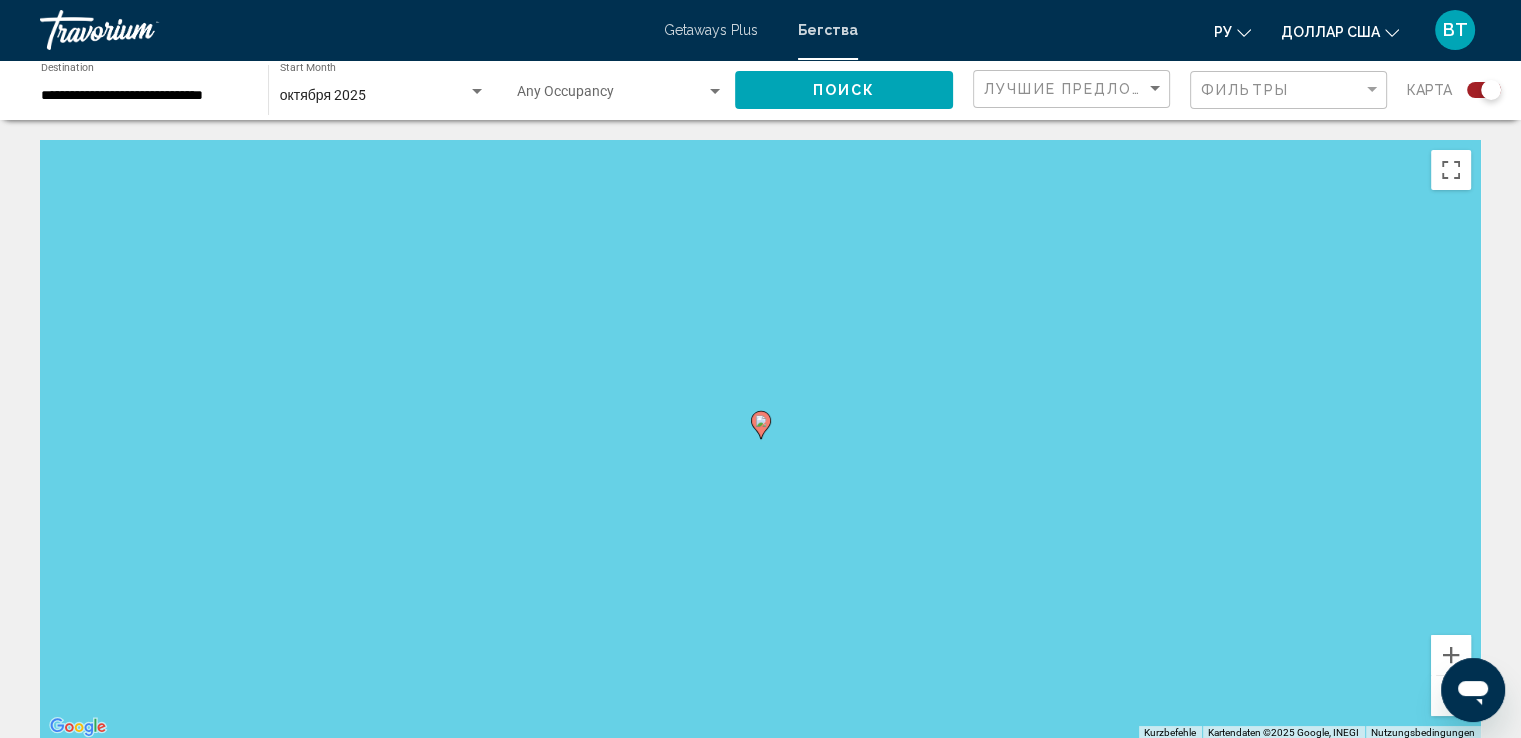 click on "Um den Modus zum Ziehen mit der Tastatur zu aktivieren, drückst du Alt + Eingabetaste. Wenn du den Modus aktiviert hast, kannst du die Markierung mit den Pfeiltasten verschieben. Nachdem du sie an die gewünschte Stelle gezogen bzw. verschoben hast, drückst du einfach die Eingabetaste. Durch Drücken der Esc-Taste kannst du den Vorgang abbrechen." at bounding box center [760, 440] 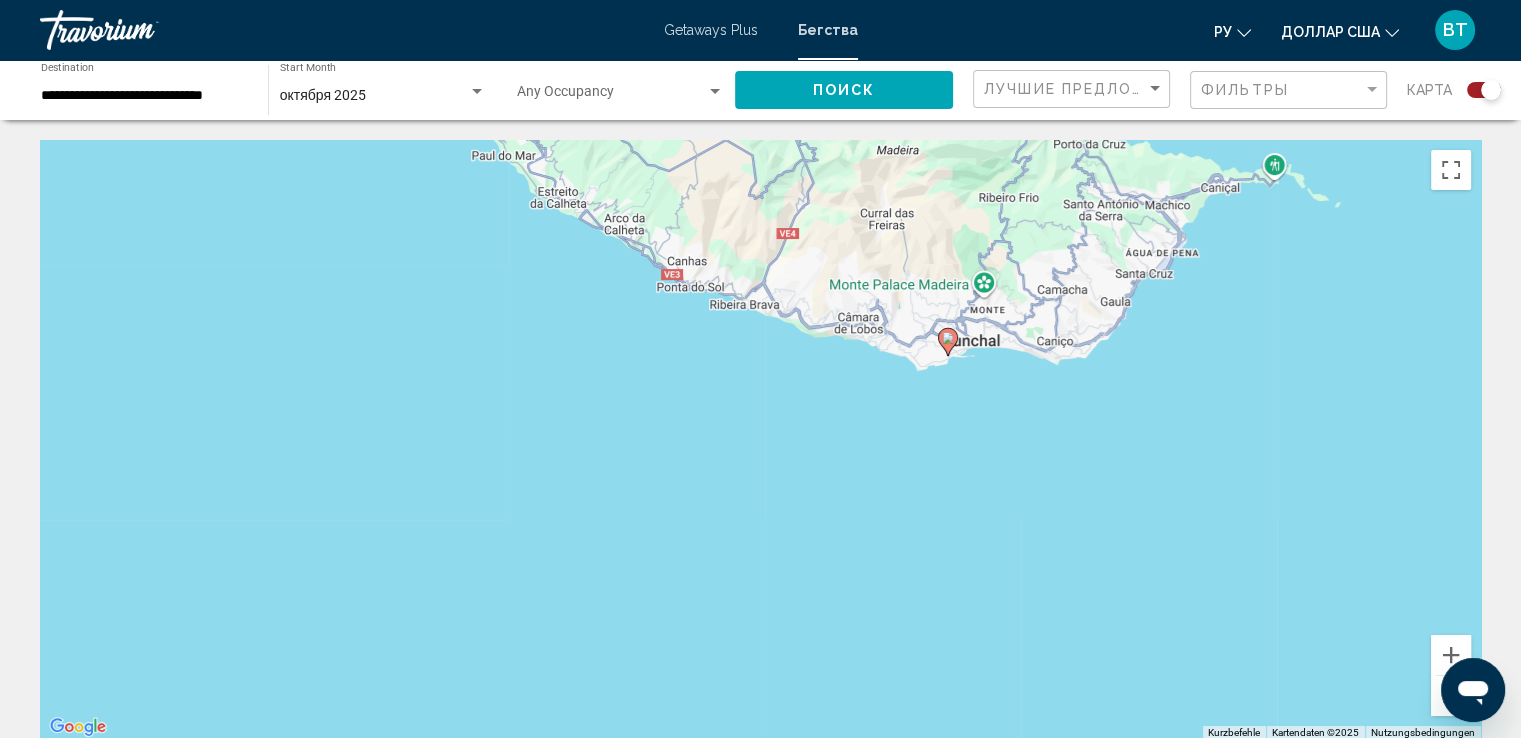 click 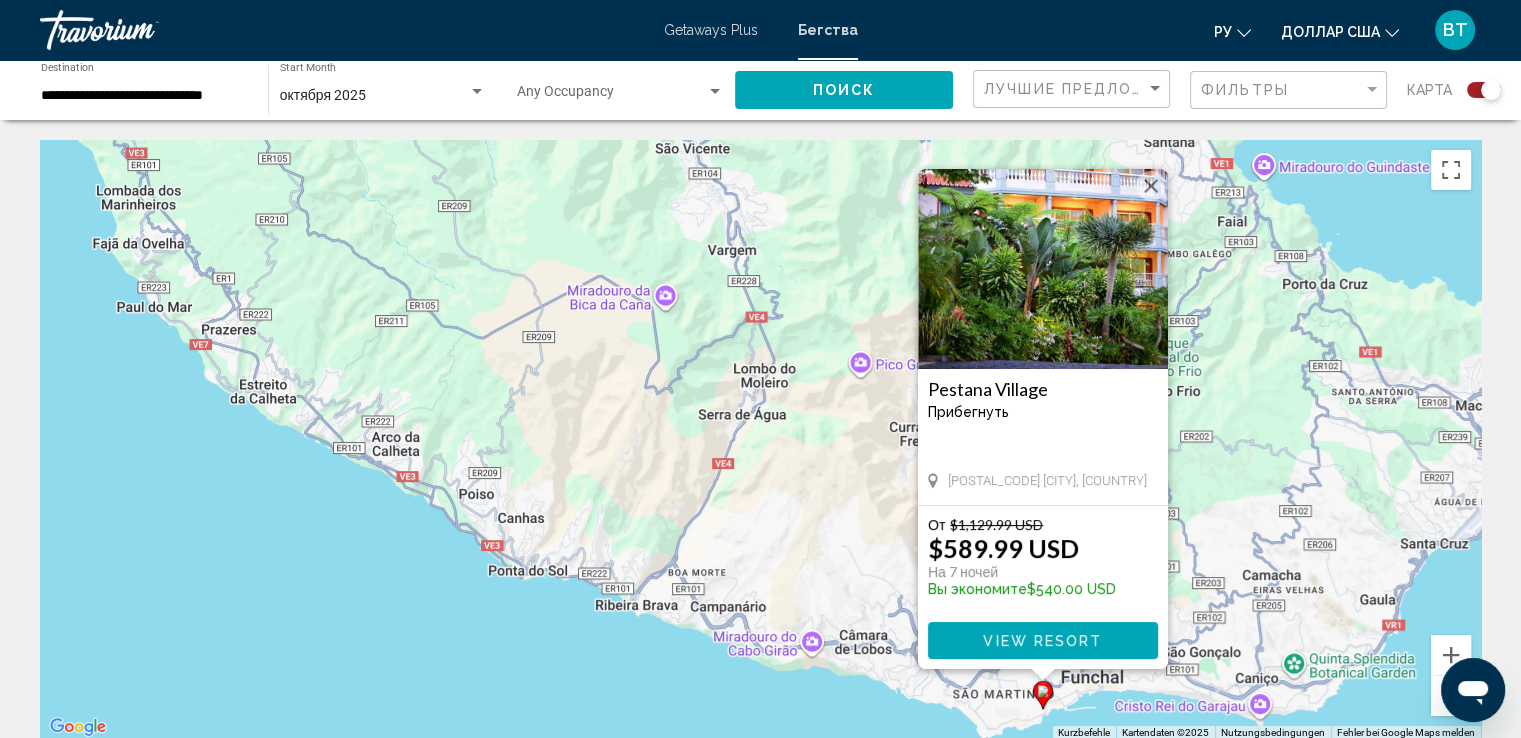 click on "View Resort" at bounding box center [1042, 641] 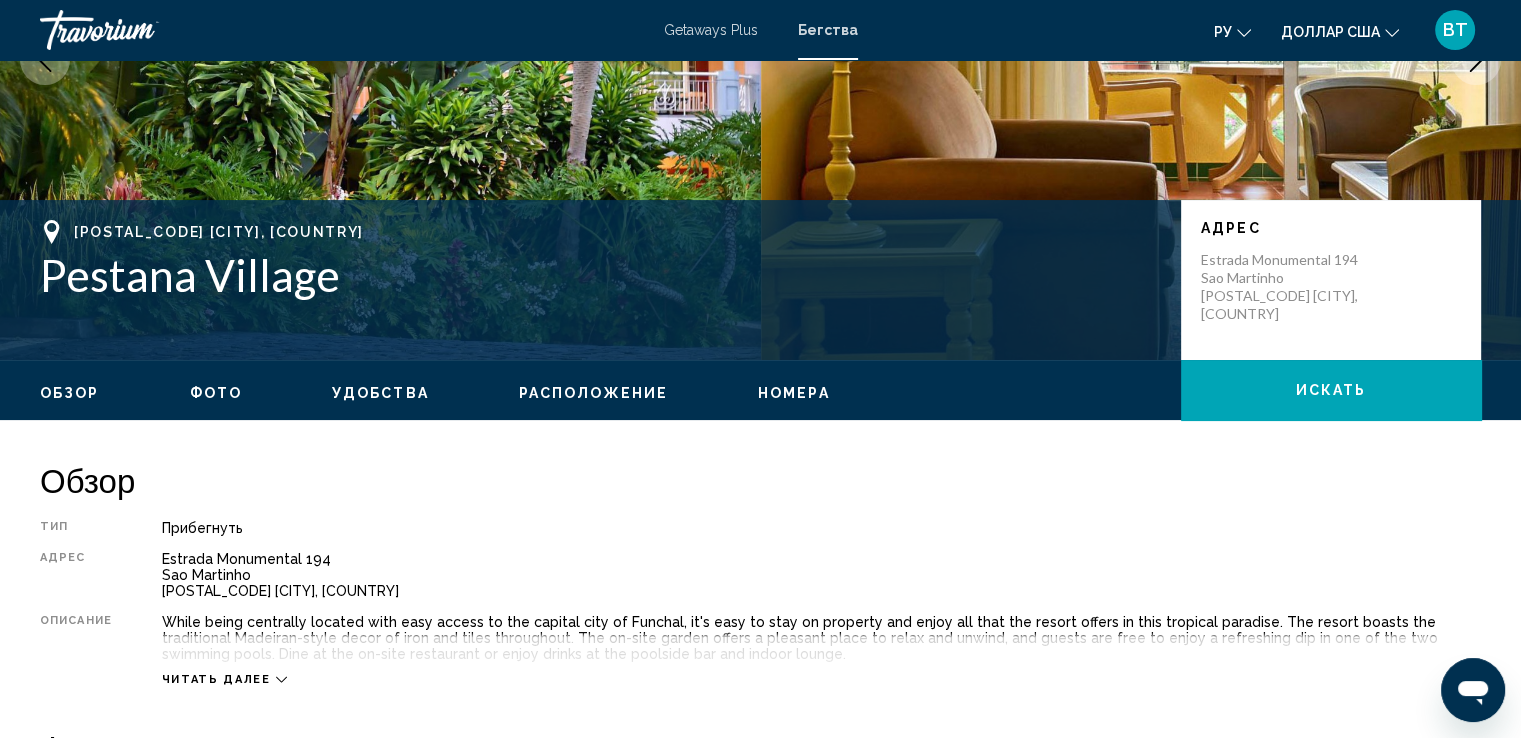 scroll, scrollTop: 500, scrollLeft: 0, axis: vertical 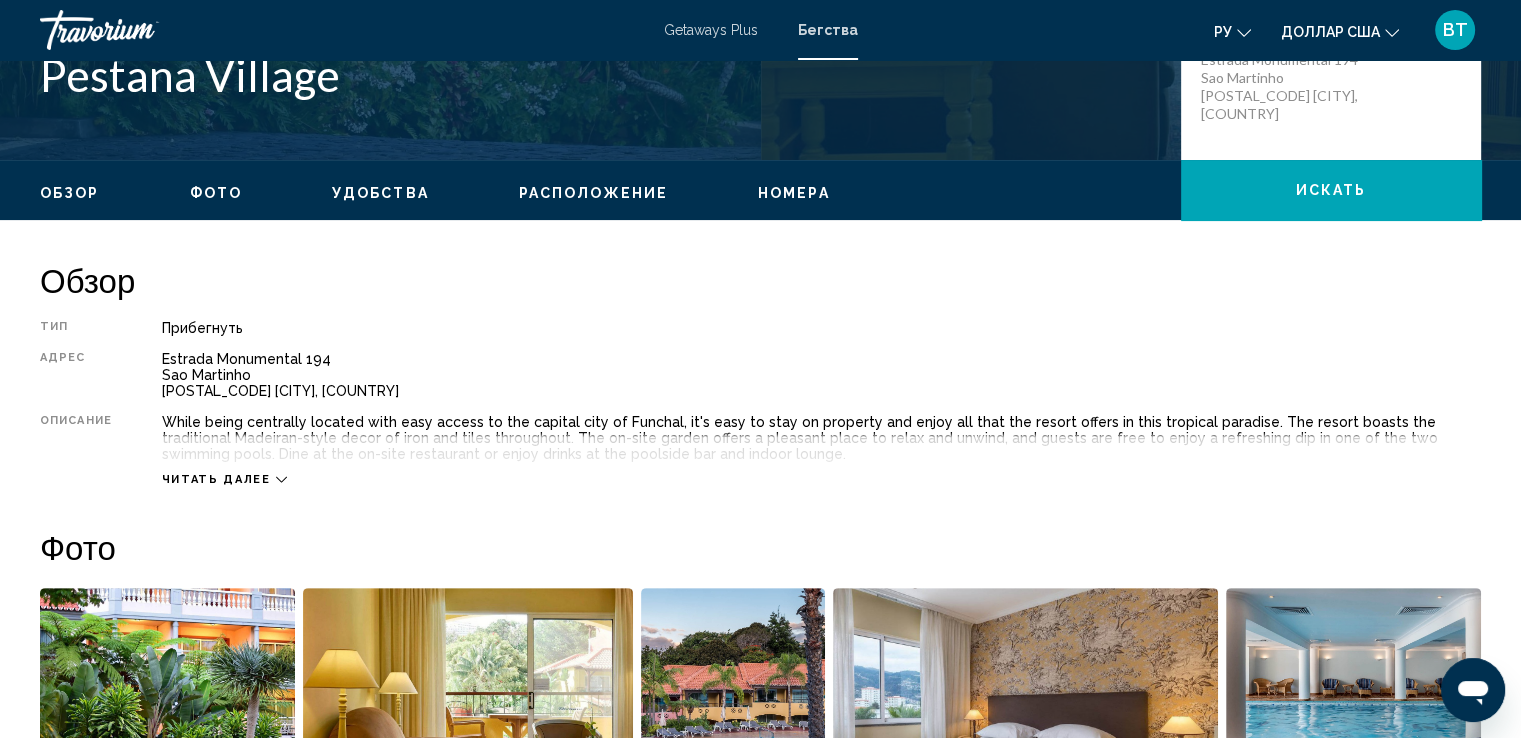 click 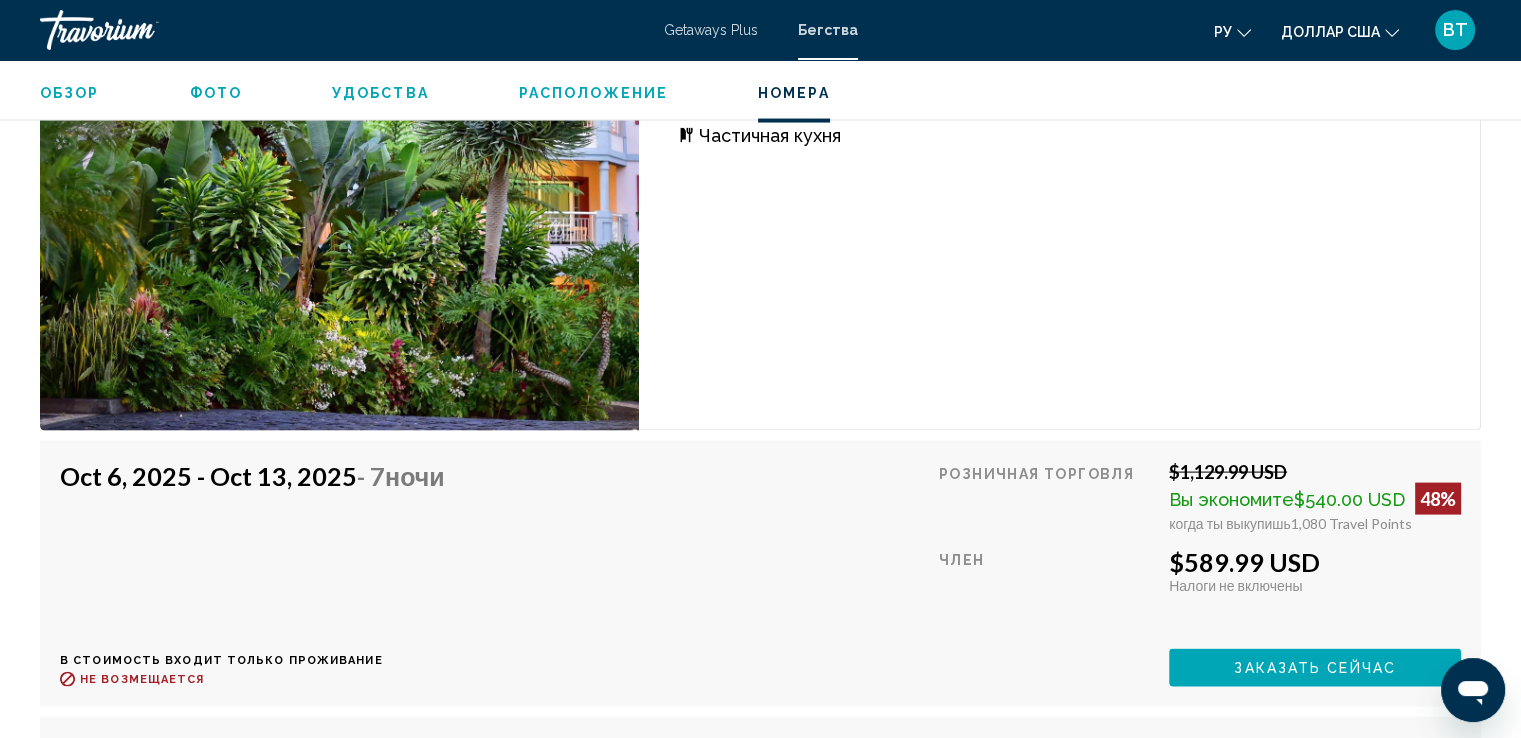 scroll, scrollTop: 4100, scrollLeft: 0, axis: vertical 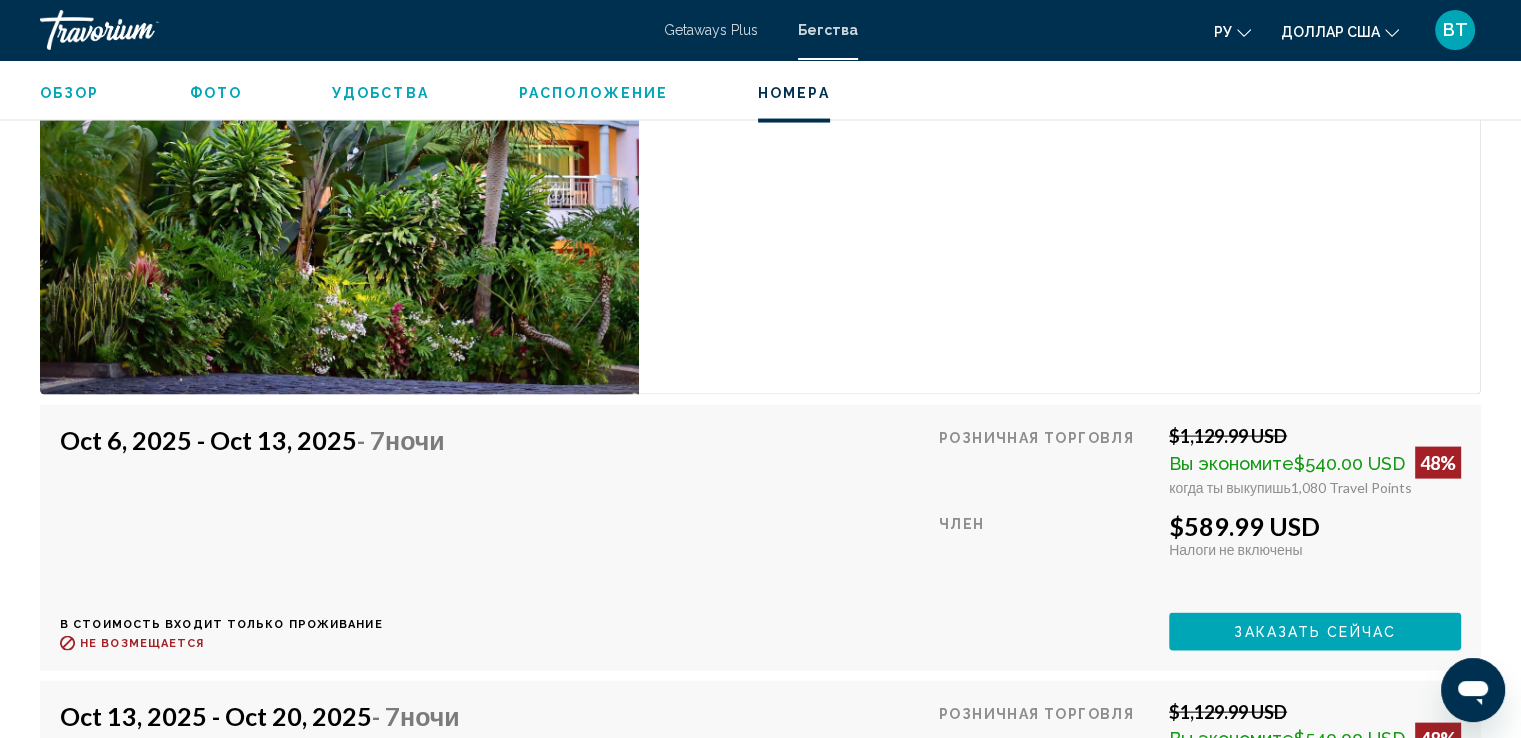 click on "Заказать сейчас" at bounding box center [1315, 631] 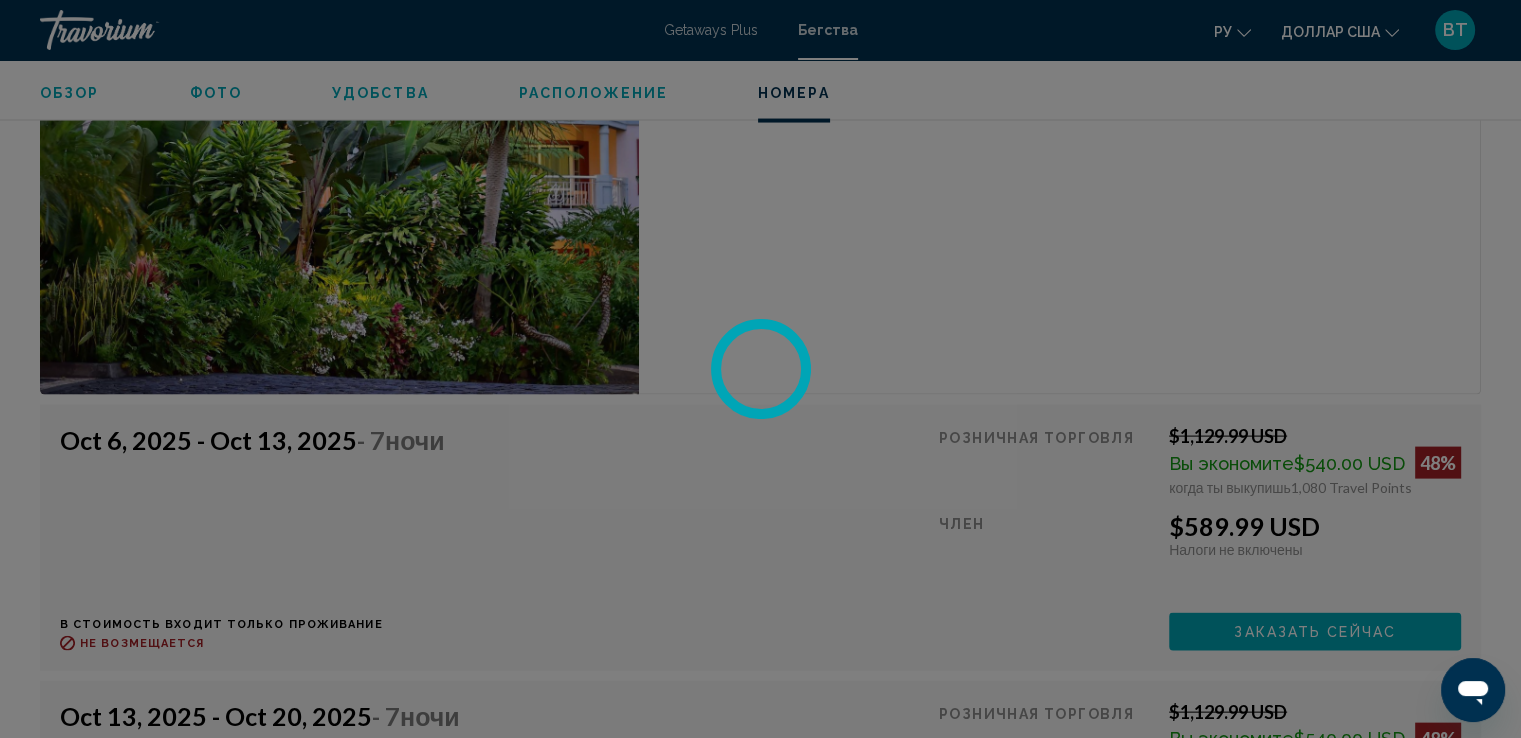 scroll, scrollTop: 0, scrollLeft: 0, axis: both 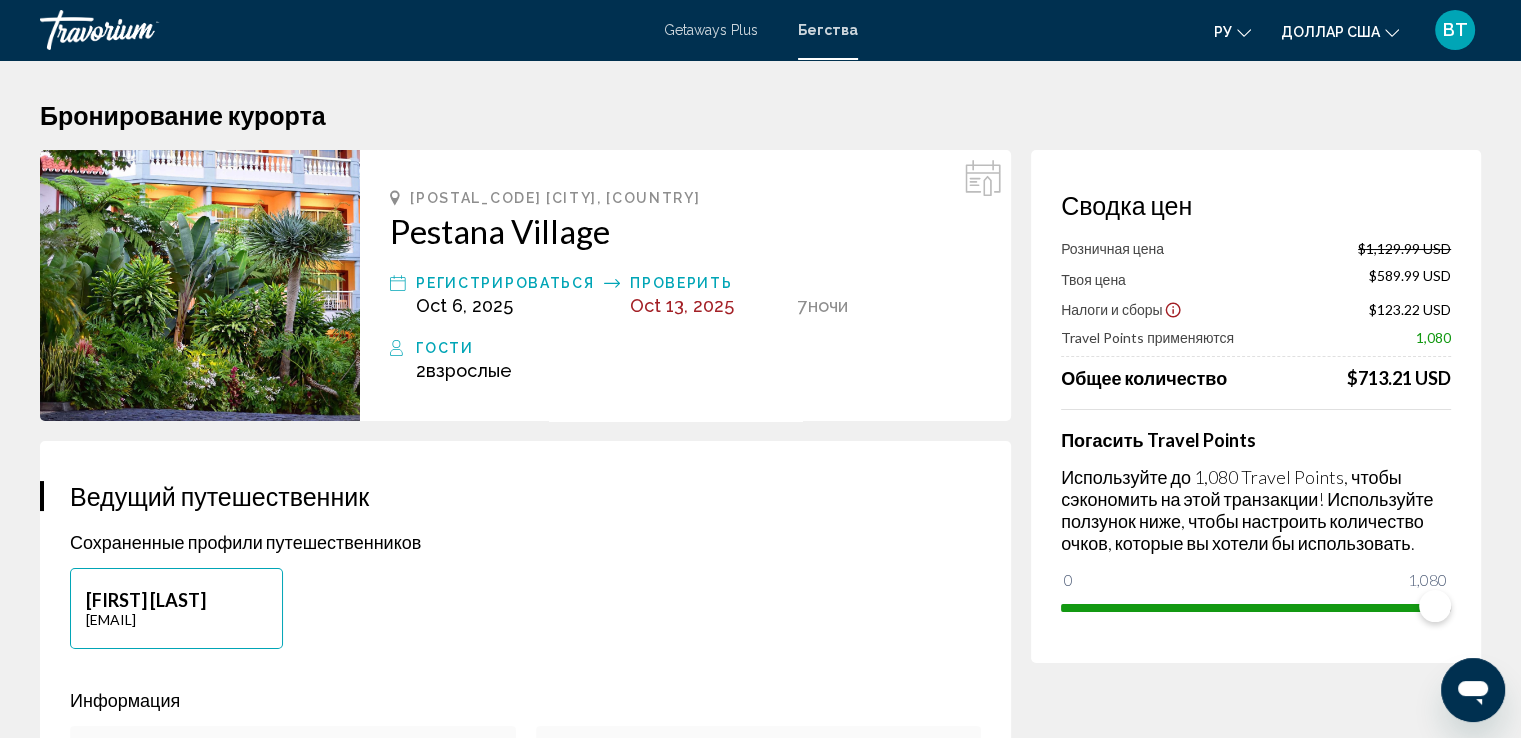 click 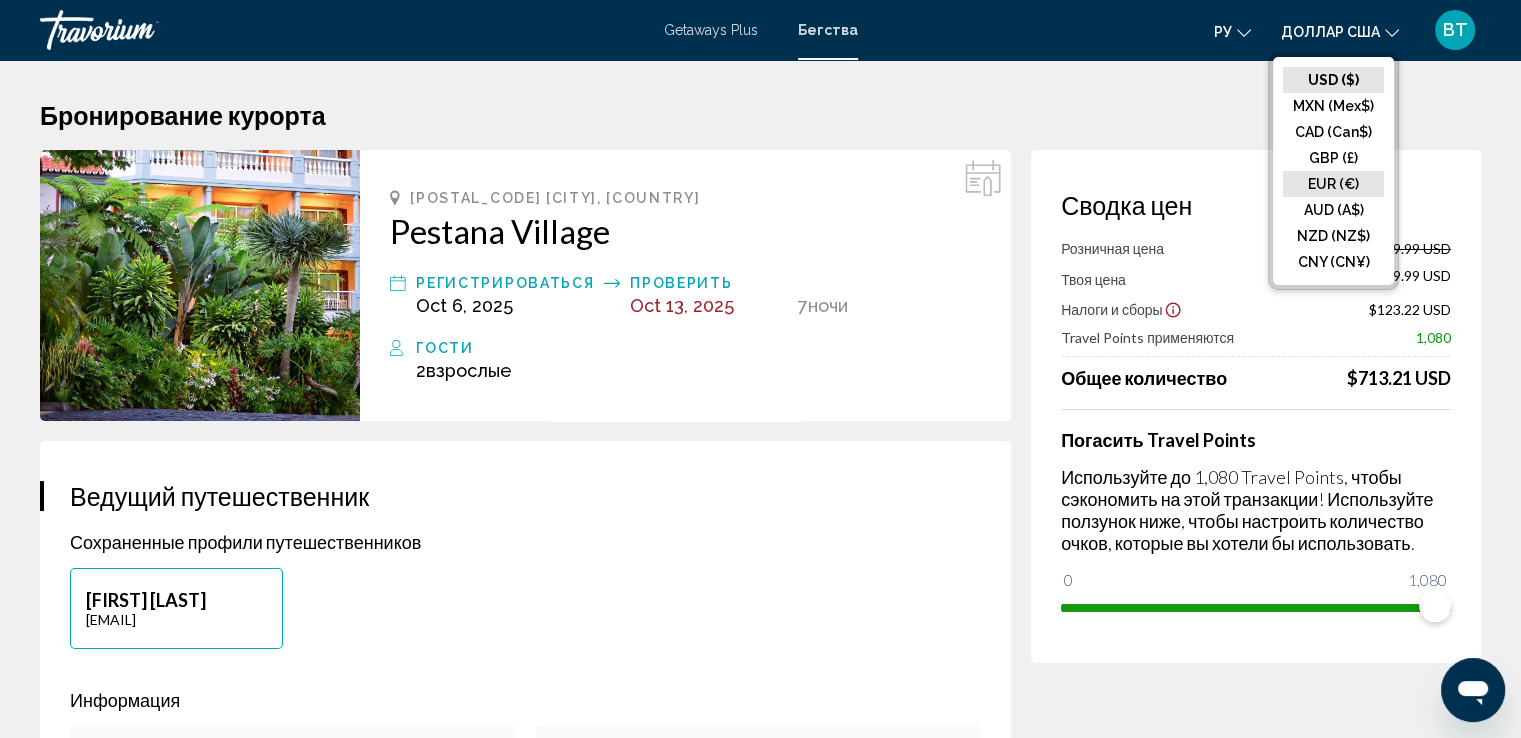 click on "EUR (€)" 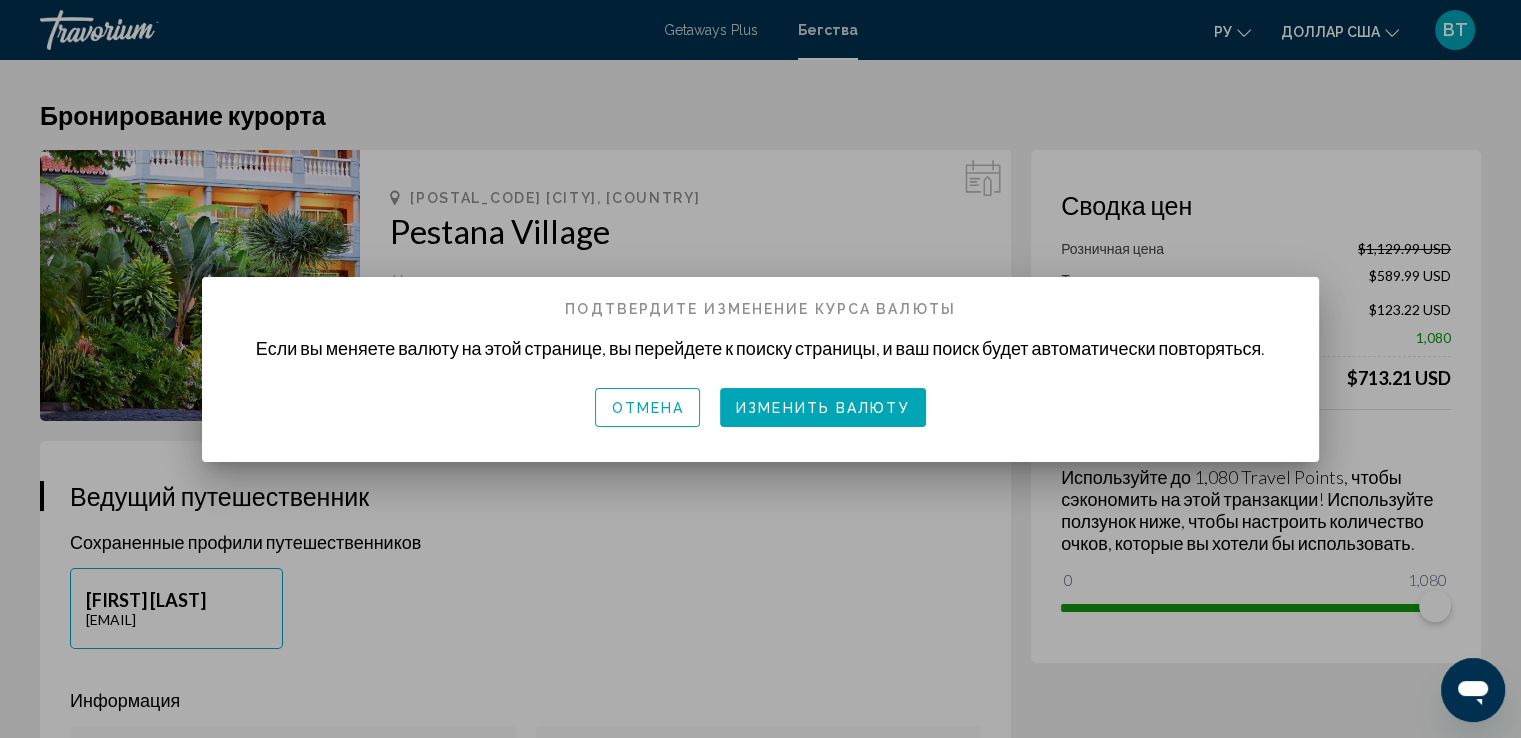 click on "Изменить валюту" at bounding box center (823, 409) 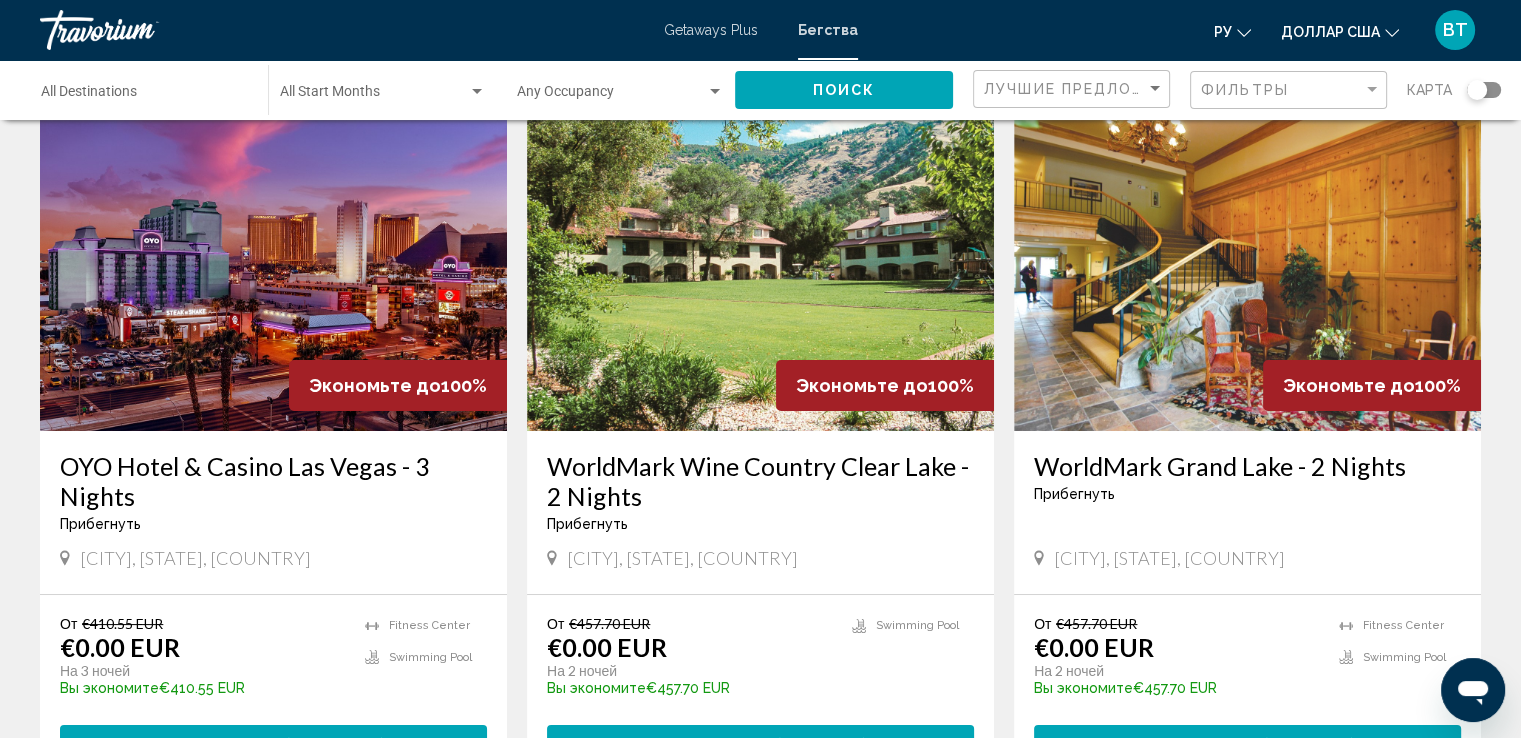 scroll, scrollTop: 0, scrollLeft: 0, axis: both 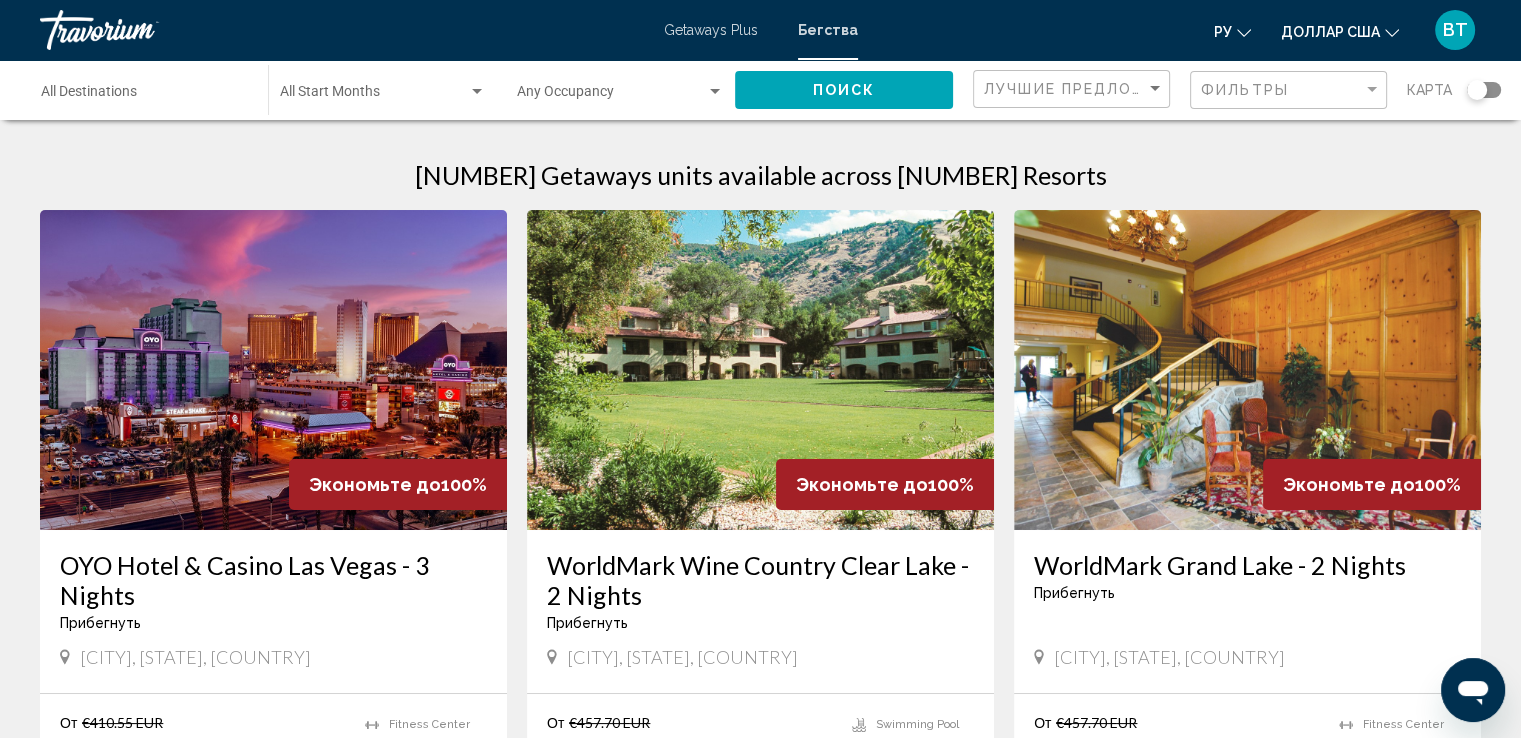 click on "Destination All Destinations" 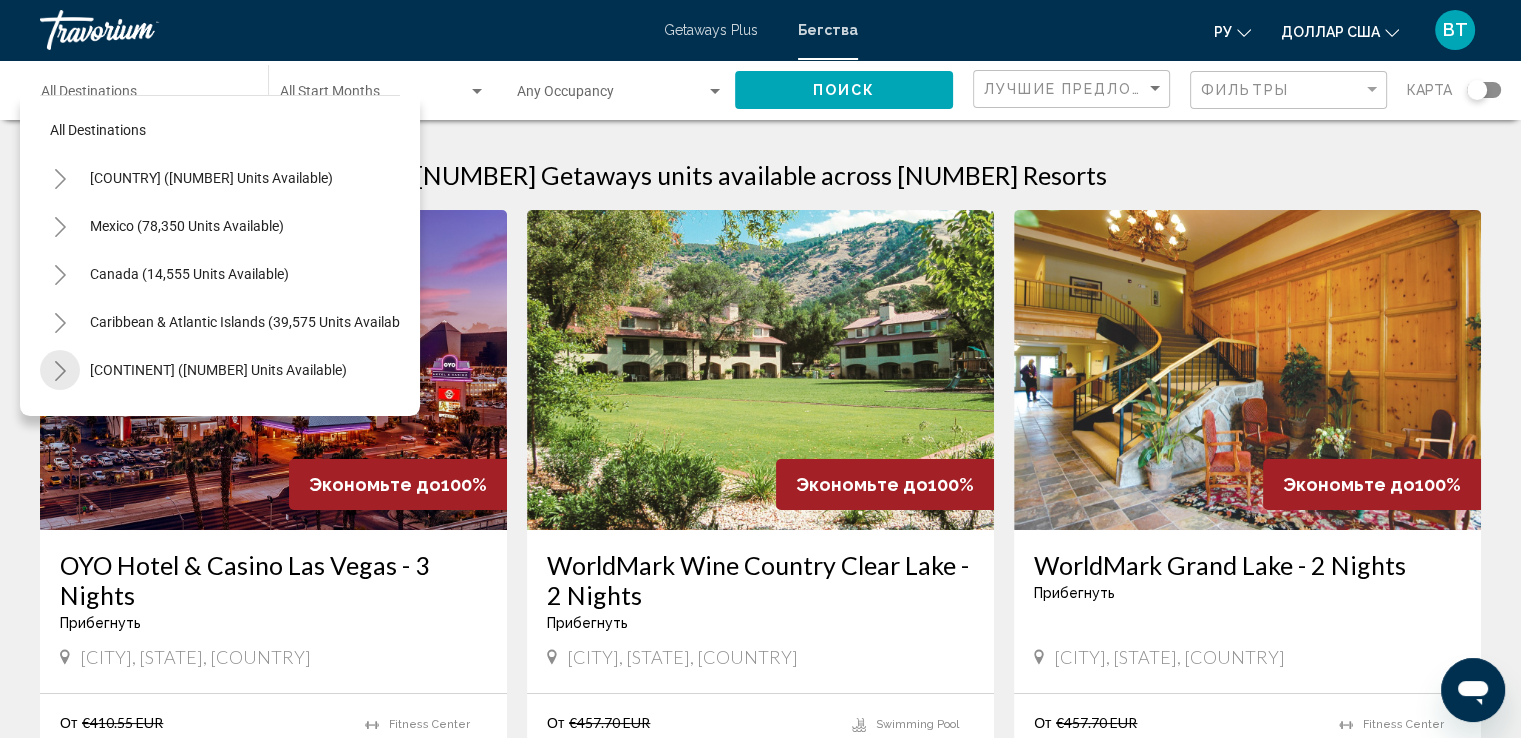 click 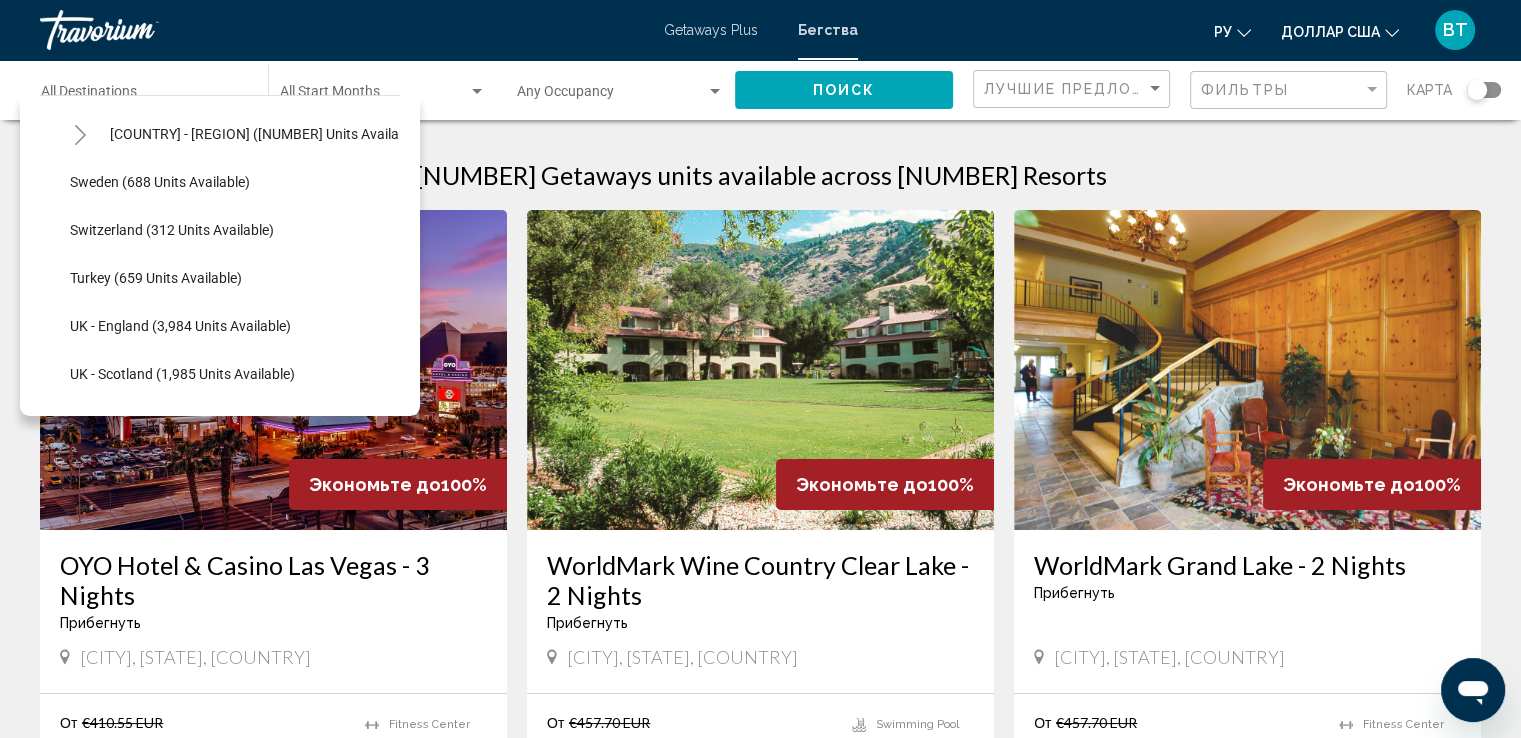scroll, scrollTop: 1100, scrollLeft: 0, axis: vertical 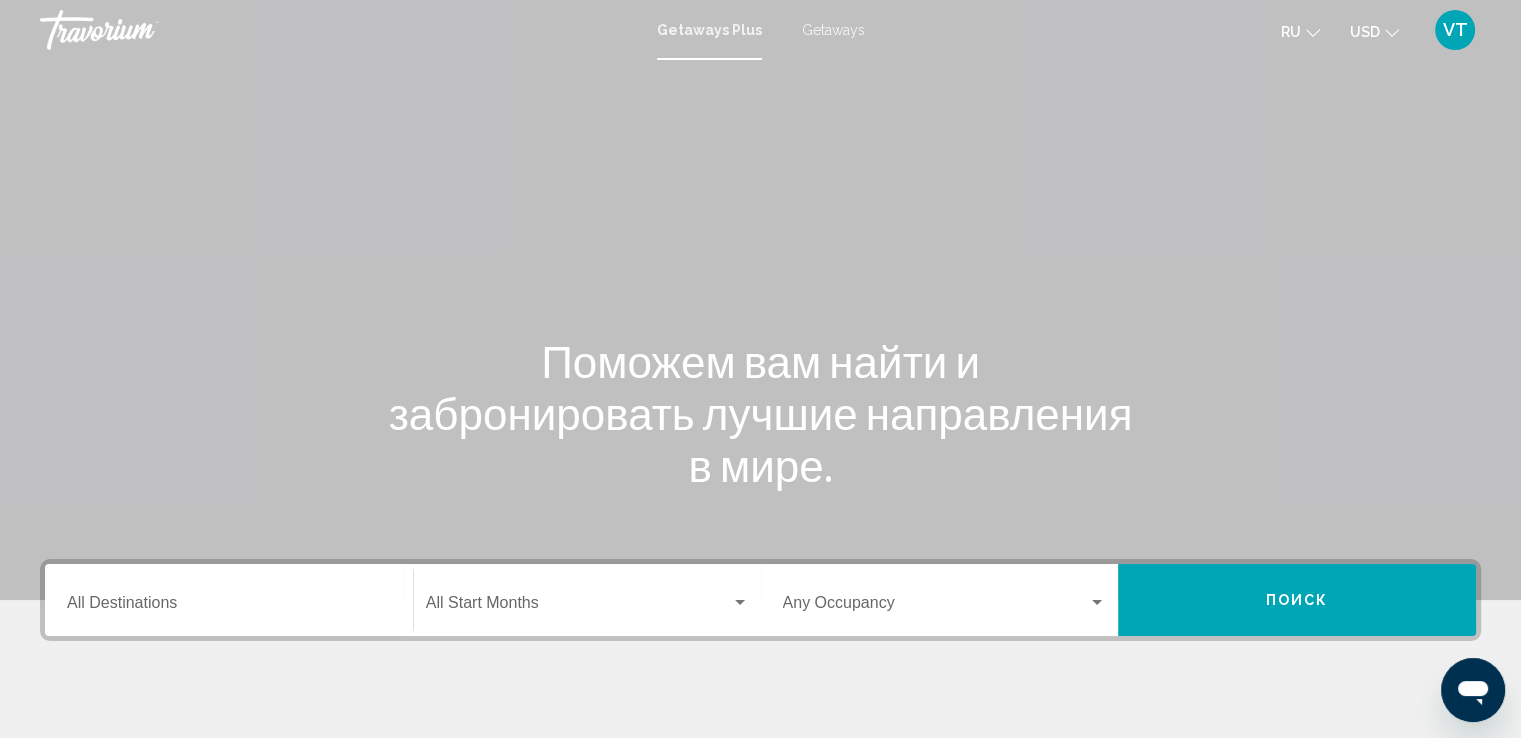click on "Getaways" at bounding box center [833, 30] 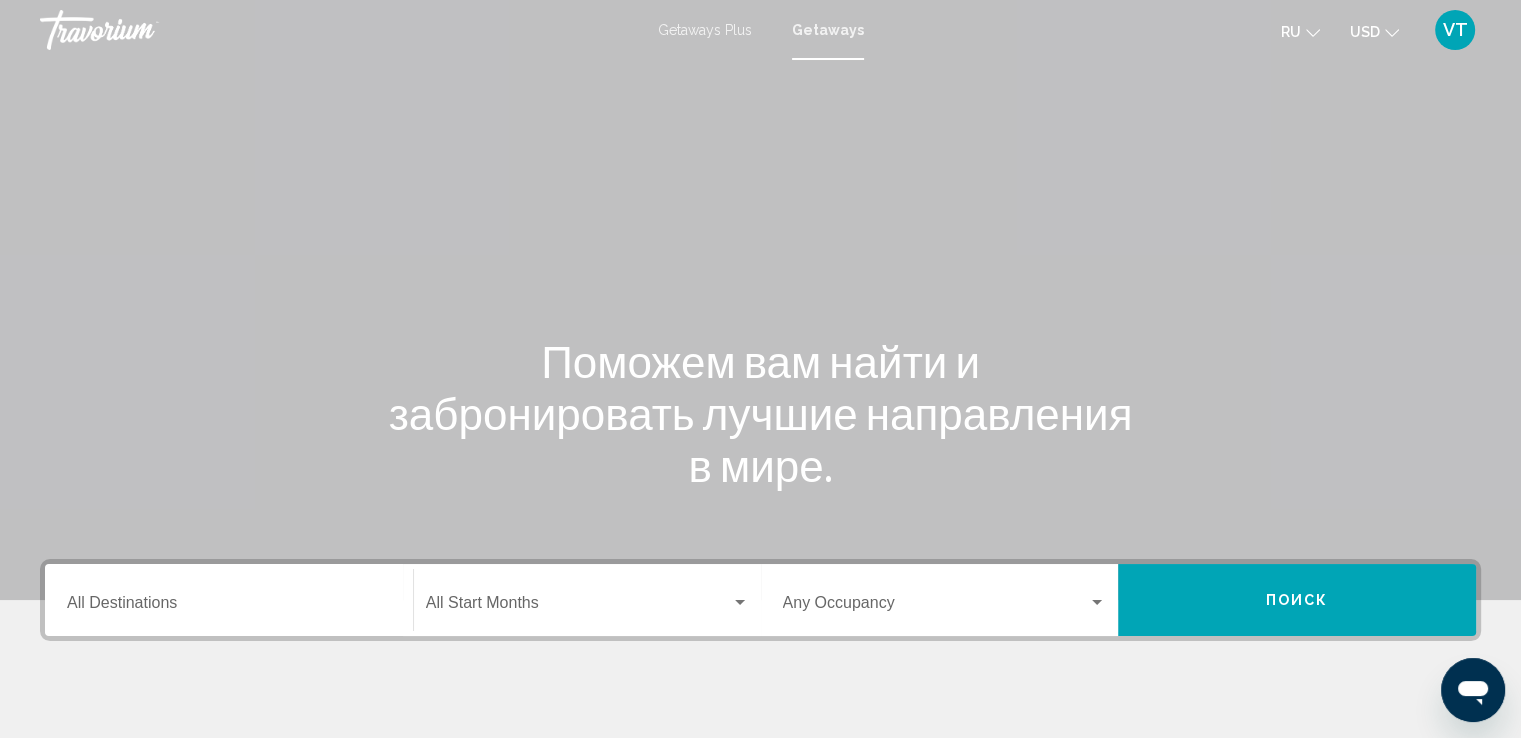 click on "Destination All Destinations" at bounding box center [229, 607] 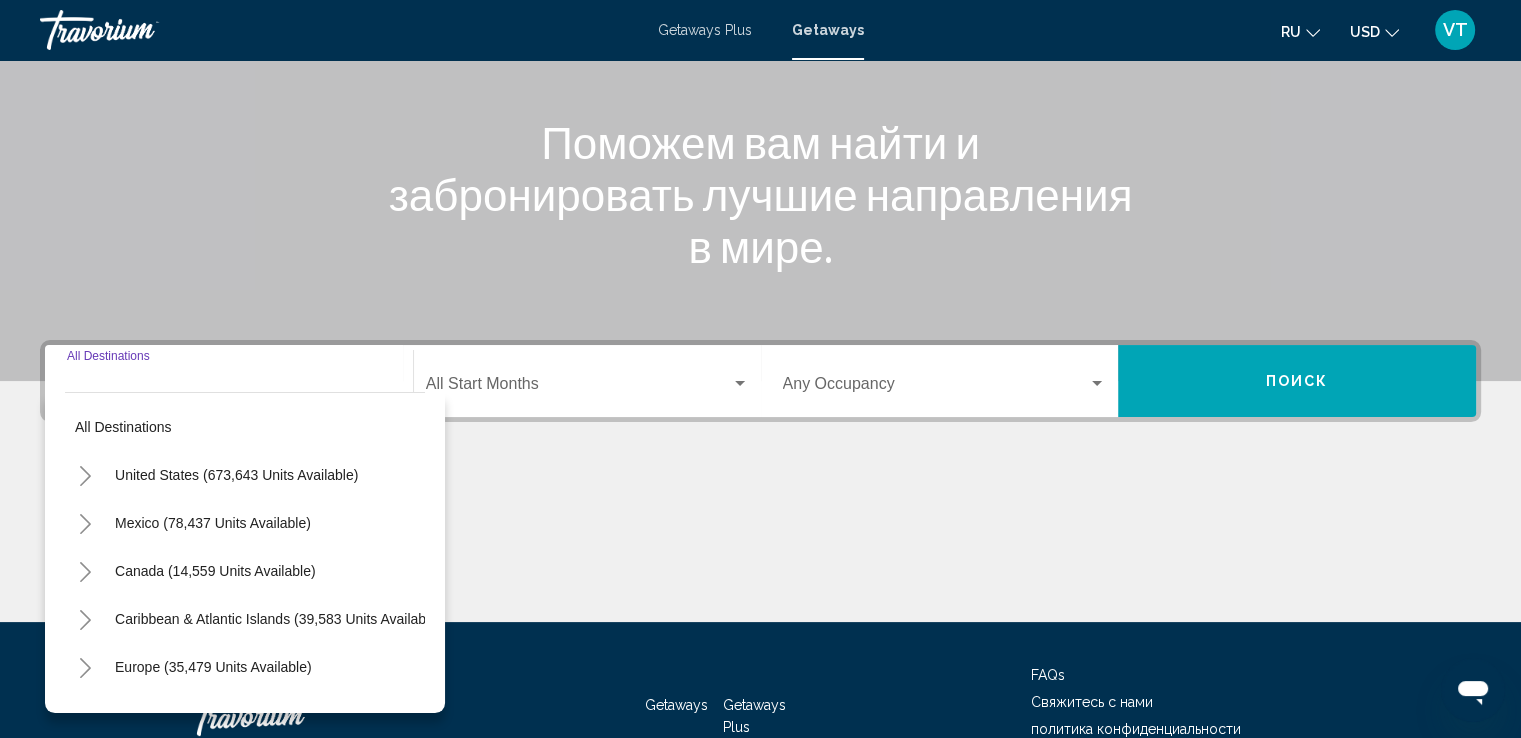 scroll, scrollTop: 348, scrollLeft: 0, axis: vertical 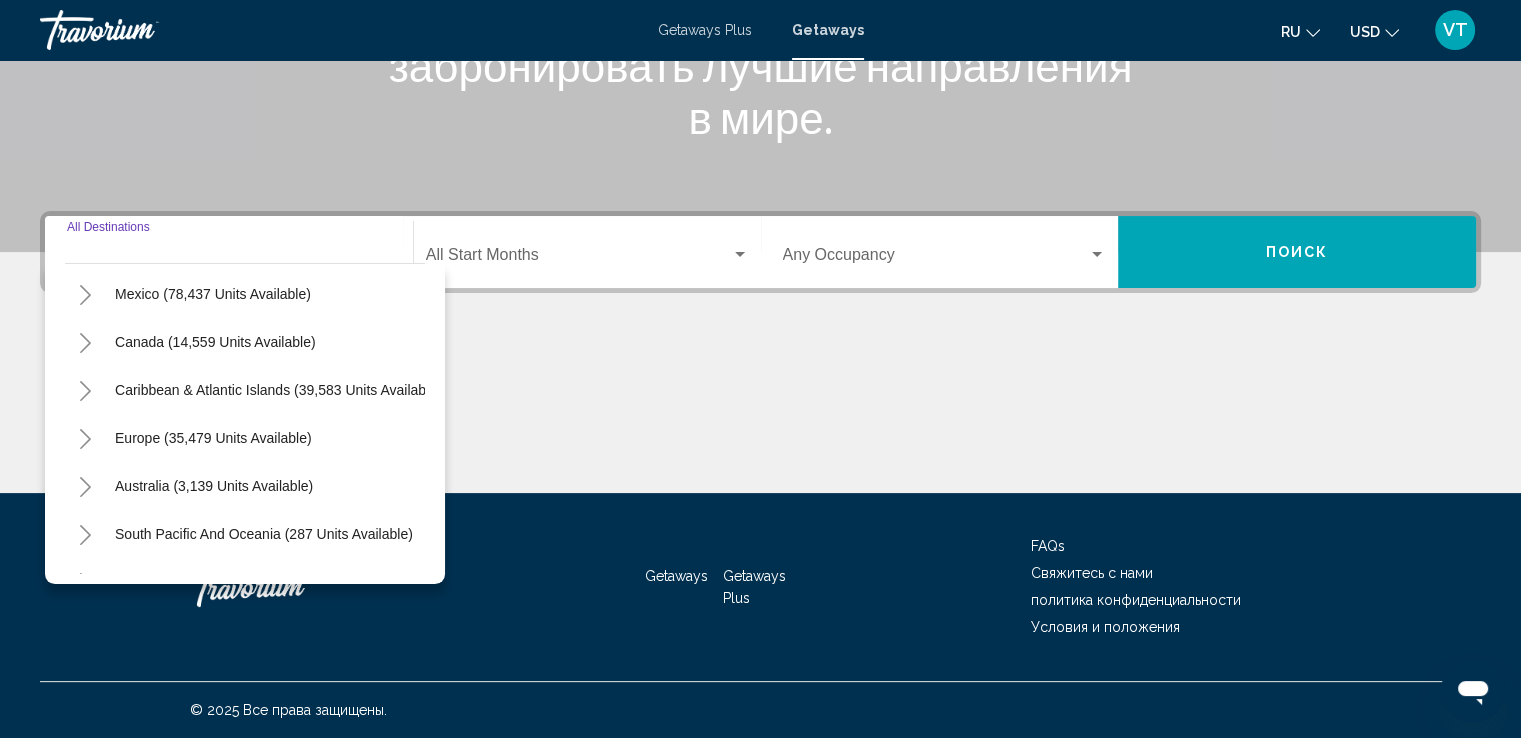 click 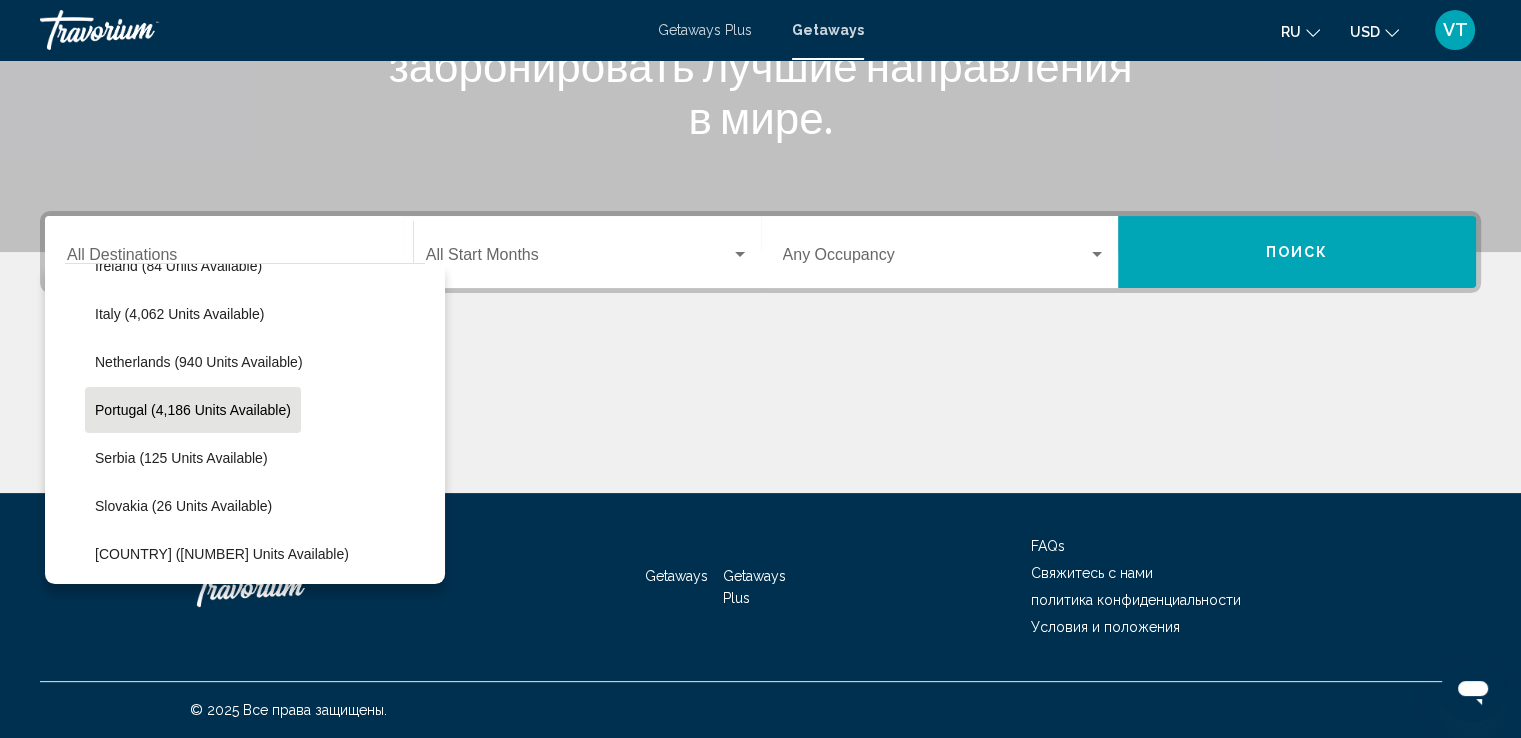 scroll, scrollTop: 900, scrollLeft: 0, axis: vertical 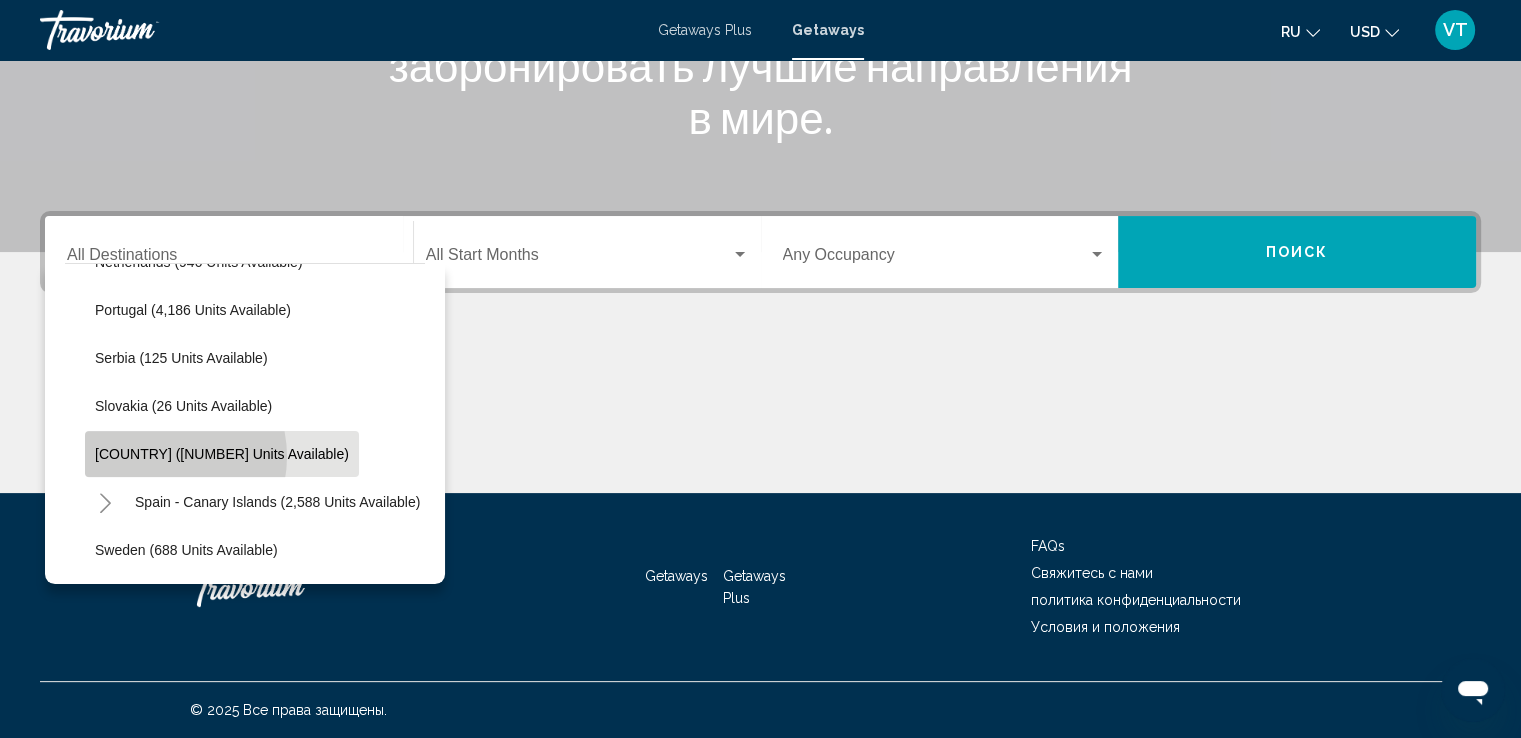 click on "[COUNTRY] ([NUMBER] units available)" 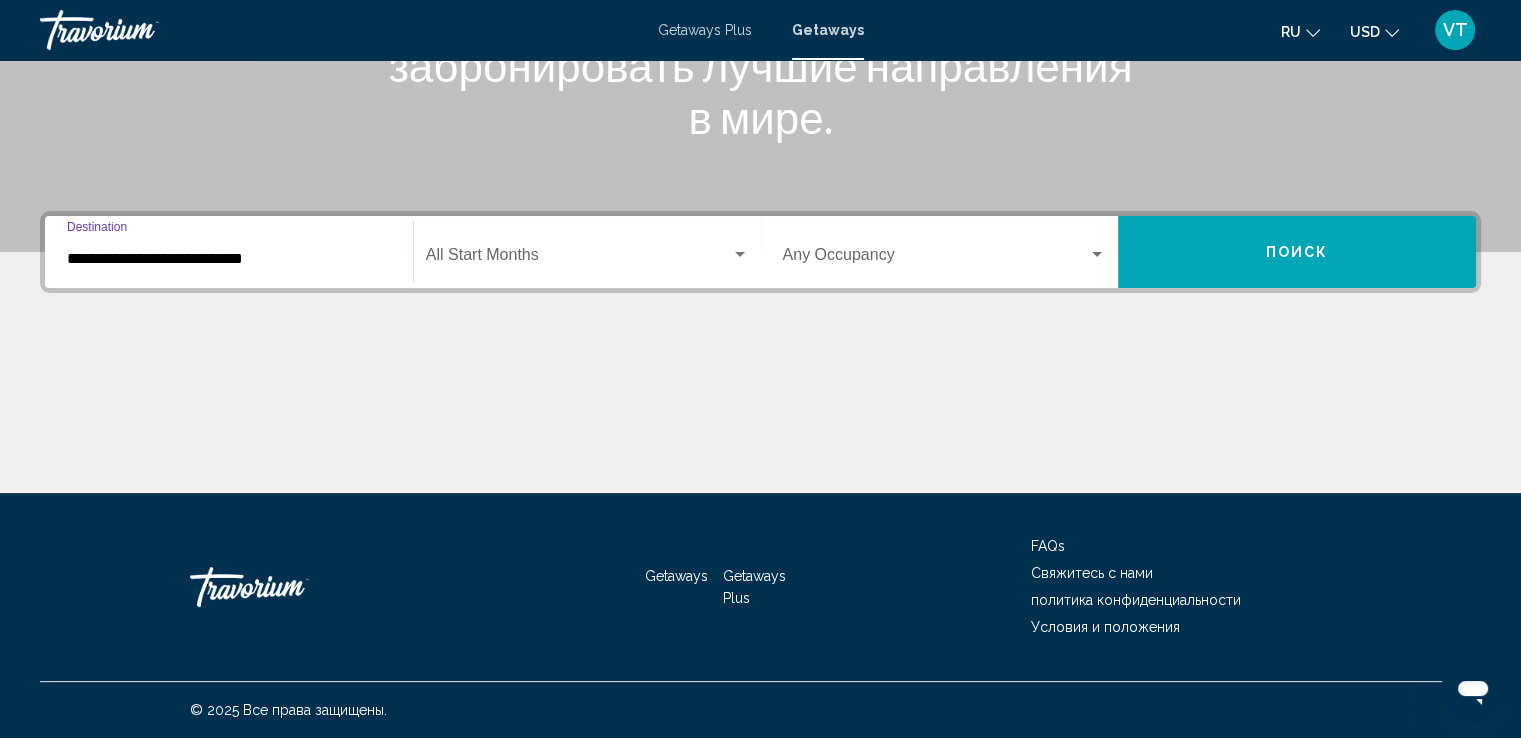 click at bounding box center [740, 254] 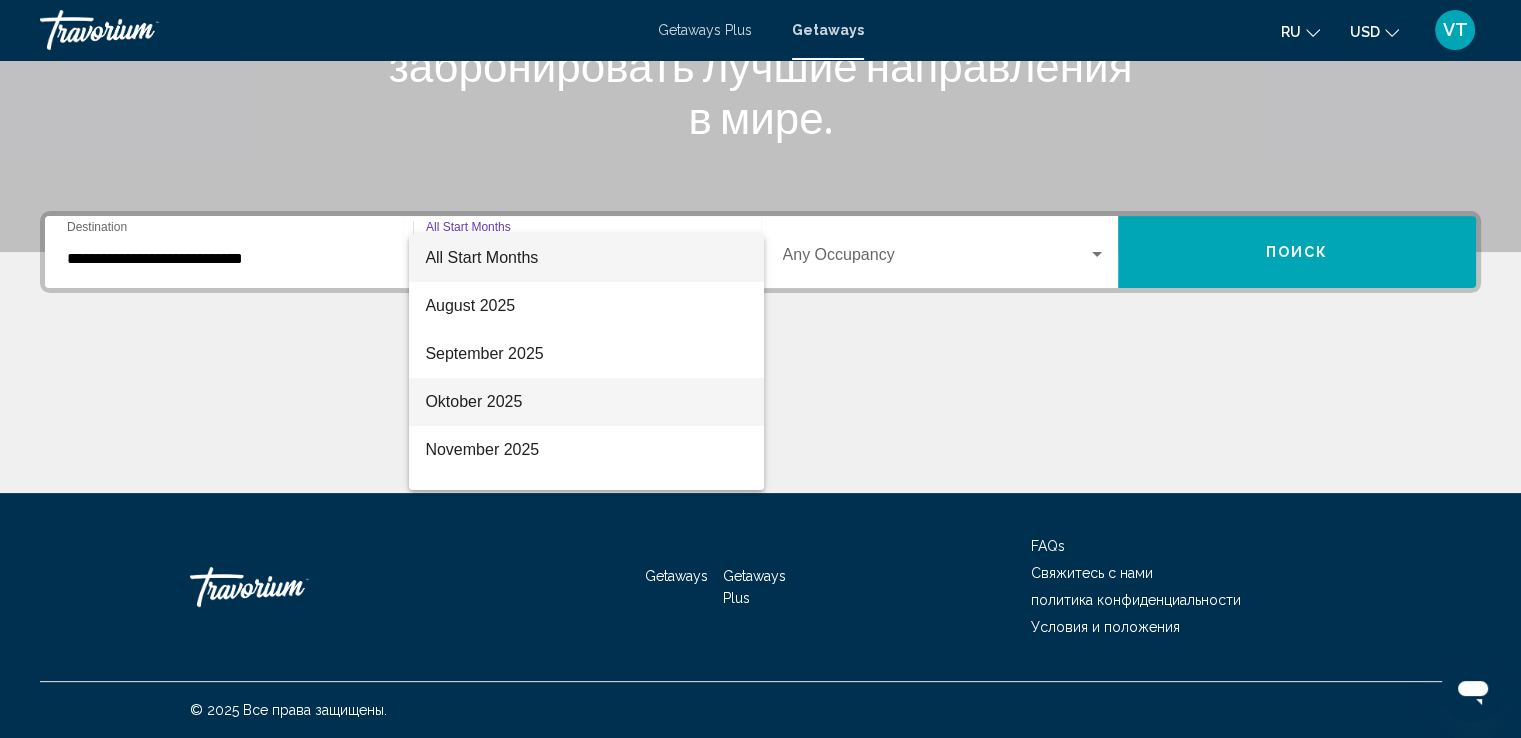 click on "Oktober 2025" at bounding box center [586, 402] 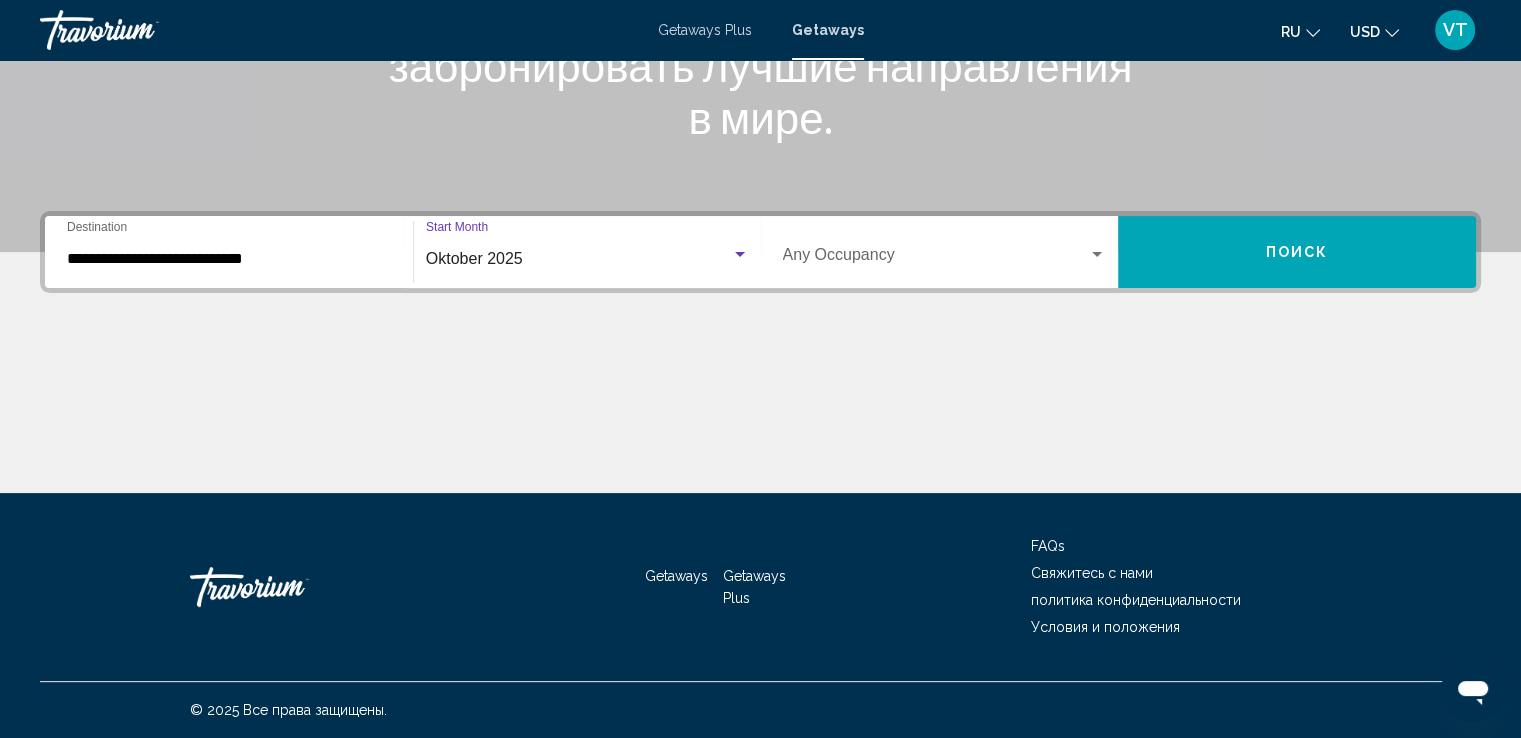 click on "Поиск" at bounding box center (1297, 252) 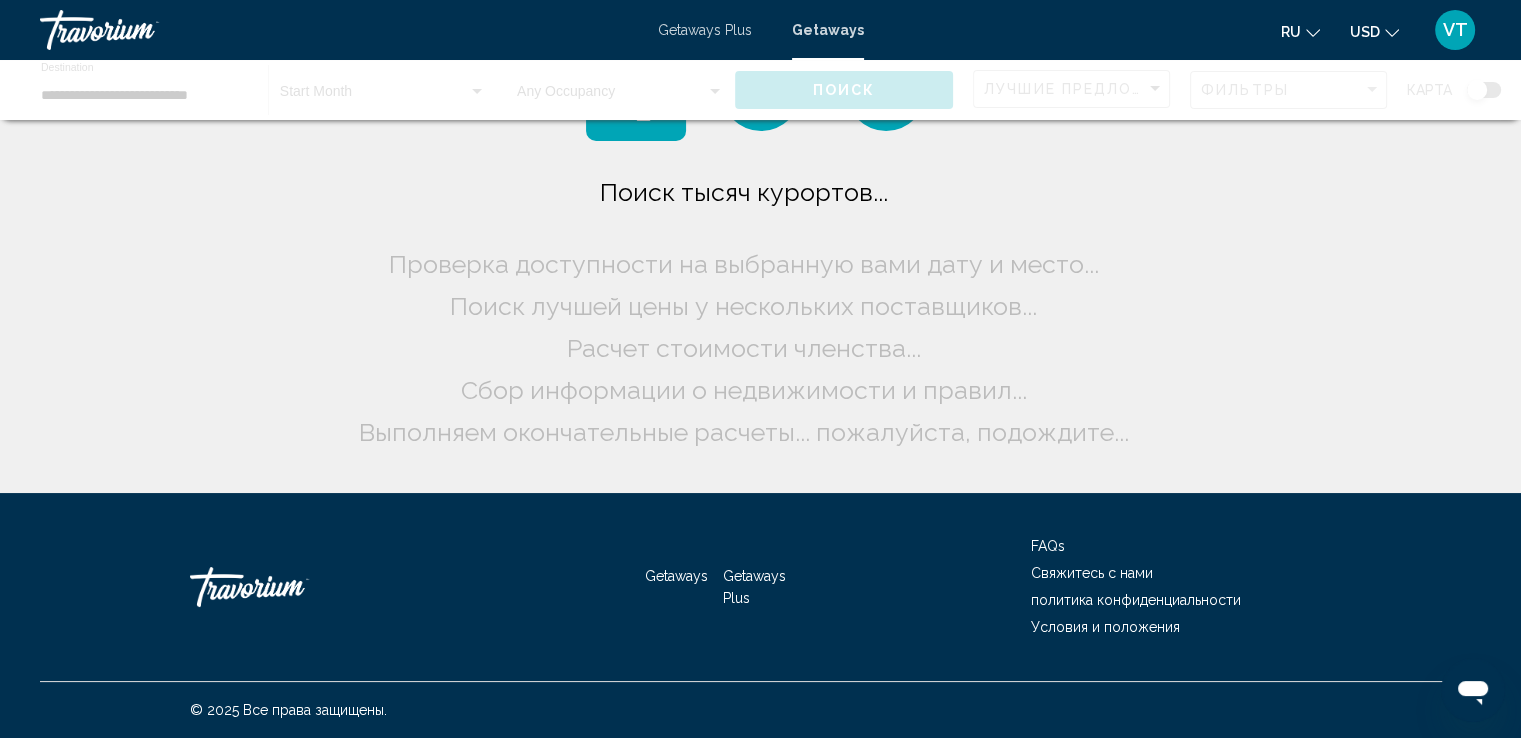 scroll, scrollTop: 0, scrollLeft: 0, axis: both 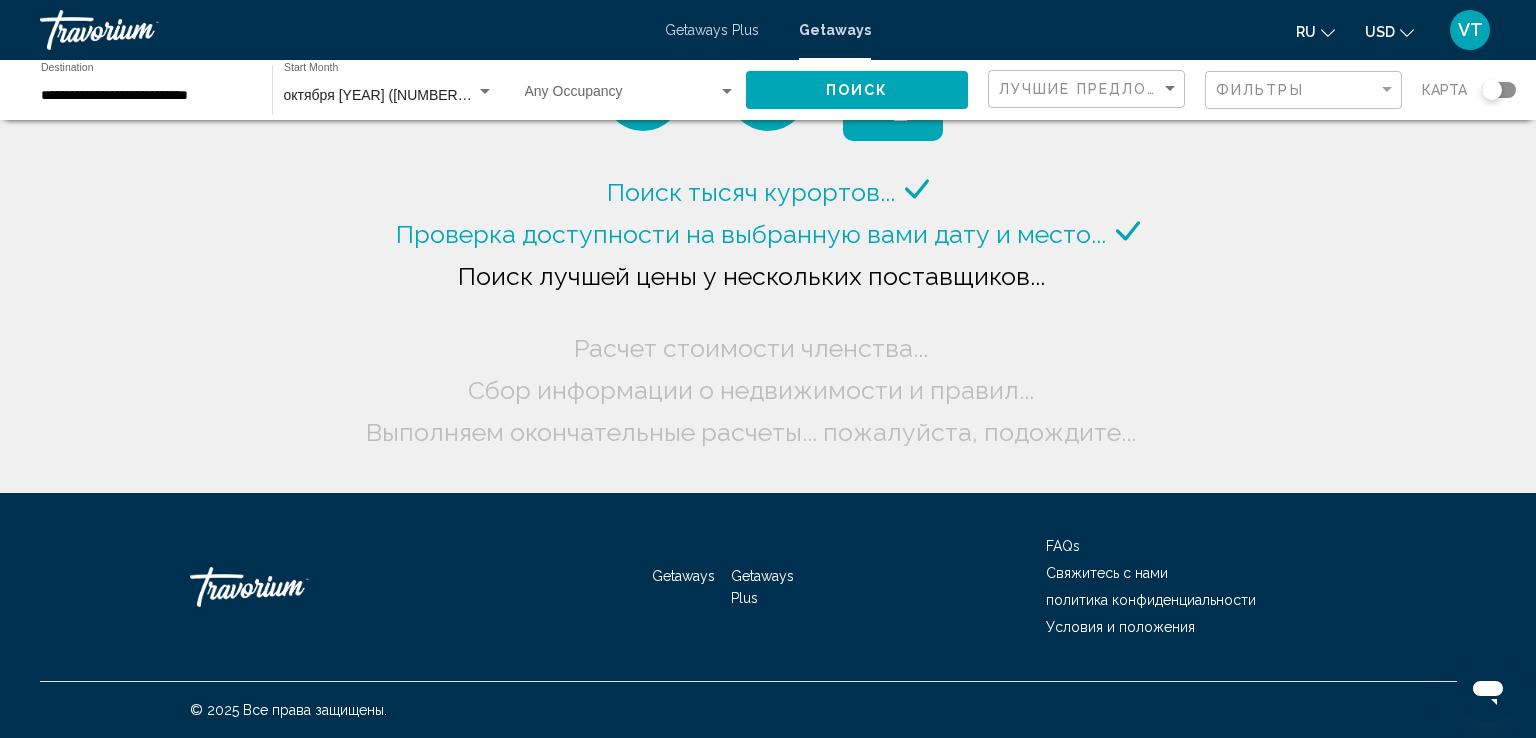 click 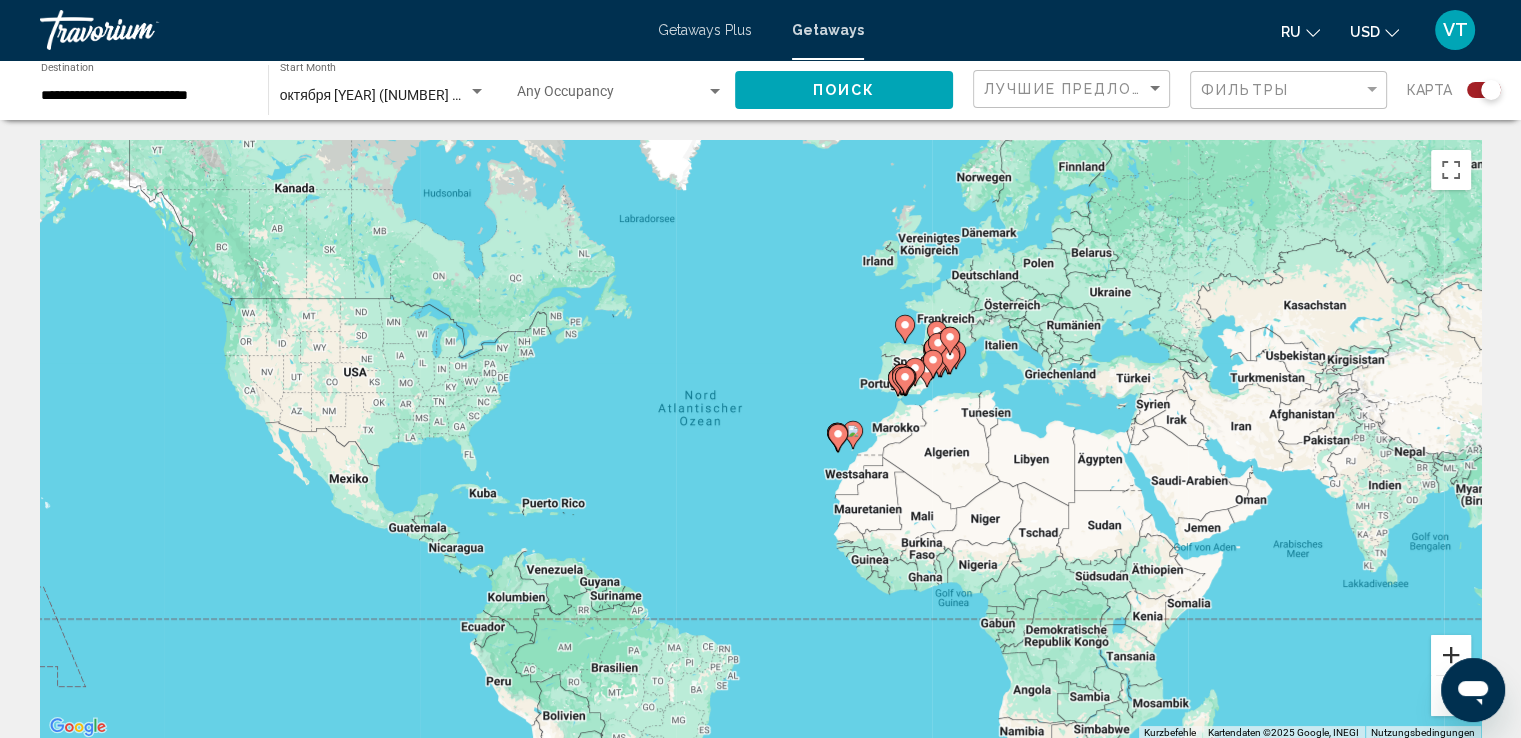 click at bounding box center (1451, 655) 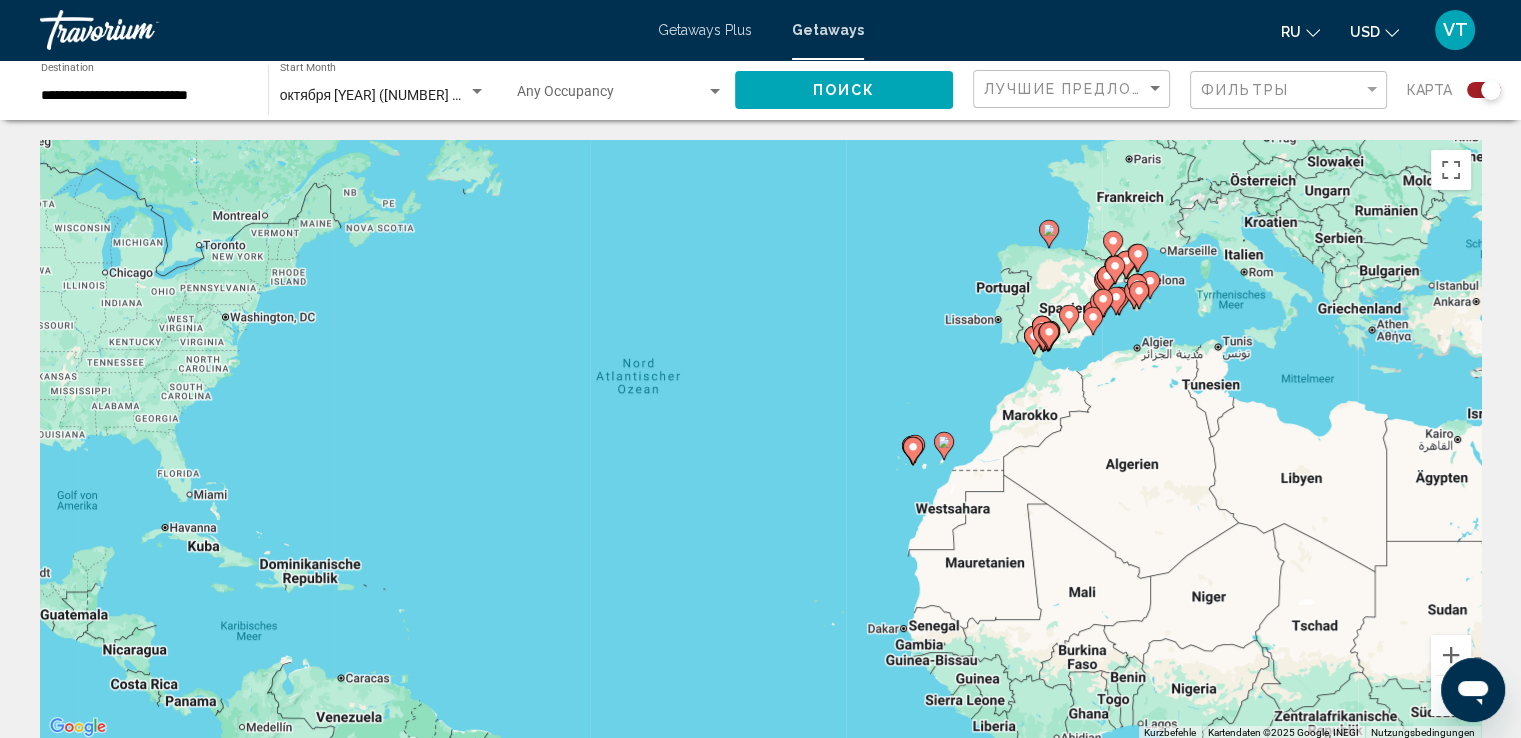 click on "Um den Modus zum Ziehen mit der Tastatur zu aktivieren, drückst du Alt + Eingabetaste. Wenn du den Modus aktiviert hast, kannst du die Markierung mit den Pfeiltasten verschieben. Nachdem du sie an die gewünschte Stelle gezogen bzw. verschoben hast, drückst du einfach die Eingabetaste. Durch Drücken der Esc-Taste kannst du den Vorgang abbrechen." at bounding box center [760, 440] 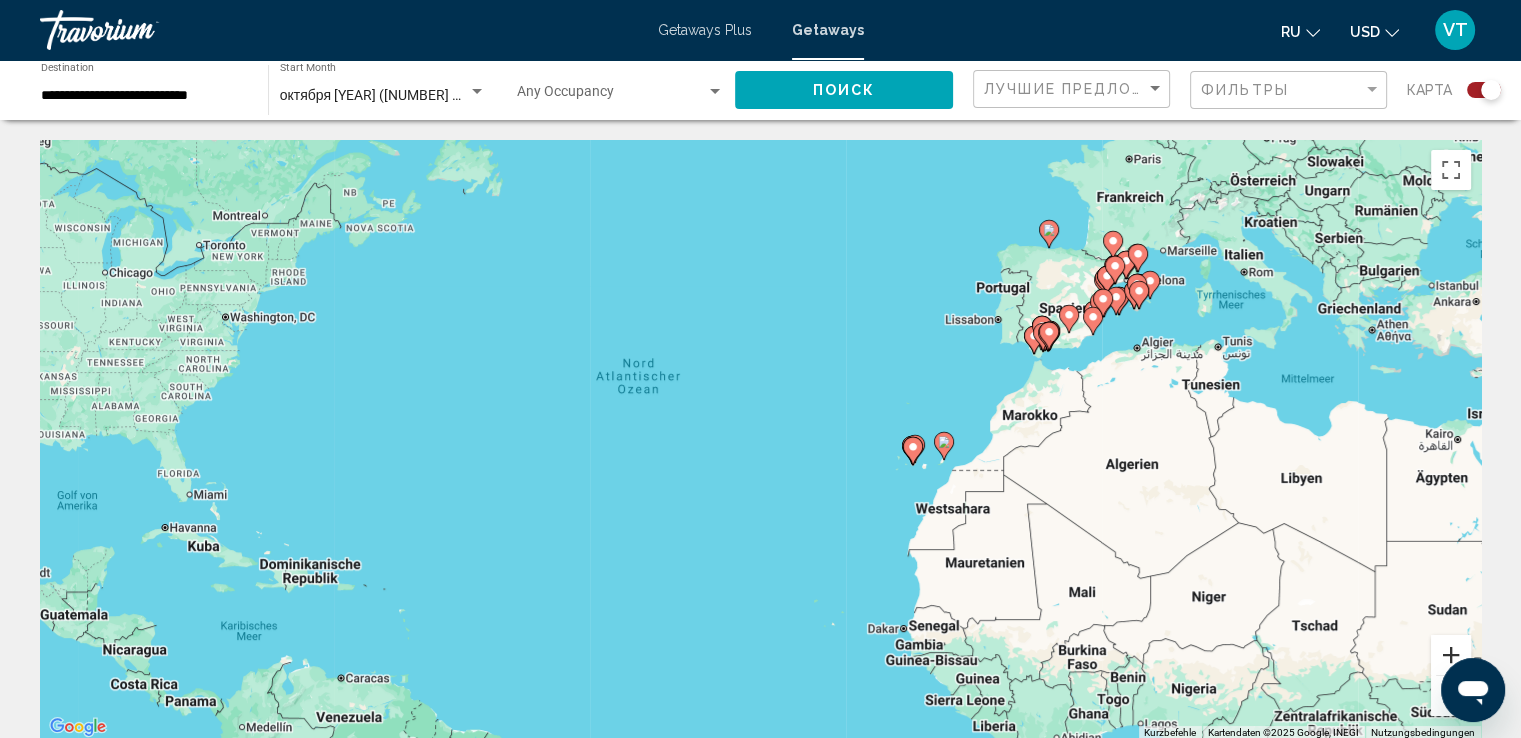 click at bounding box center (1451, 655) 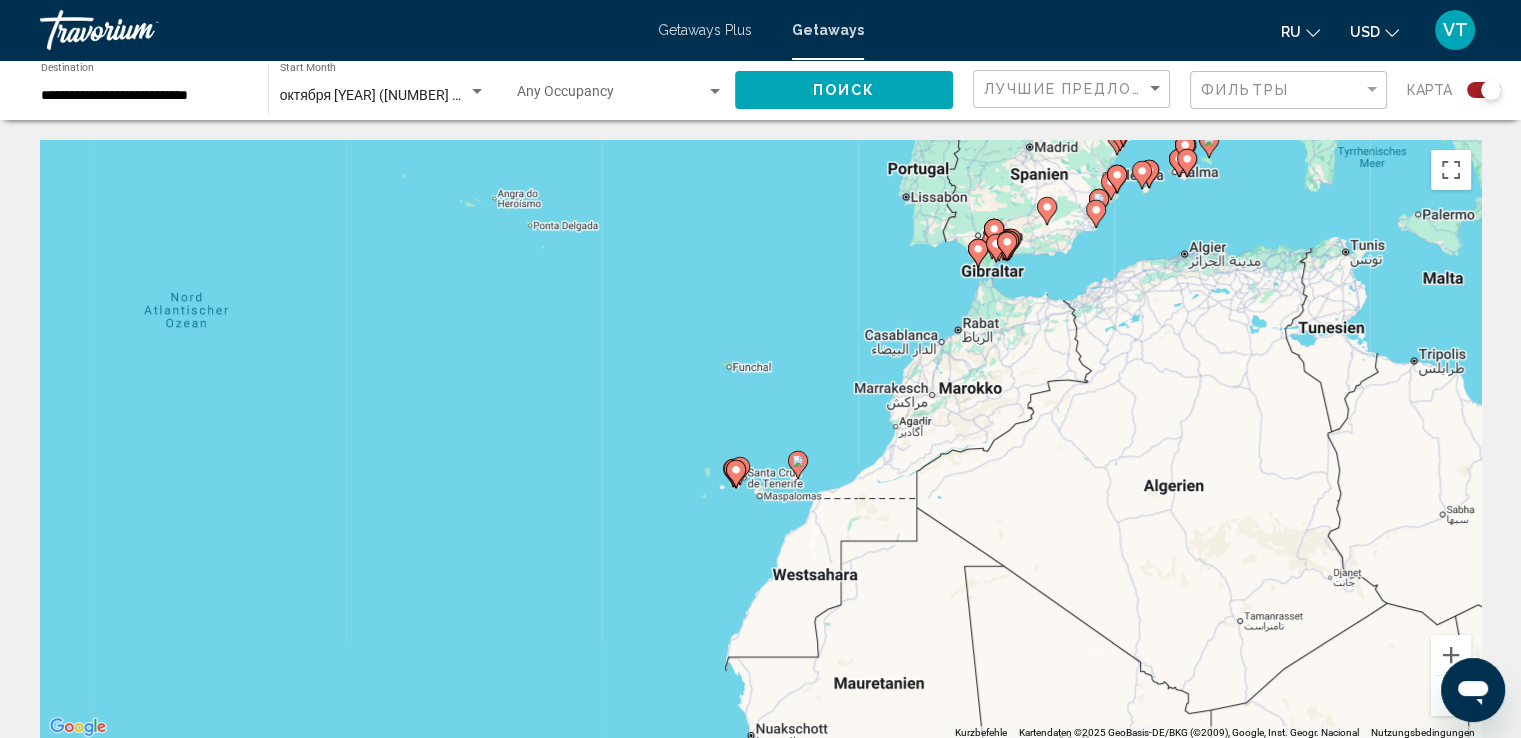 drag, startPoint x: 1390, startPoint y: 420, endPoint x: 931, endPoint y: 459, distance: 460.65387 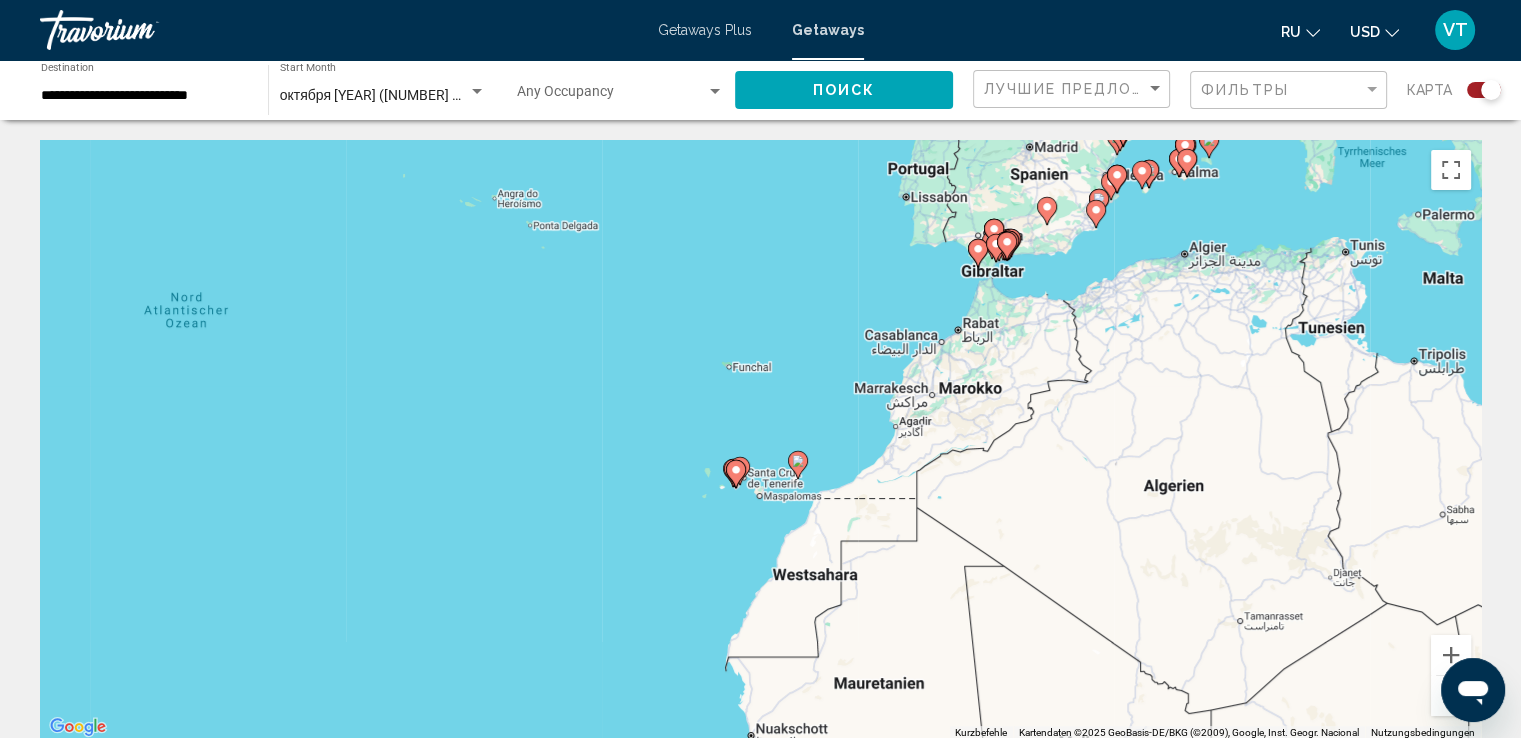 click on "Um den Modus zum Ziehen mit der Tastatur zu aktivieren, drückst du Alt + Eingabetaste. Wenn du den Modus aktiviert hast, kannst du die Markierung mit den Pfeiltasten verschieben. Nachdem du sie an die gewünschte Stelle gezogen bzw. verschoben hast, drückst du einfach die Eingabetaste. Durch Drücken der Esc-Taste kannst du den Vorgang abbrechen." at bounding box center [760, 440] 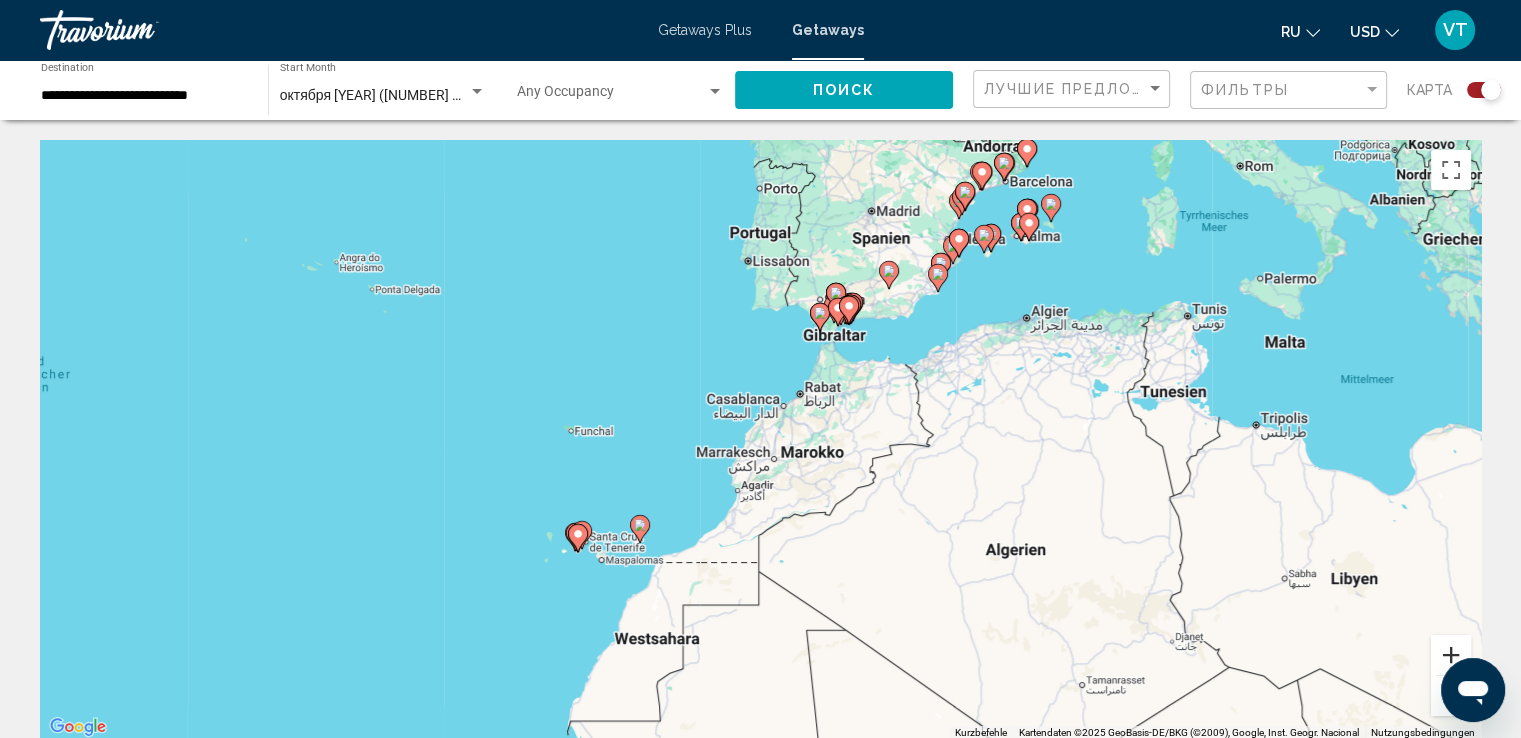 click at bounding box center [1451, 655] 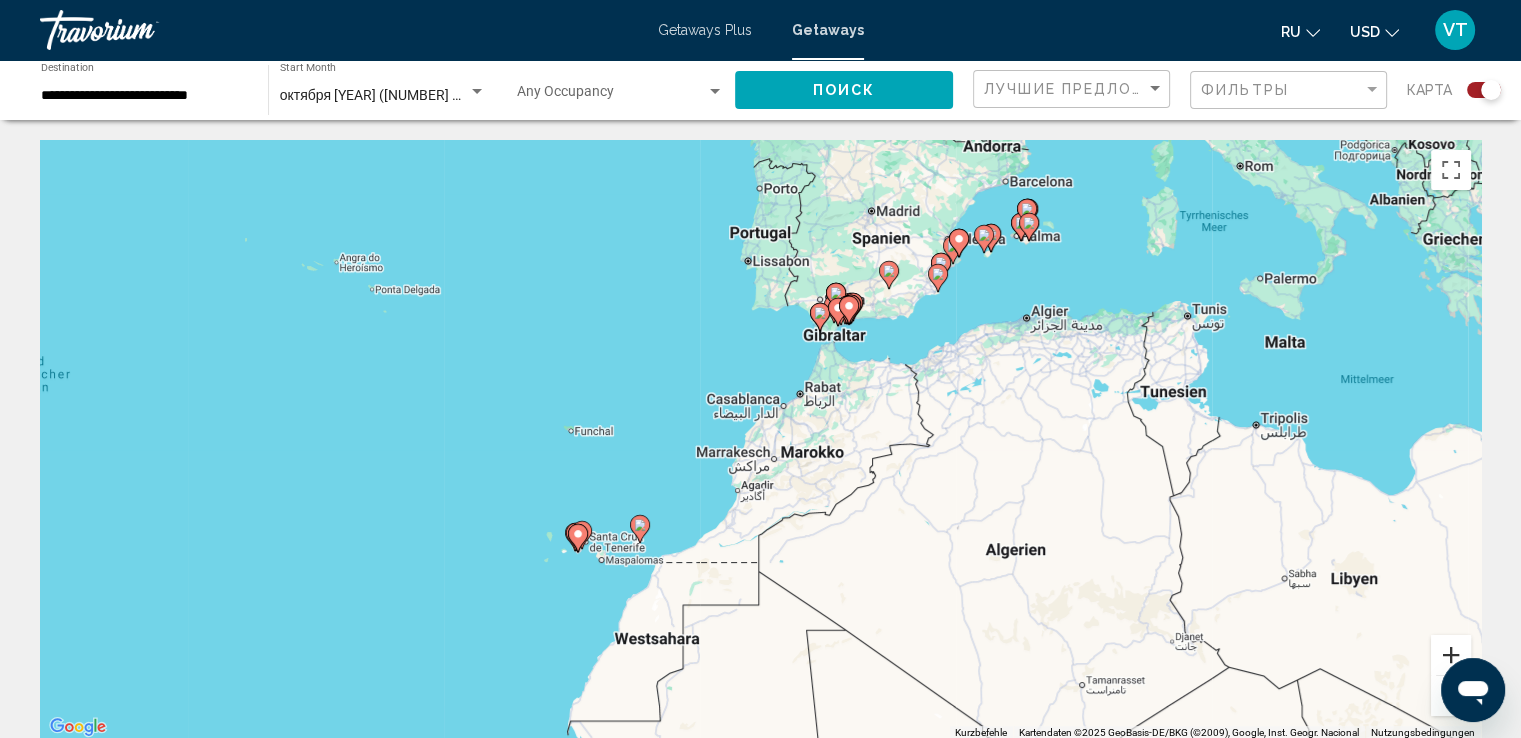click at bounding box center (1451, 655) 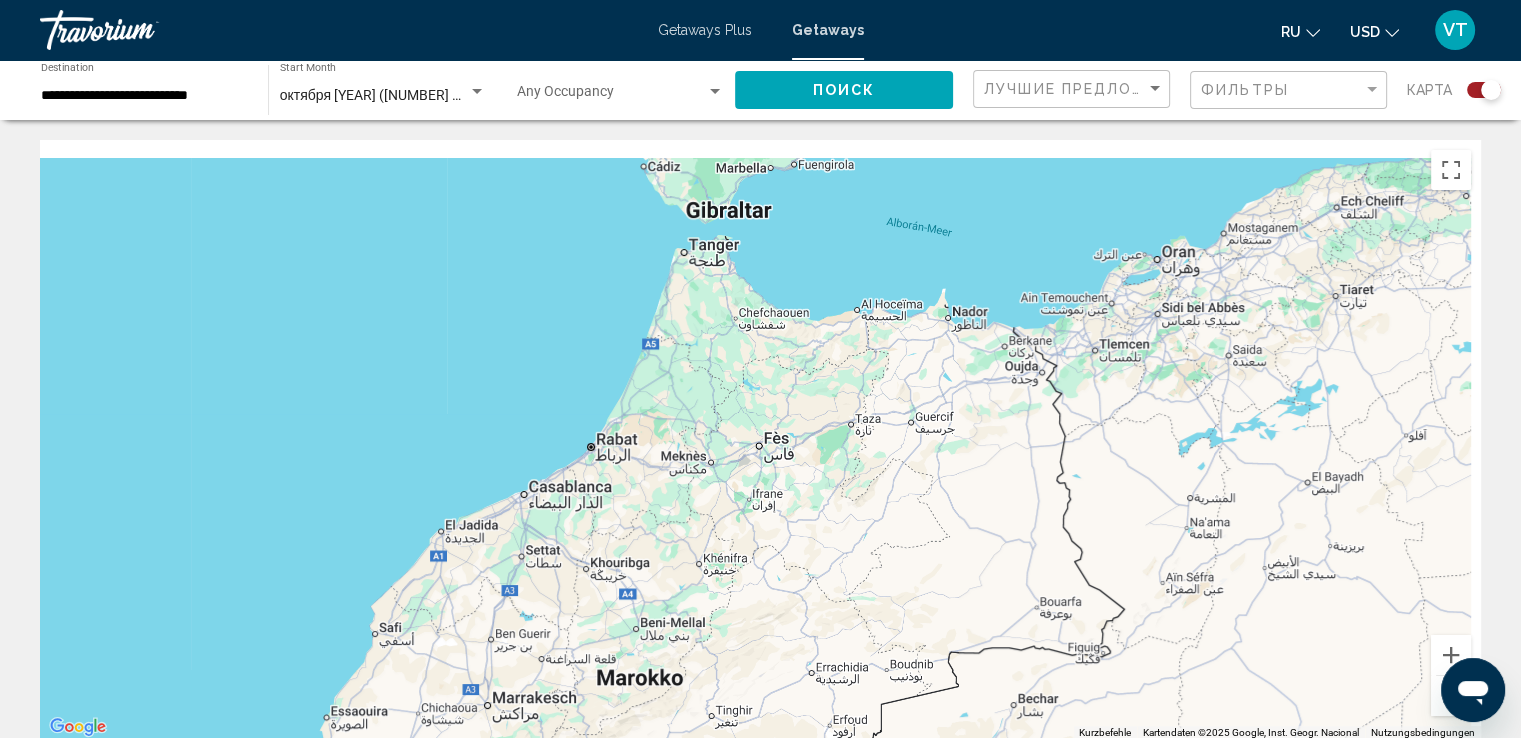 drag, startPoint x: 1282, startPoint y: 357, endPoint x: 897, endPoint y: 625, distance: 469.0938 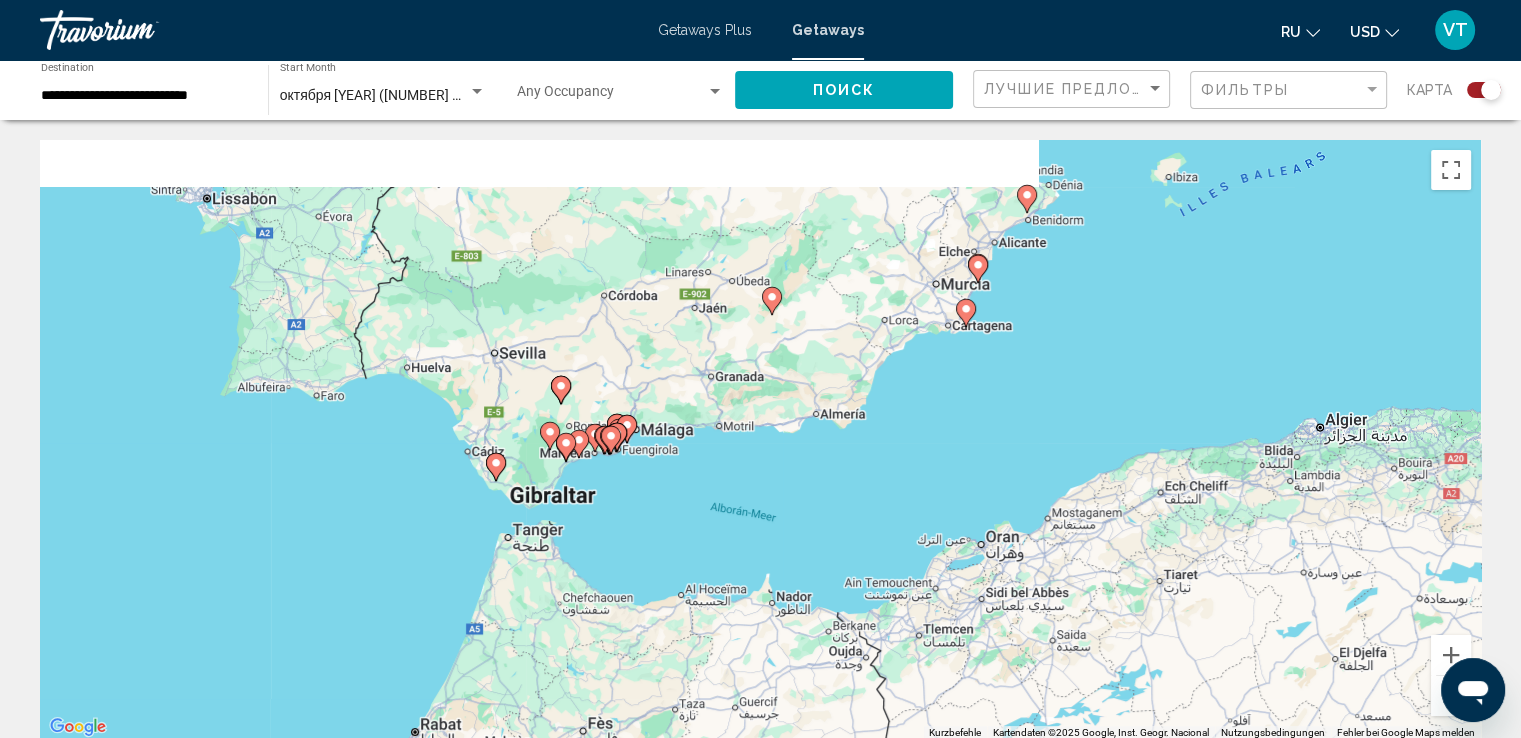 drag, startPoint x: 1108, startPoint y: 361, endPoint x: 1027, endPoint y: 542, distance: 198.29776 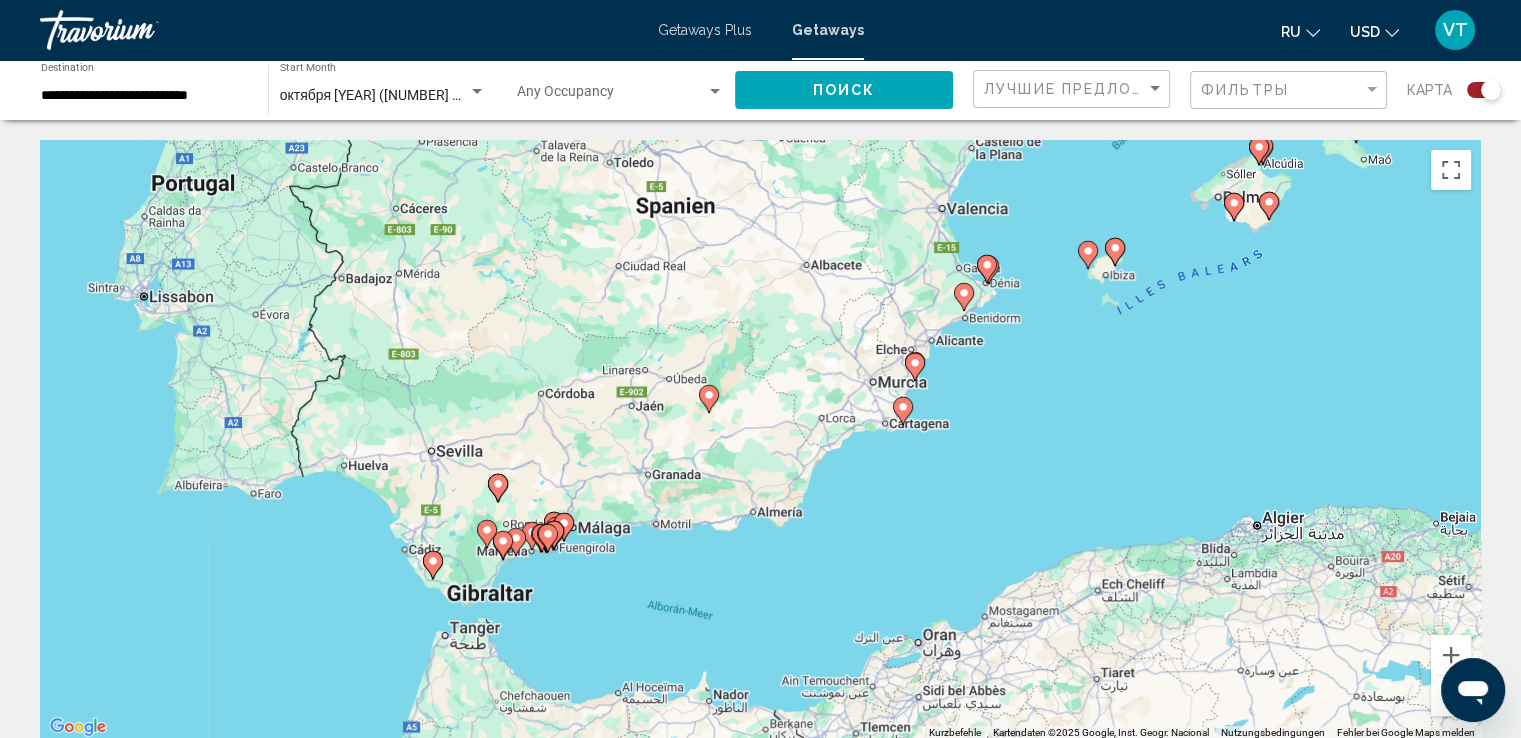 drag, startPoint x: 1083, startPoint y: 398, endPoint x: 1021, endPoint y: 491, distance: 111.77209 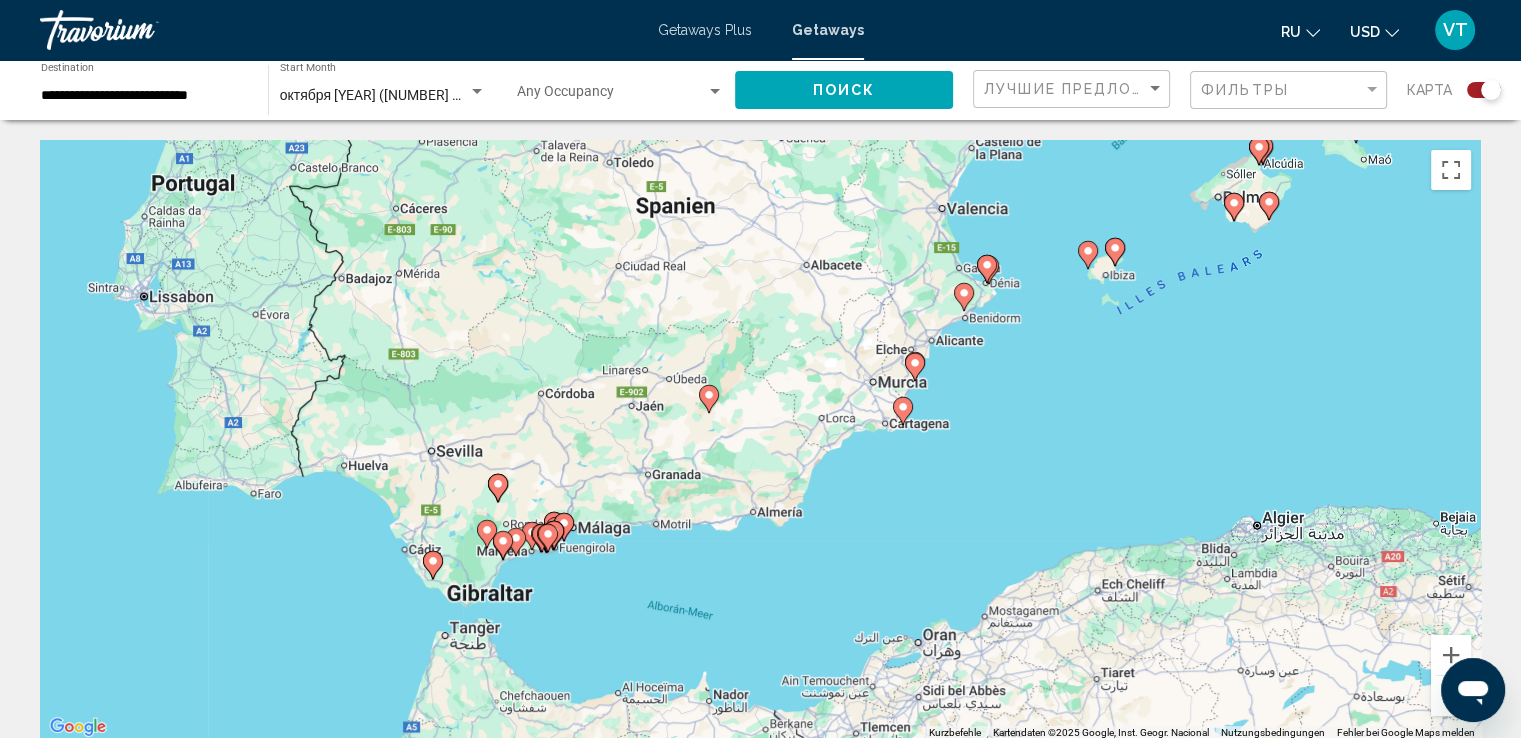 click on "Um den Modus zum Ziehen mit der Tastatur zu aktivieren, drückst du Alt + Eingabetaste. Wenn du den Modus aktiviert hast, kannst du die Markierung mit den Pfeiltasten verschieben. Nachdem du sie an die gewünschte Stelle gezogen bzw. verschoben hast, drückst du einfach die Eingabetaste. Durch Drücken der Esc-Taste kannst du den Vorgang abbrechen." at bounding box center (760, 440) 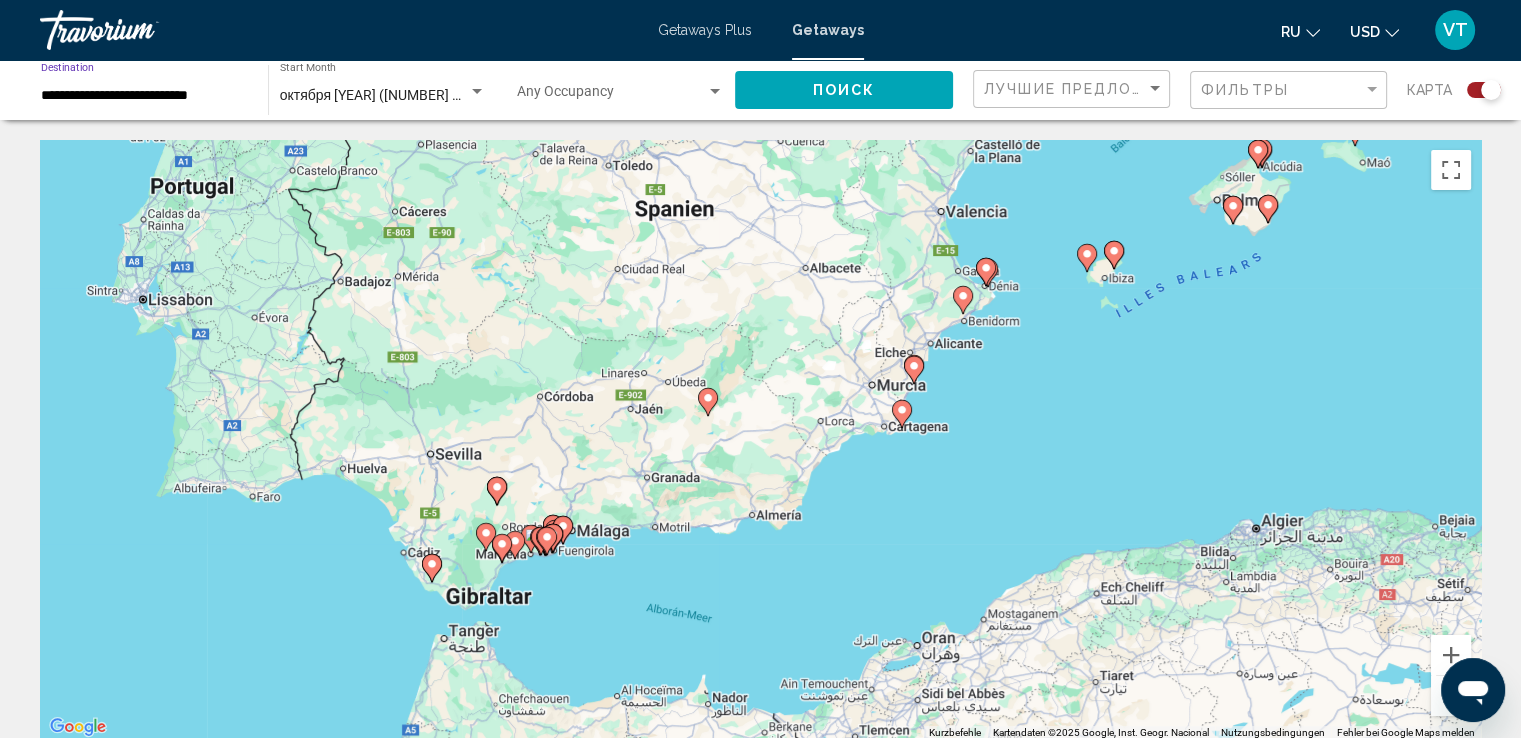 click on "**********" at bounding box center [144, 96] 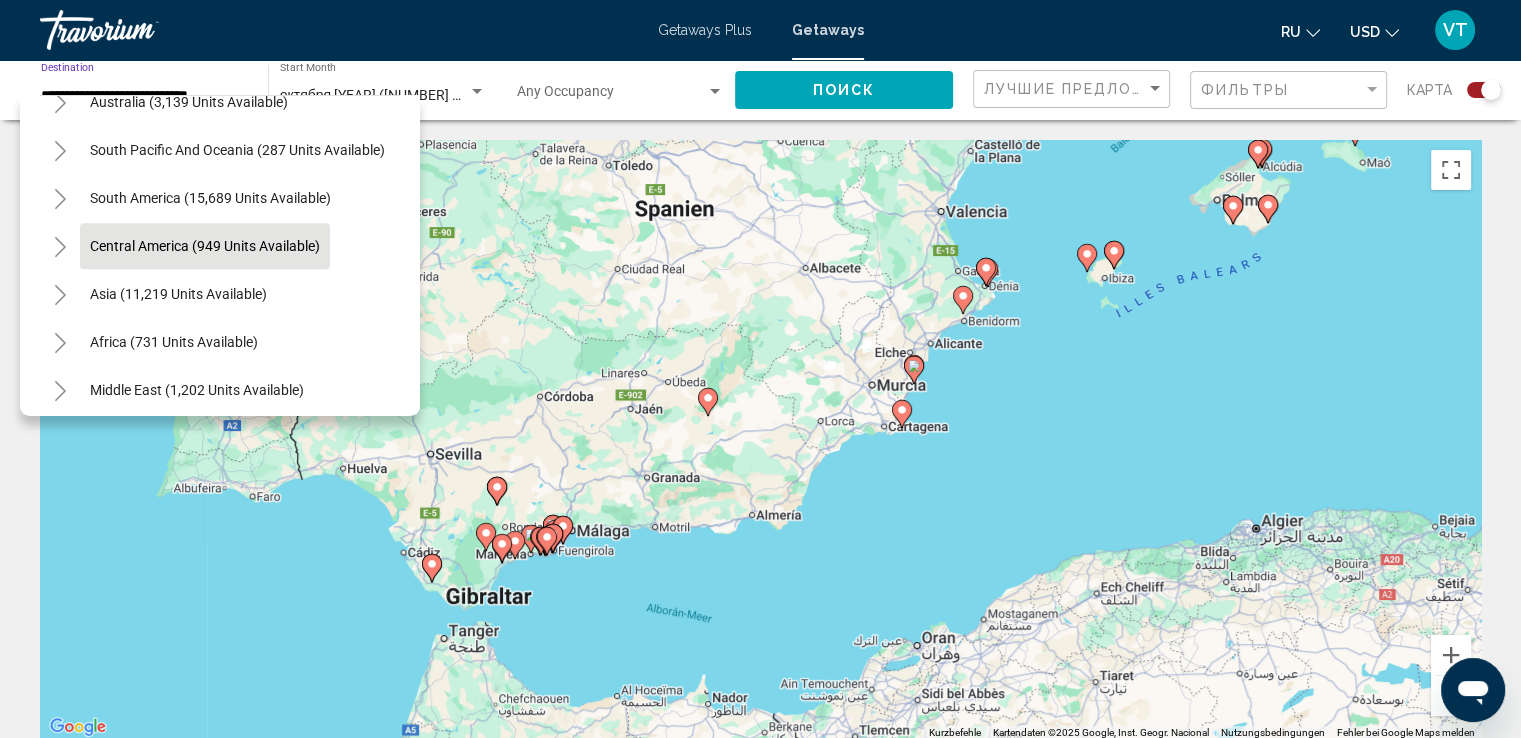 scroll, scrollTop: 1491, scrollLeft: 0, axis: vertical 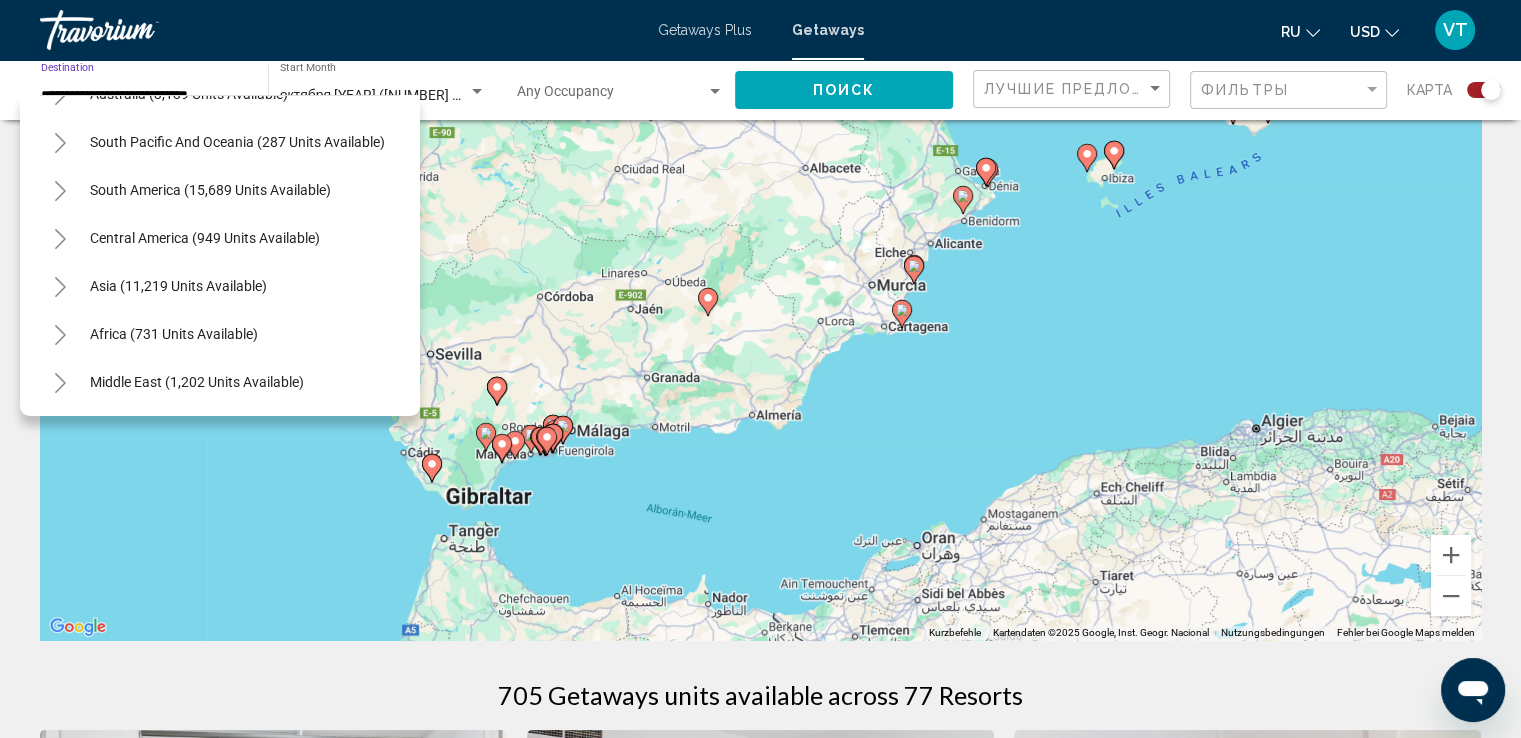 click 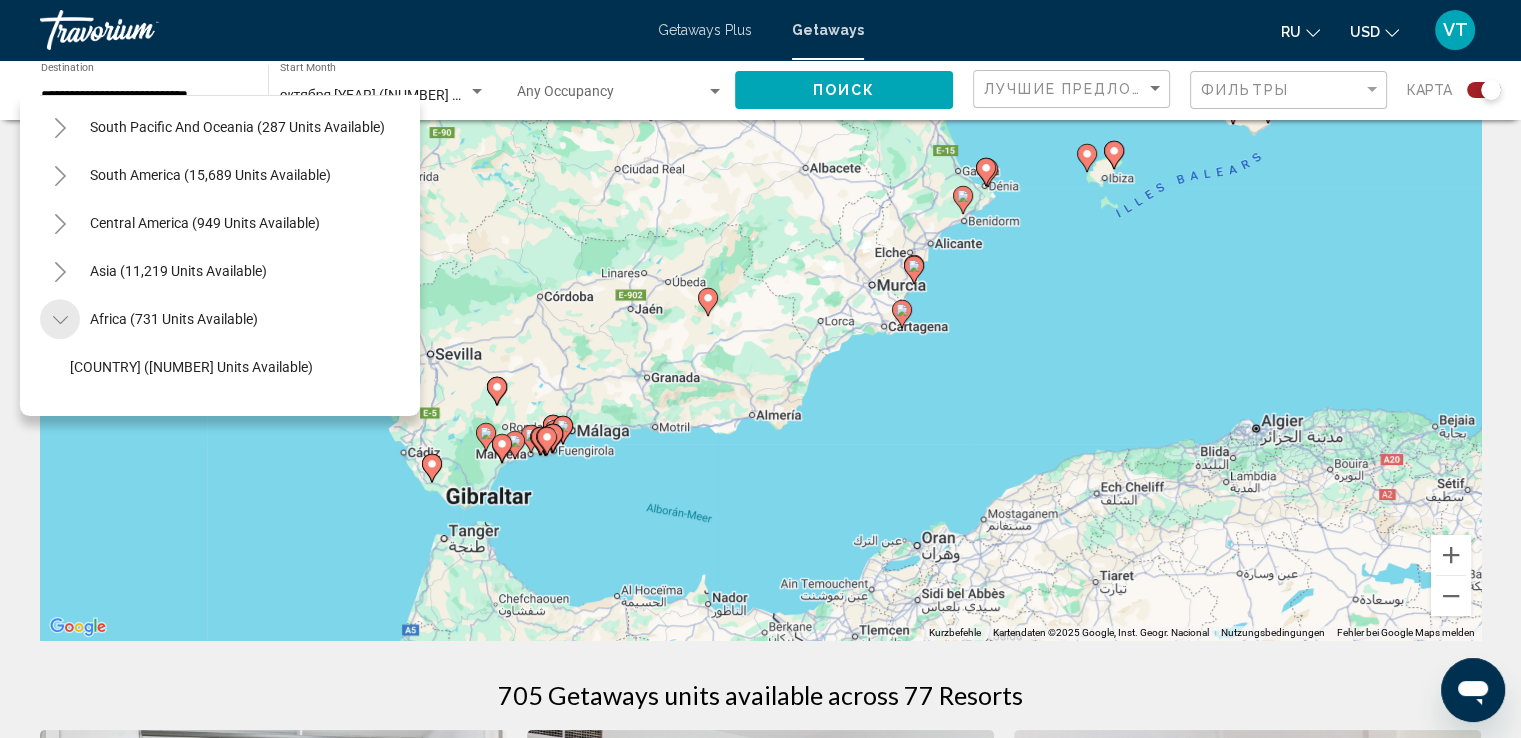 click 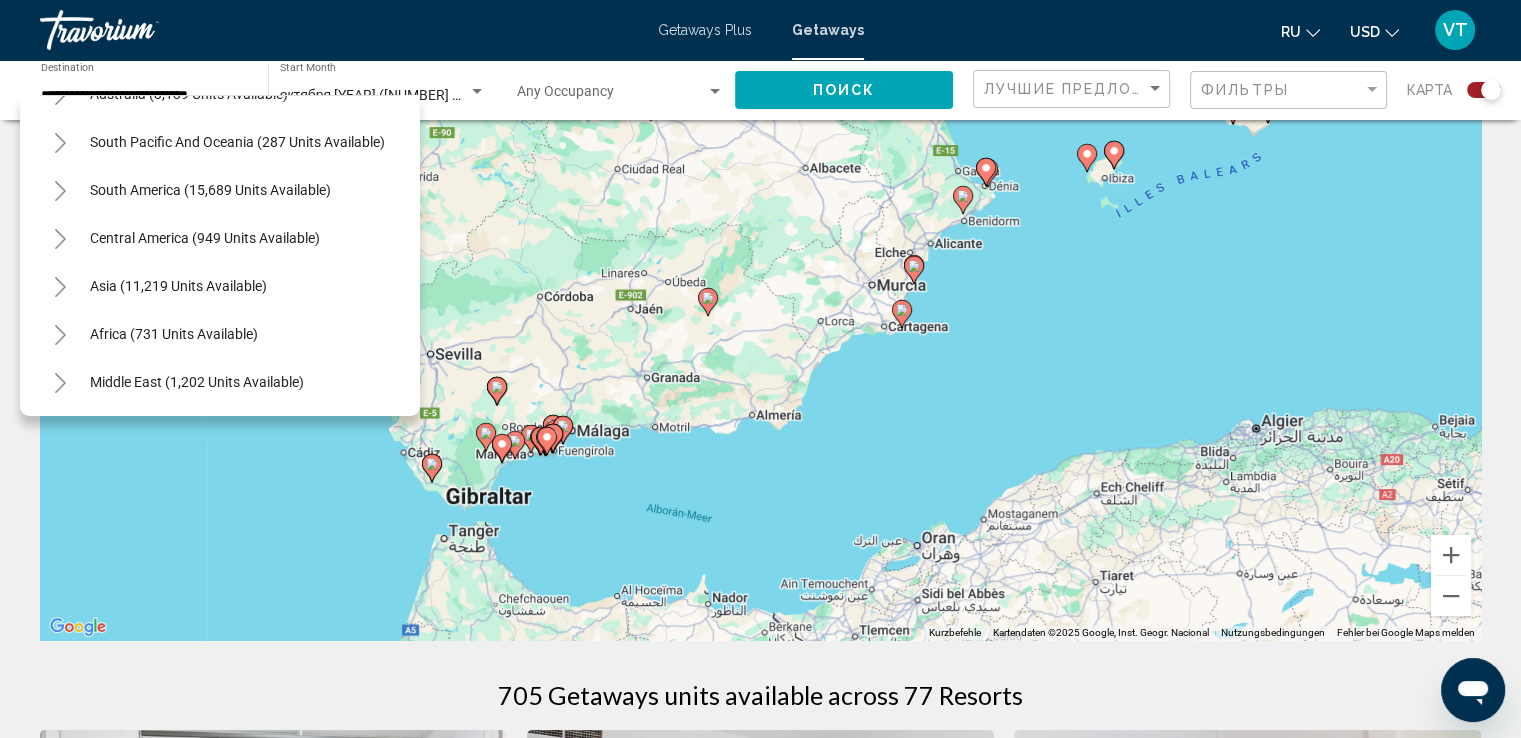 click 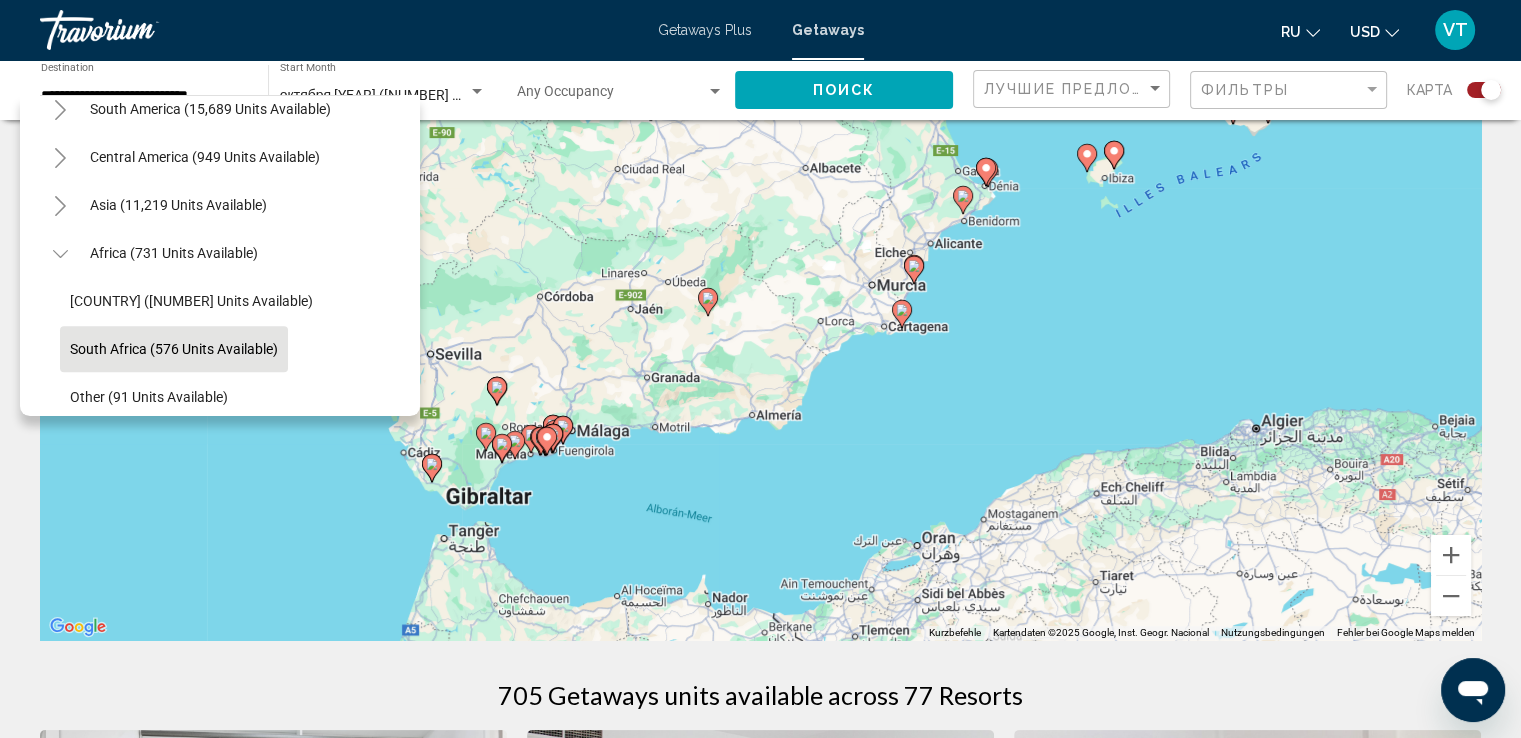 scroll, scrollTop: 1591, scrollLeft: 0, axis: vertical 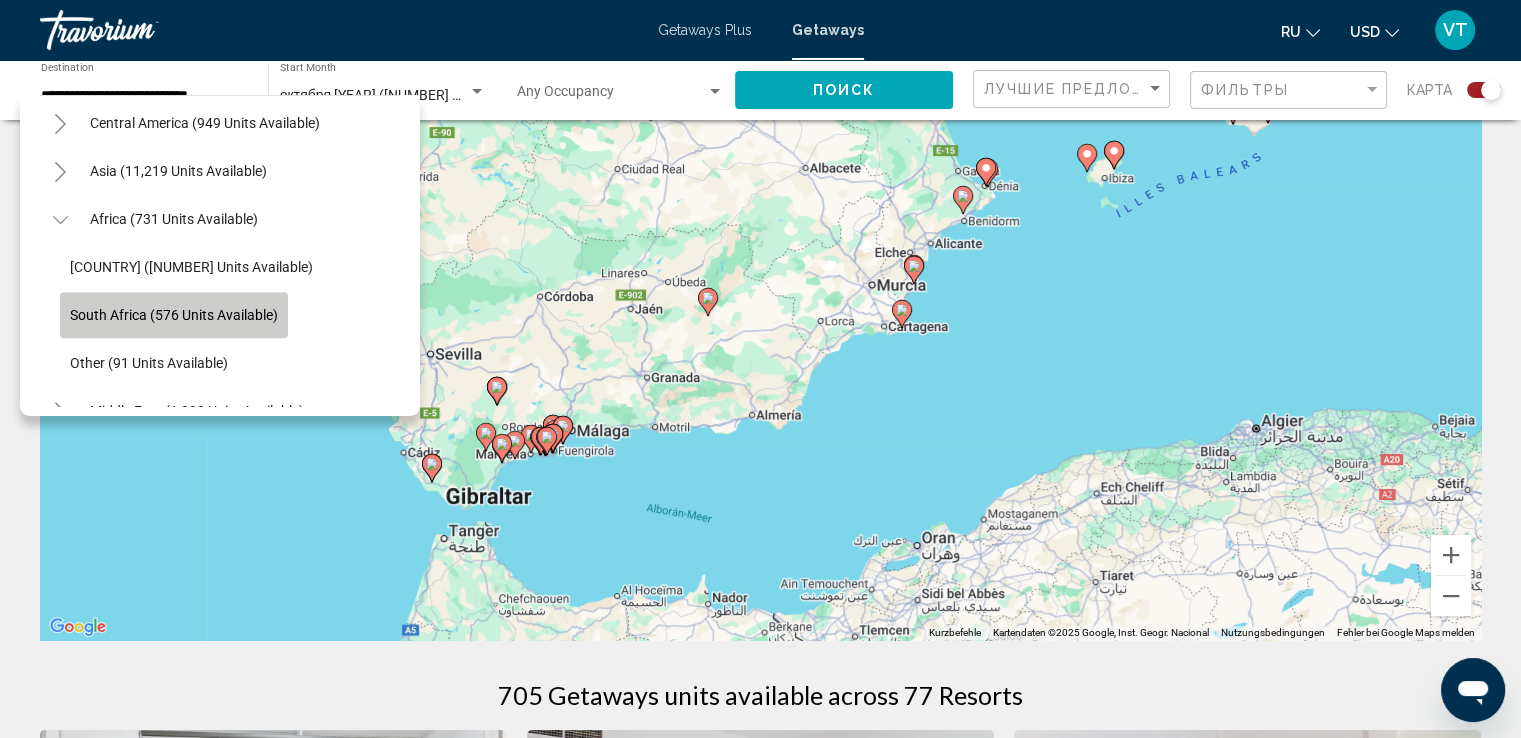 click on "South Africa (576 units available)" 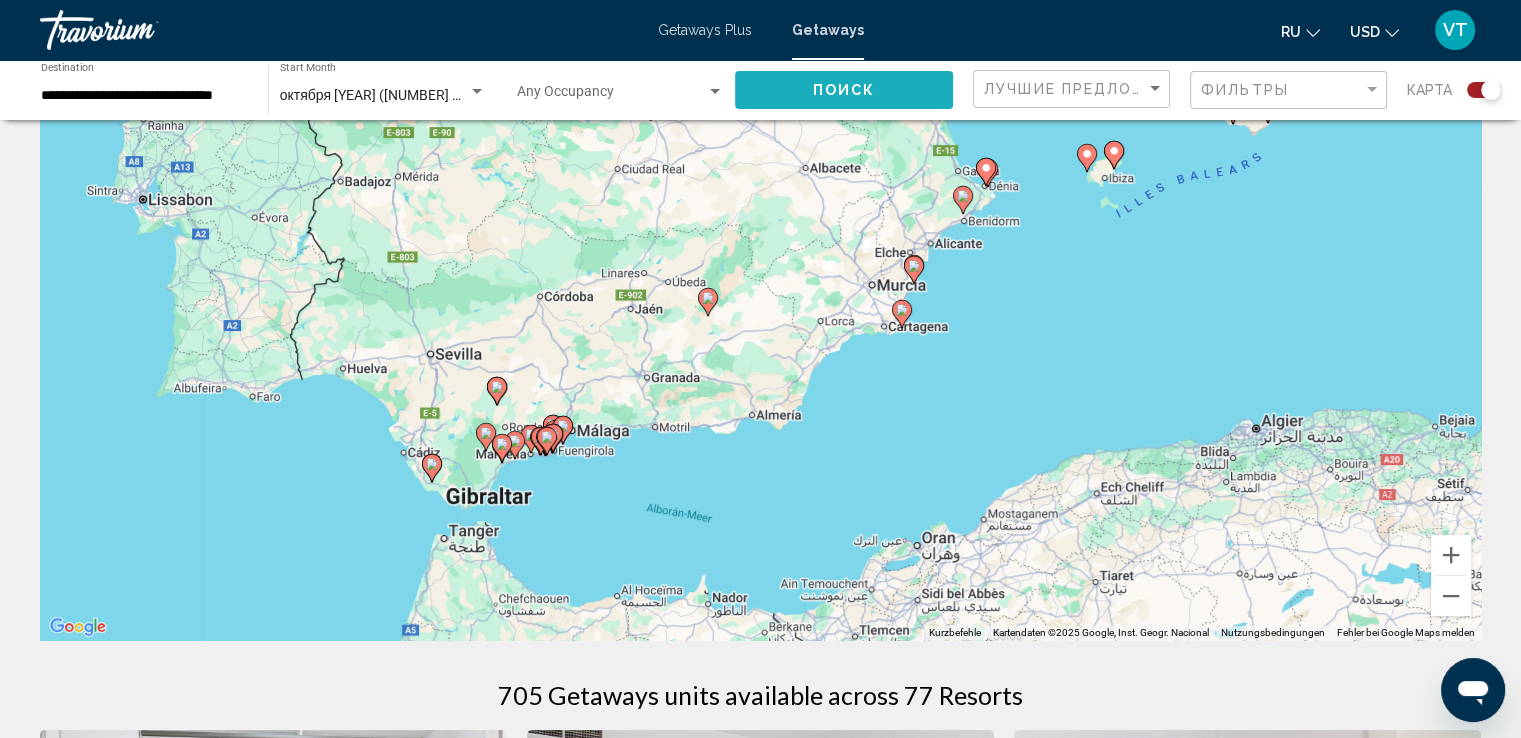 click on "Поиск" 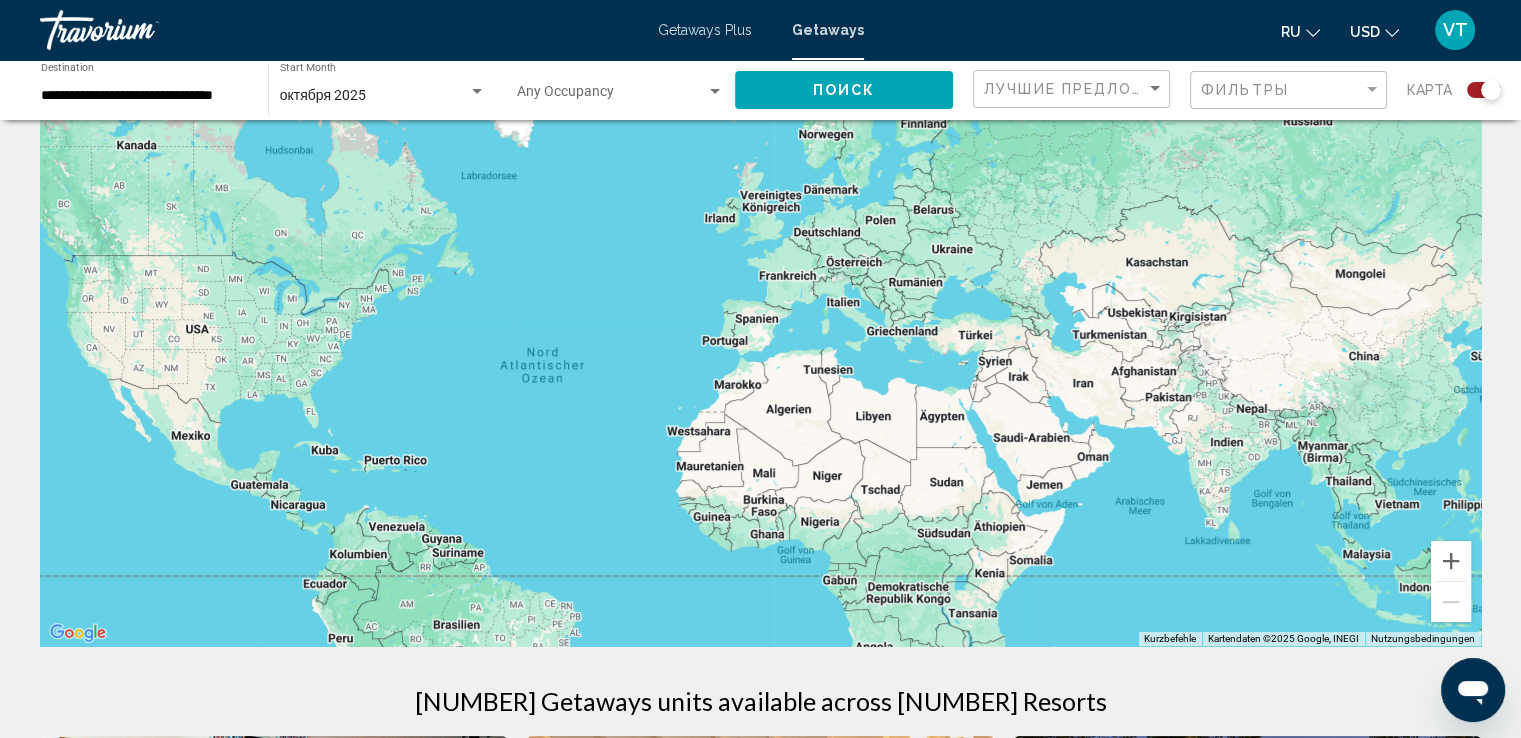 scroll, scrollTop: 200, scrollLeft: 0, axis: vertical 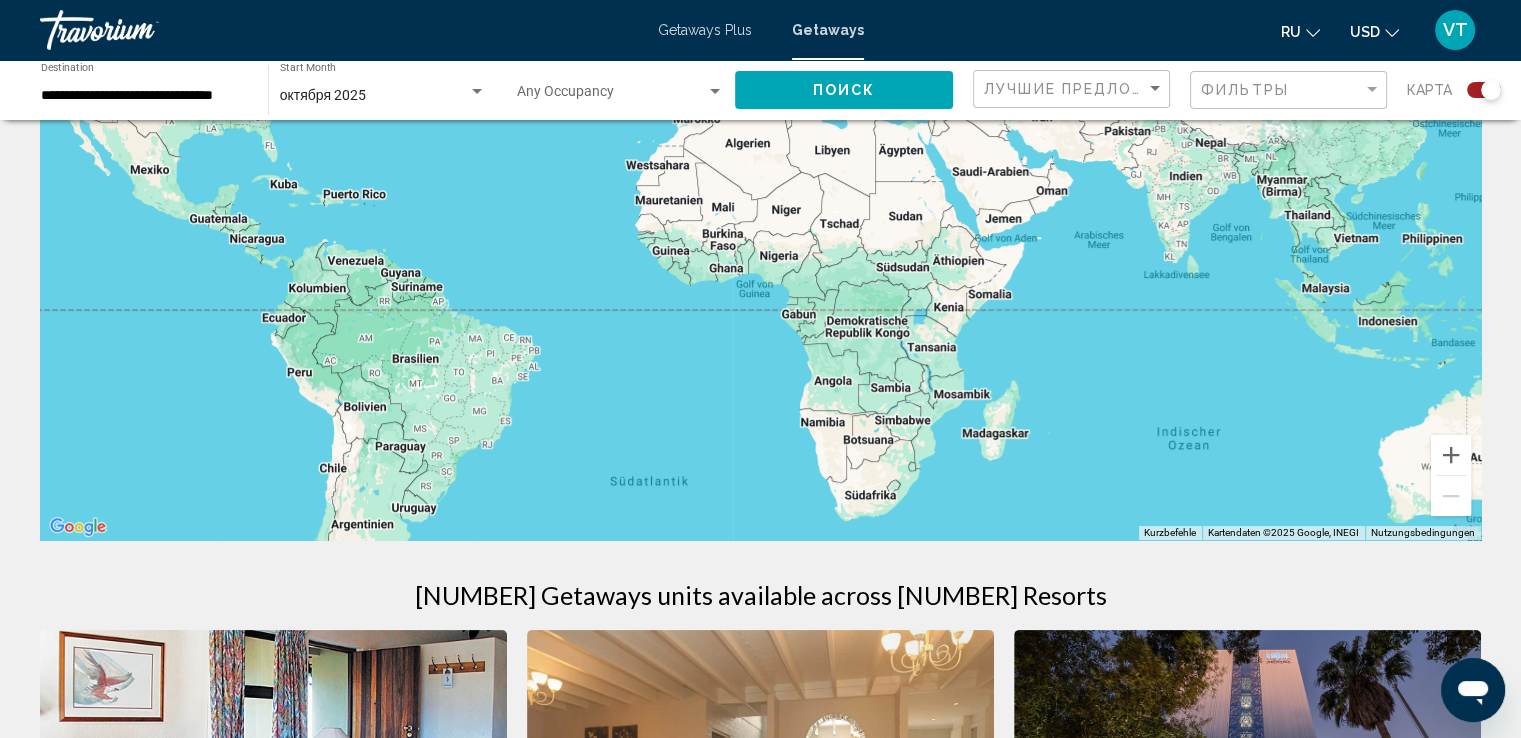 drag, startPoint x: 1188, startPoint y: 373, endPoint x: 1145, endPoint y: 194, distance: 184.09236 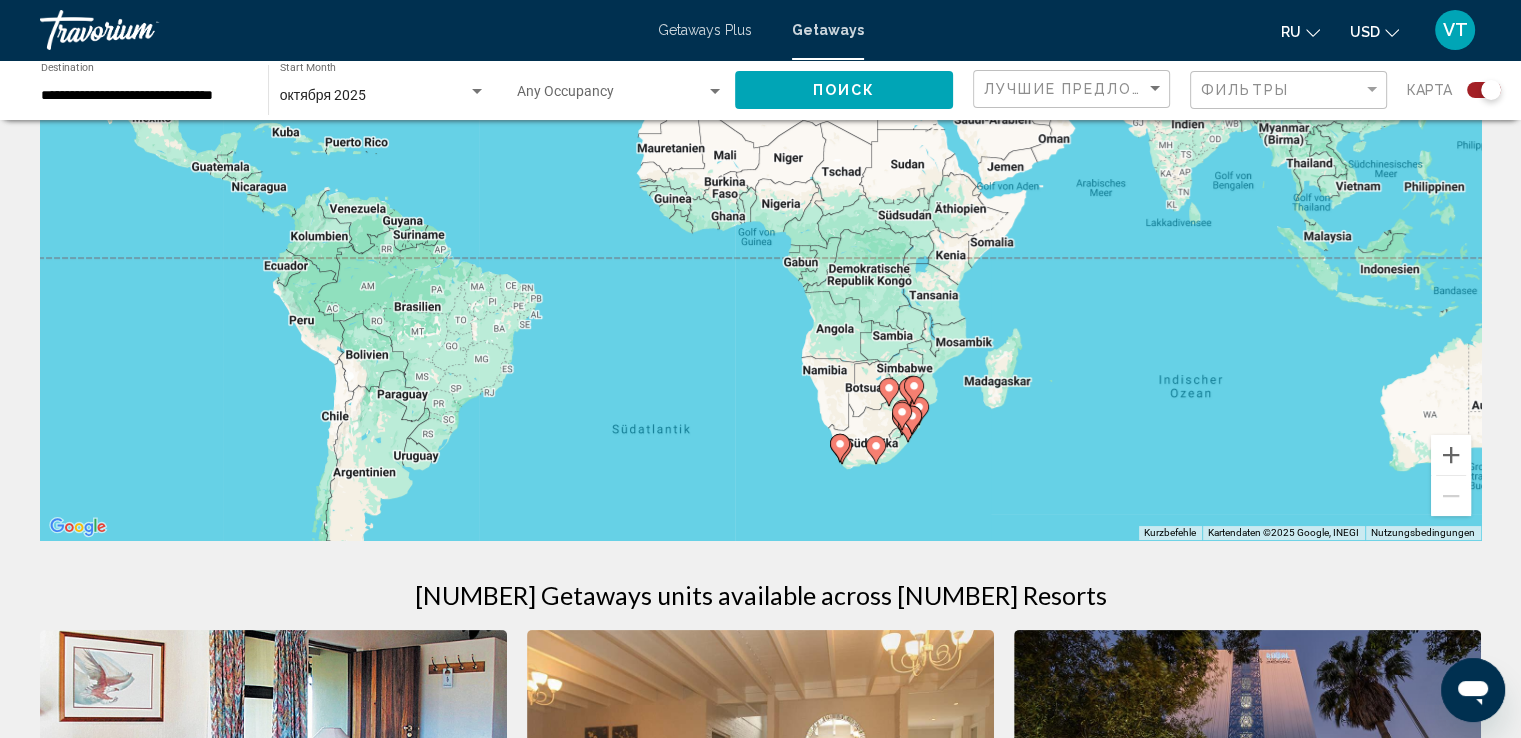 drag, startPoint x: 996, startPoint y: 400, endPoint x: 1000, endPoint y: 361, distance: 39.20459 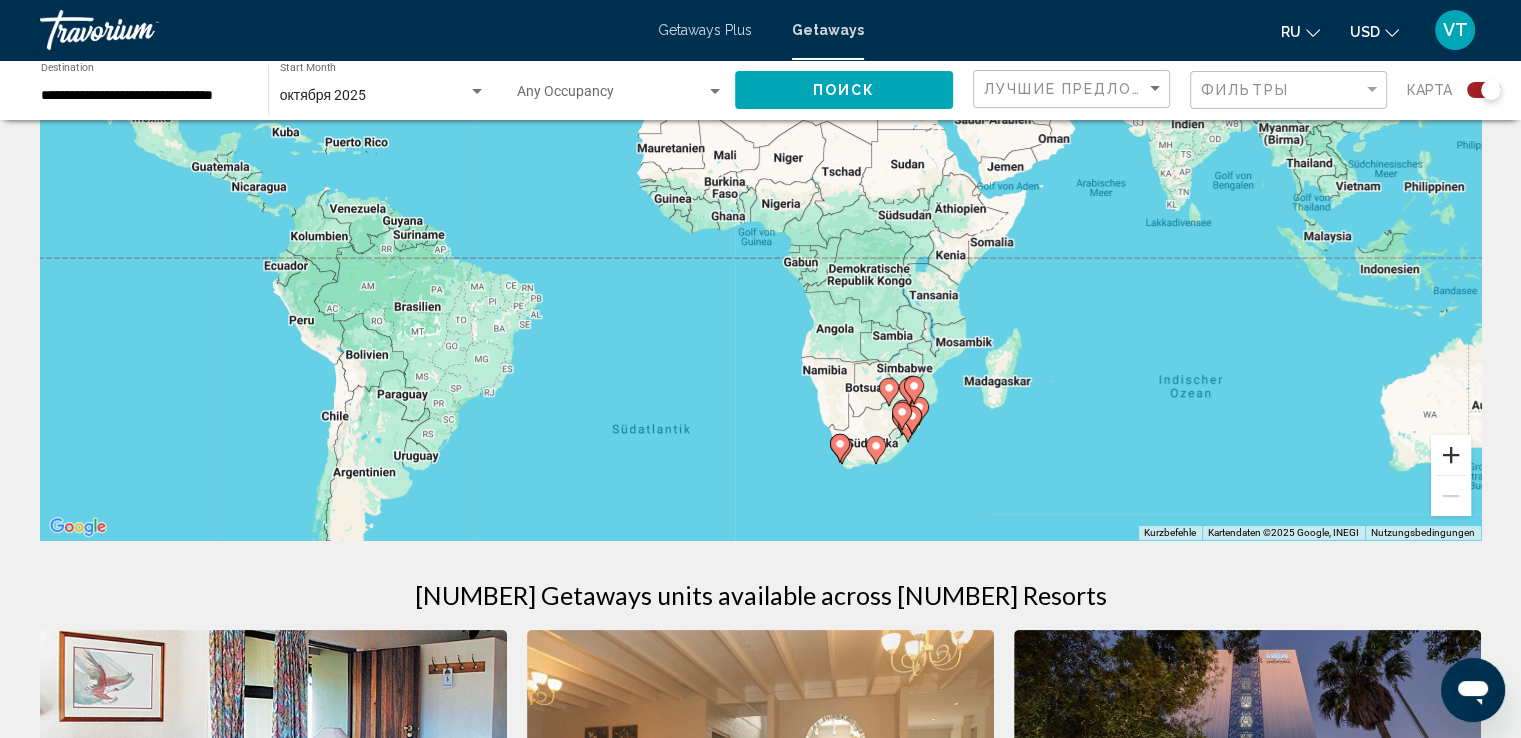click at bounding box center [1451, 455] 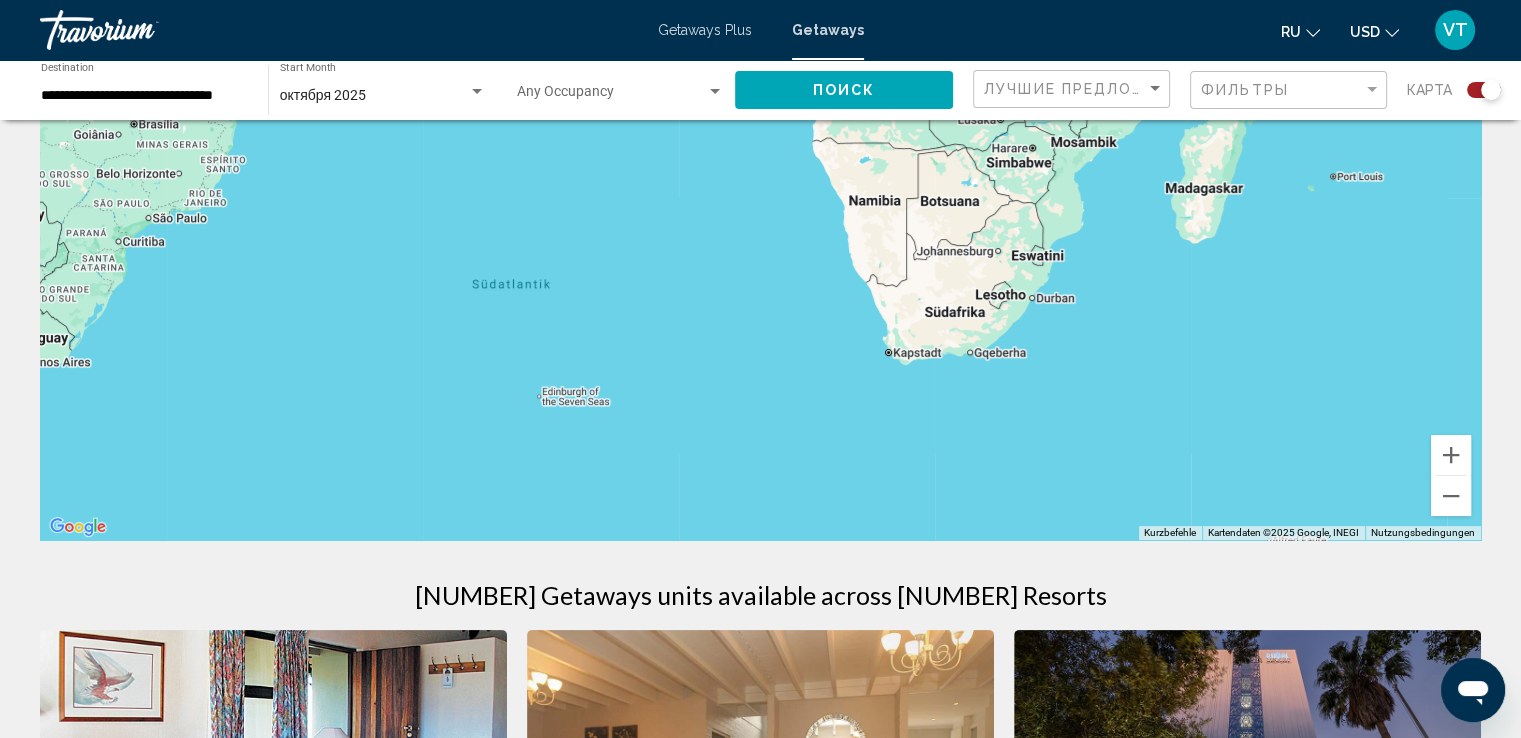 drag, startPoint x: 1201, startPoint y: 434, endPoint x: 1169, endPoint y: 96, distance: 339.5114 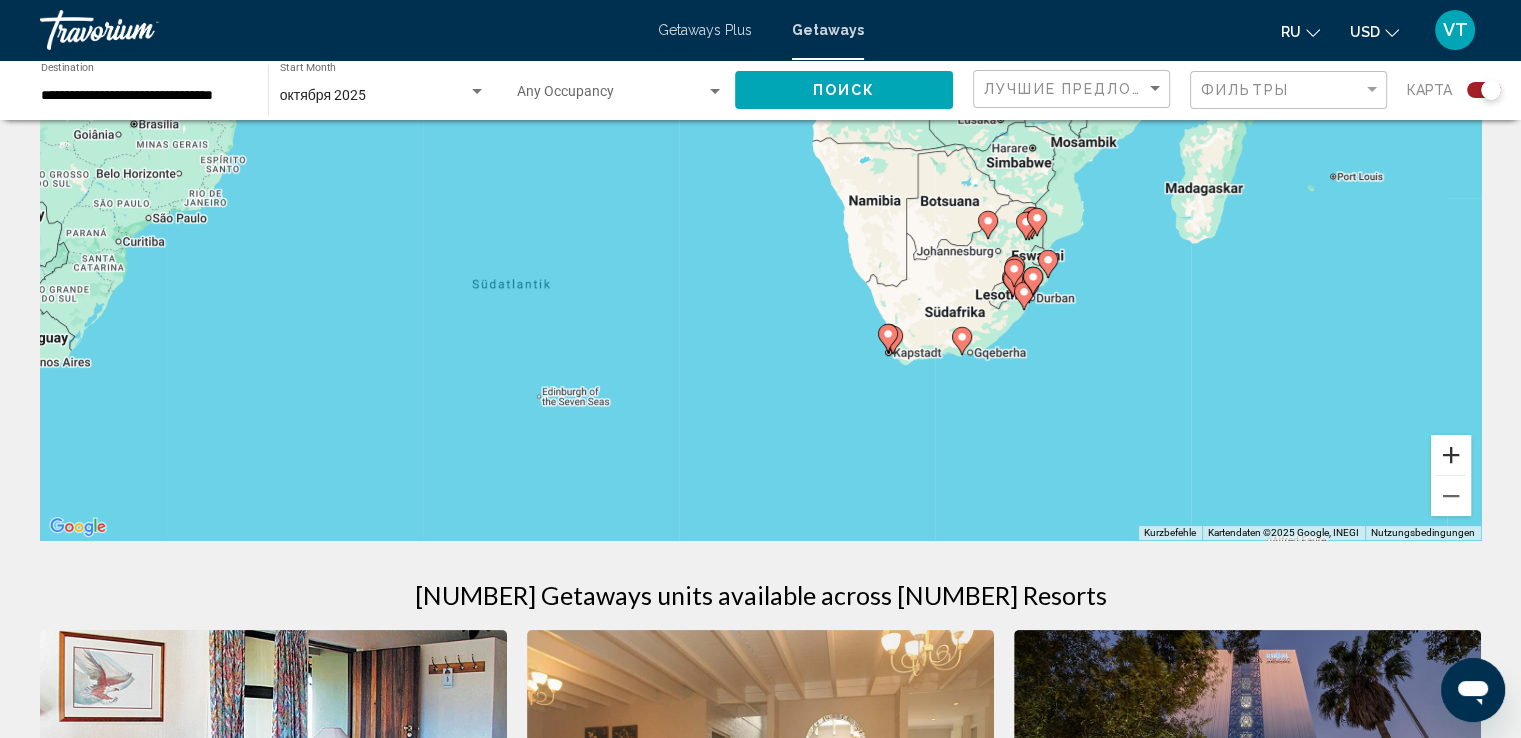 click at bounding box center (1451, 455) 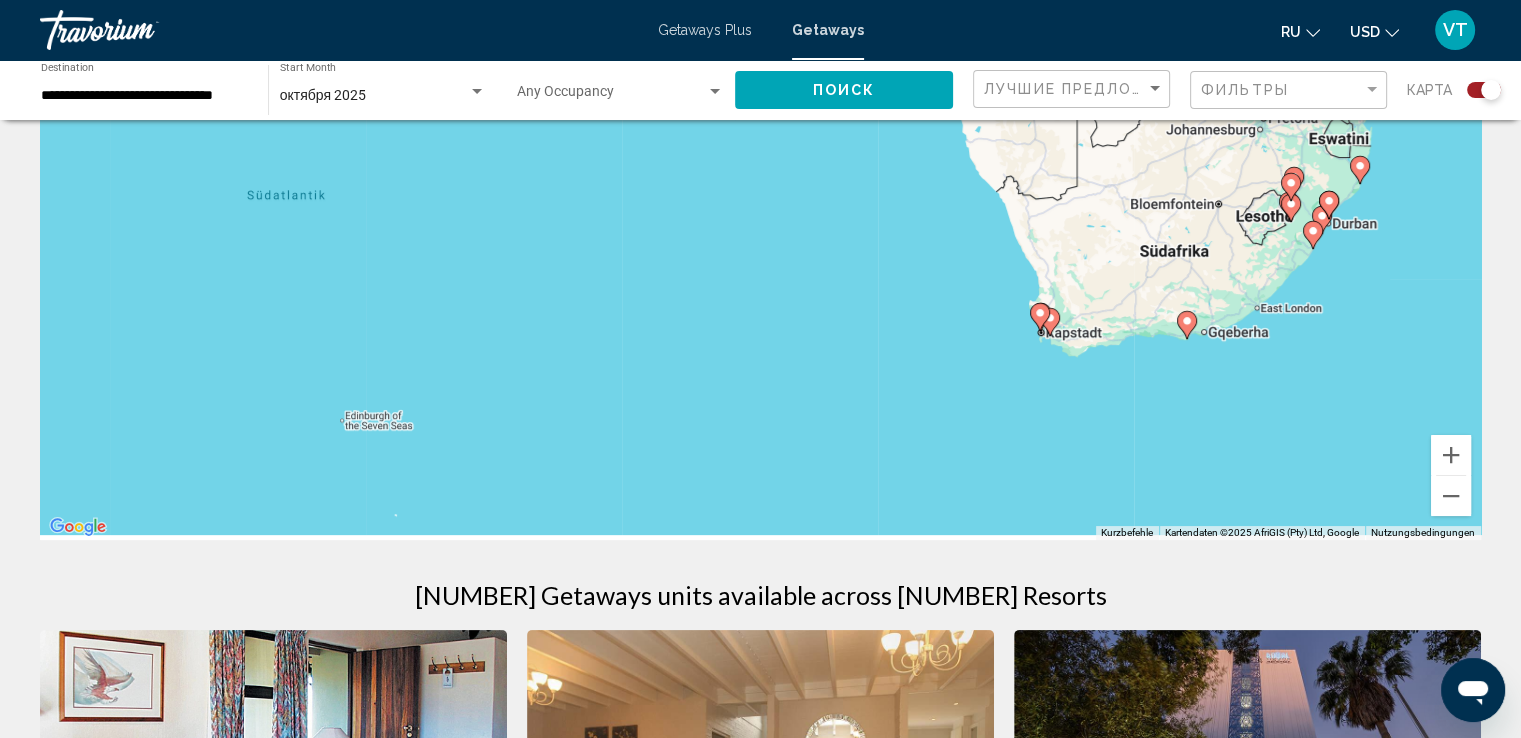 drag, startPoint x: 1179, startPoint y: 439, endPoint x: 1155, endPoint y: 295, distance: 145.9863 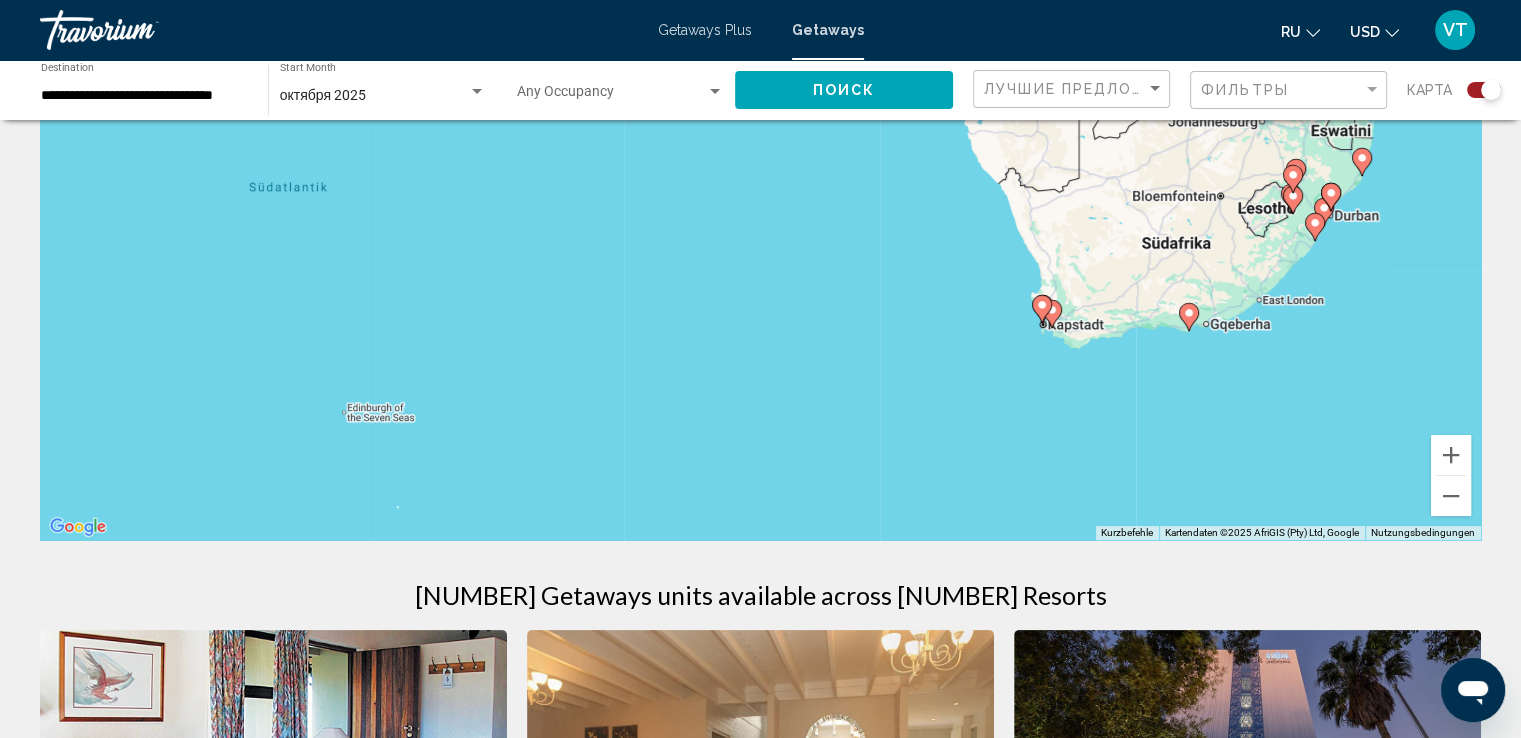 click 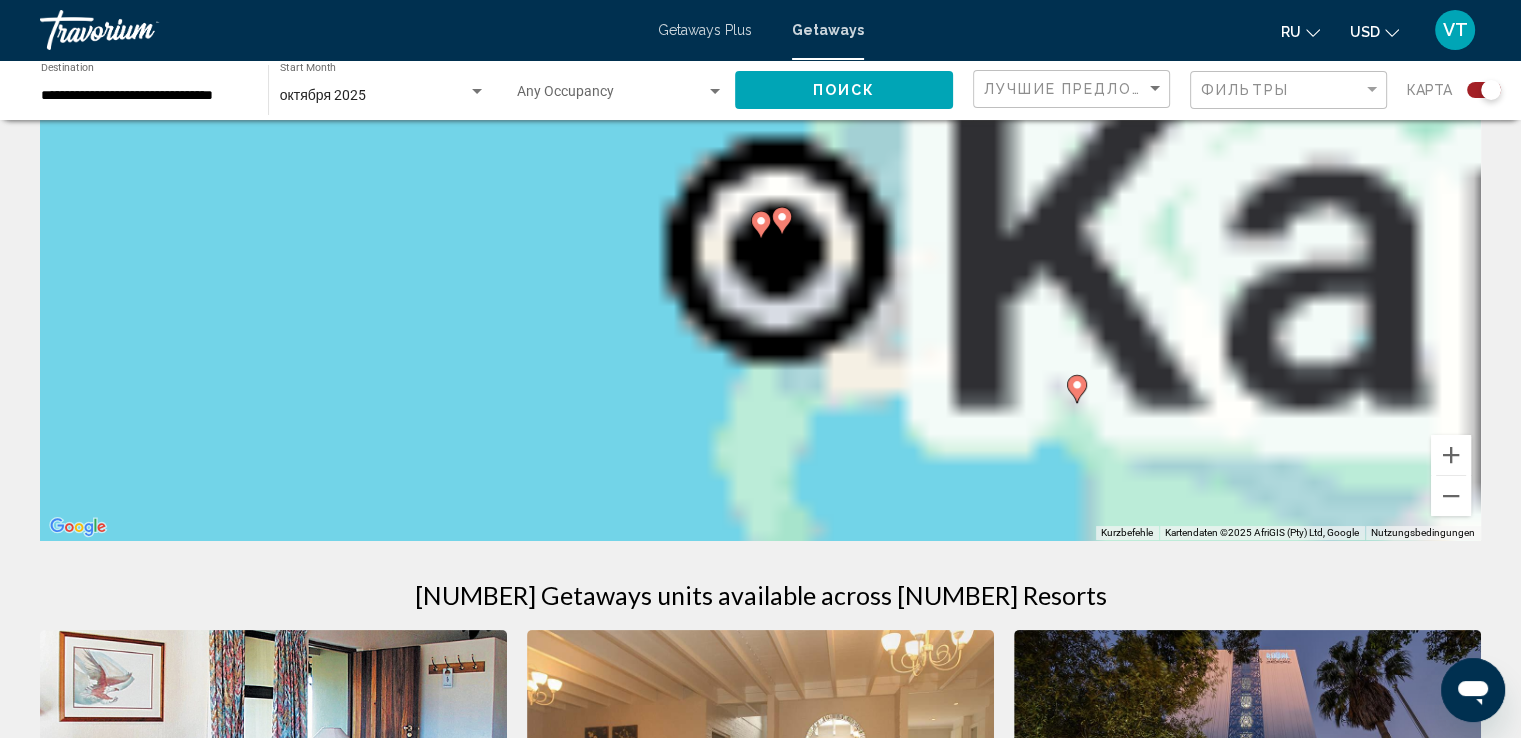 click on "Um den Modus zum Ziehen mit der Tastatur zu aktivieren, drückst du Alt + Eingabetaste. Wenn du den Modus aktiviert hast, kannst du die Markierung mit den Pfeiltasten verschieben. Nachdem du sie an die gewünschte Stelle gezogen bzw. verschoben hast, drückst du einfach die Eingabetaste. Durch Drücken der Esc-Taste kannst du den Vorgang abbrechen." at bounding box center [760, 240] 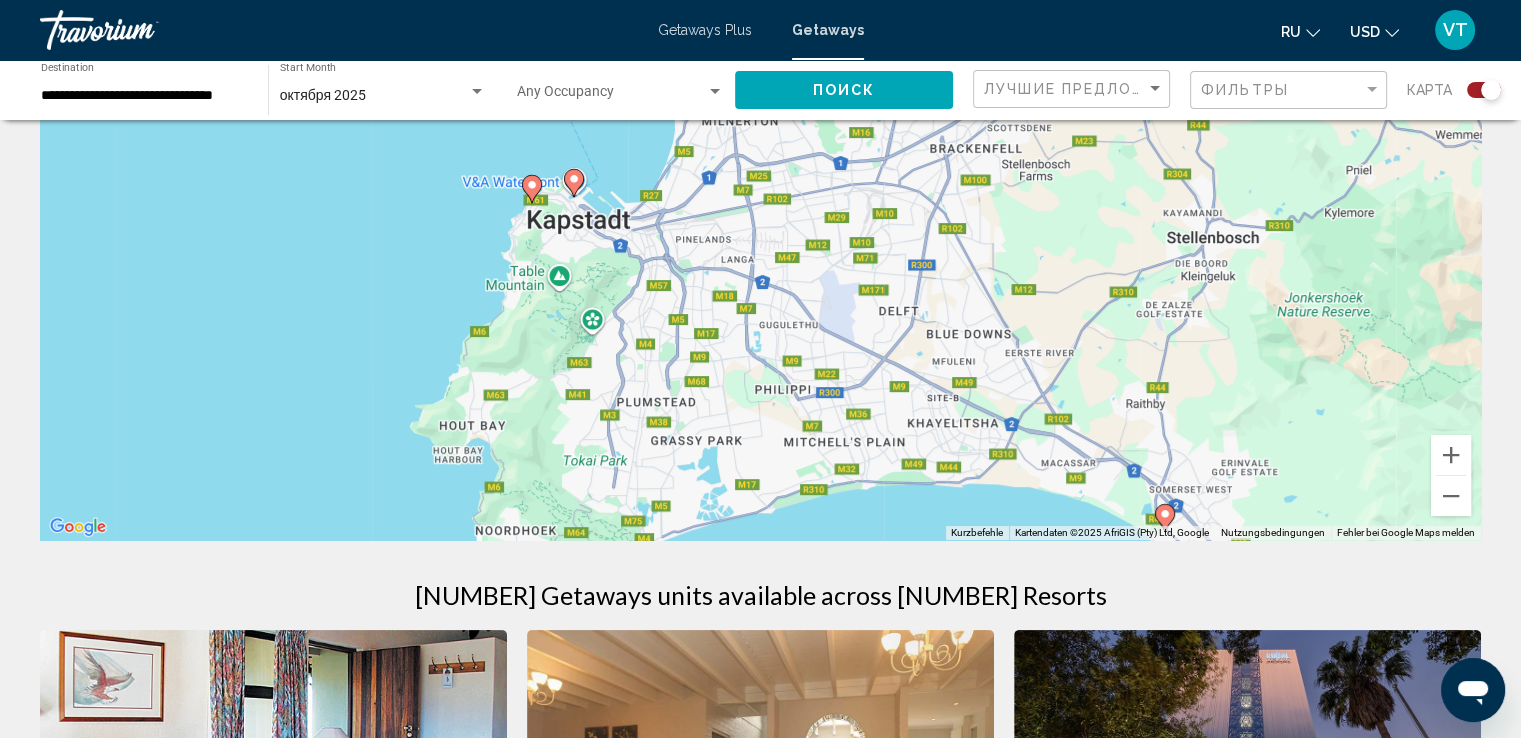 drag, startPoint x: 1156, startPoint y: 474, endPoint x: 1040, endPoint y: 355, distance: 166.18364 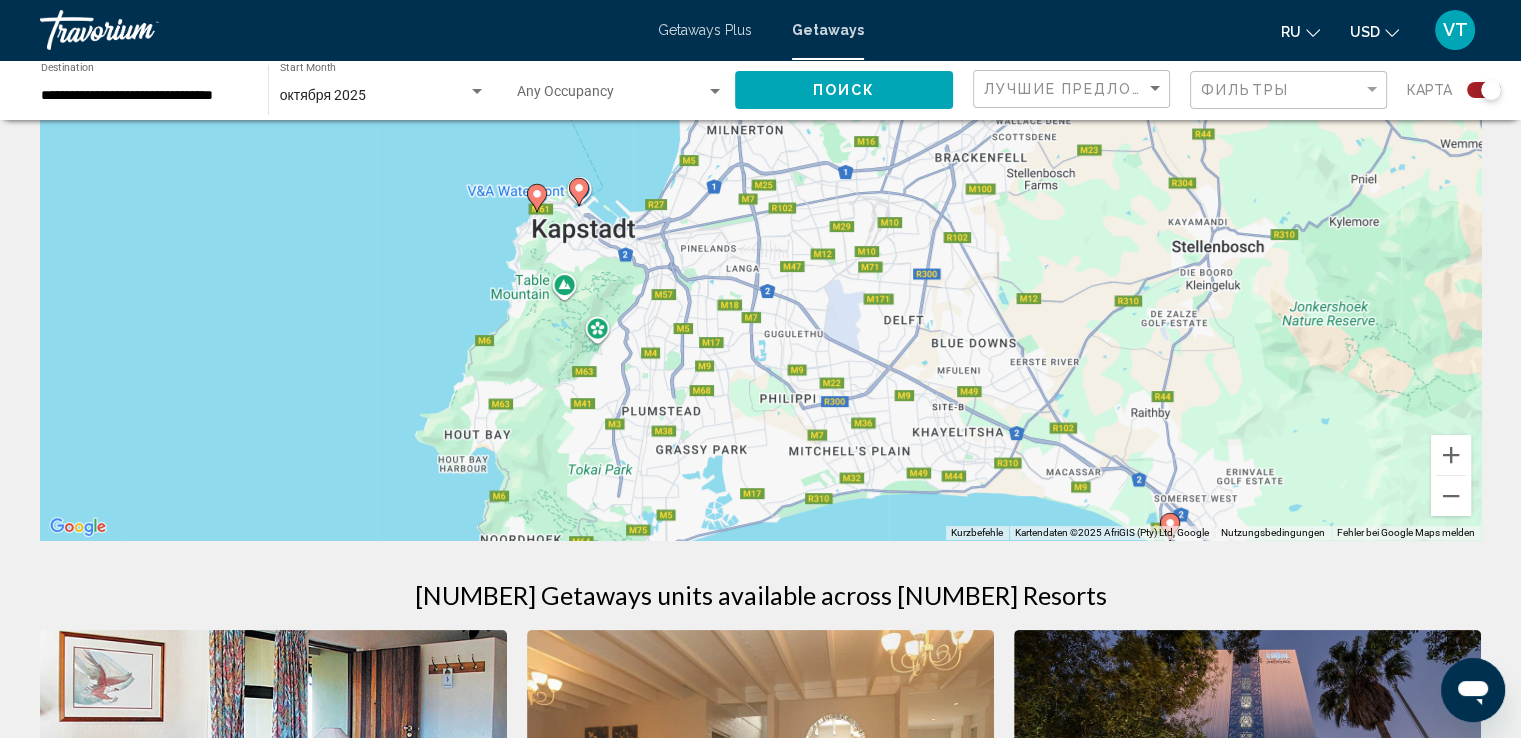 click 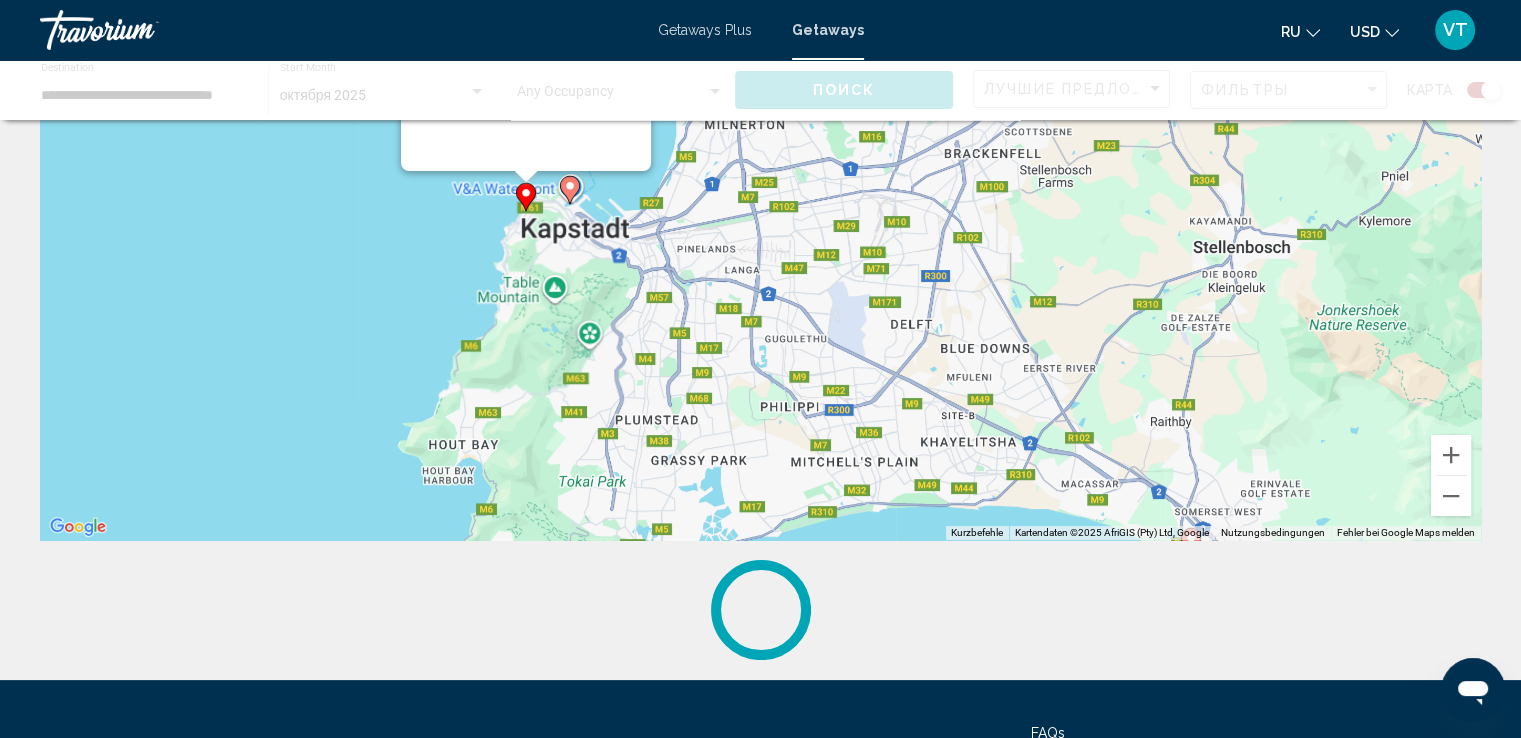 scroll, scrollTop: 140, scrollLeft: 0, axis: vertical 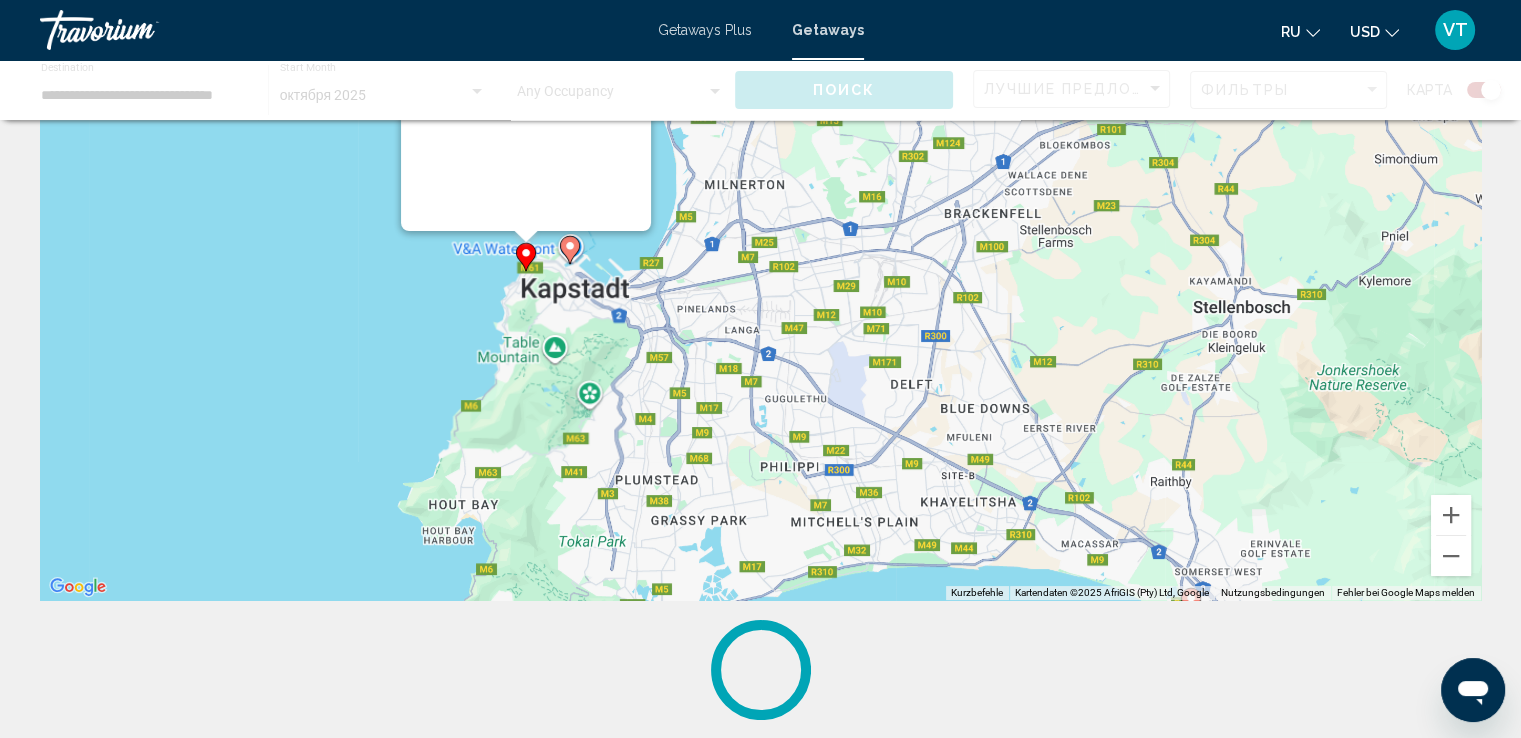 click on "Um den Modus zum Ziehen mit der Tastatur zu aktivieren, drückst du Alt + Eingabetaste. Wenn du den Modus aktiviert hast, kannst du die Markierung mit den Pfeiltasten verschieben. Nachdem du sie an die gewünschte Stelle gezogen bzw. verschoben hast, drückst du einfach die Eingabetaste. Durch Drücken der Esc-Taste kannst du den Vorgang abbrechen." at bounding box center (1481, 300) 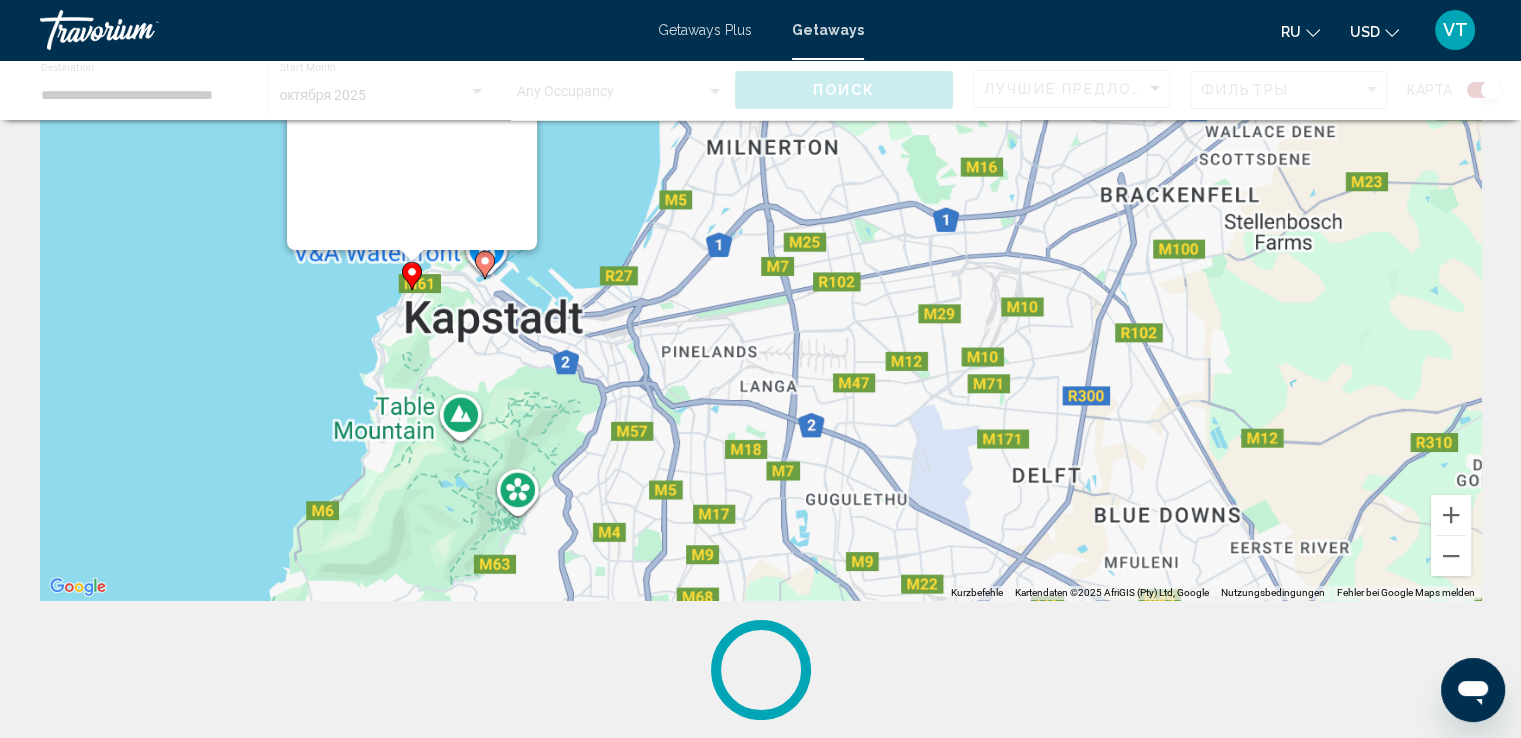 scroll, scrollTop: 0, scrollLeft: 0, axis: both 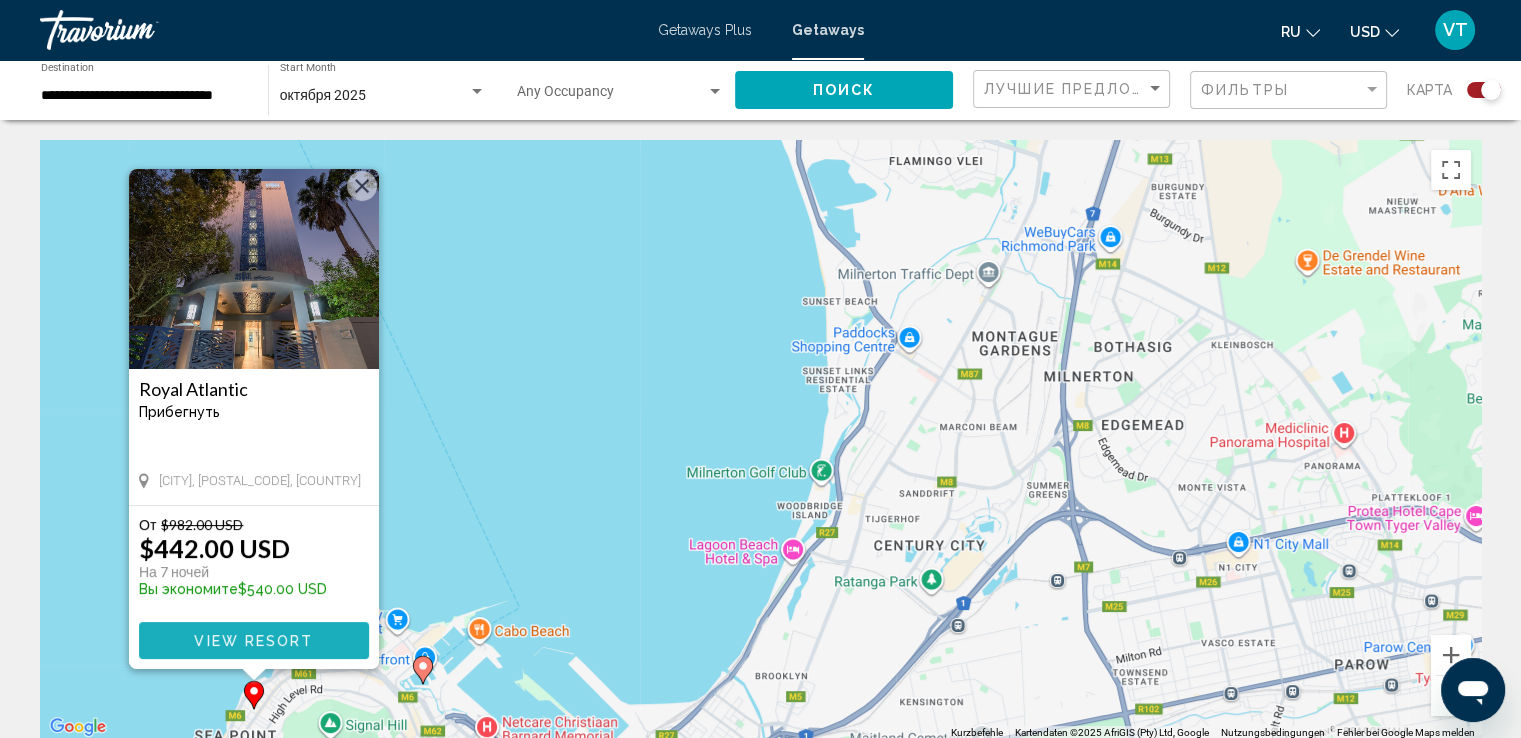 click on "View Resort" at bounding box center (253, 641) 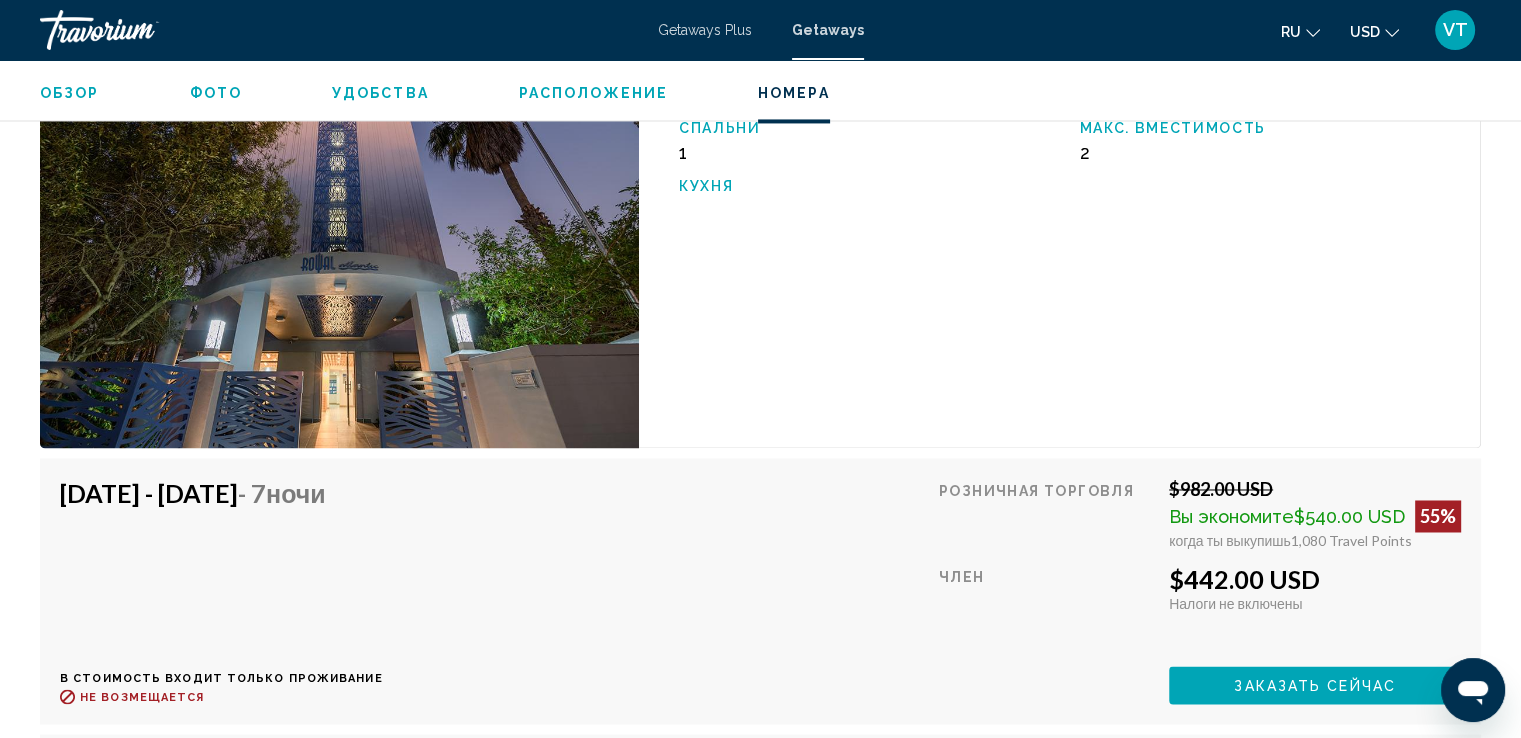 scroll, scrollTop: 3200, scrollLeft: 0, axis: vertical 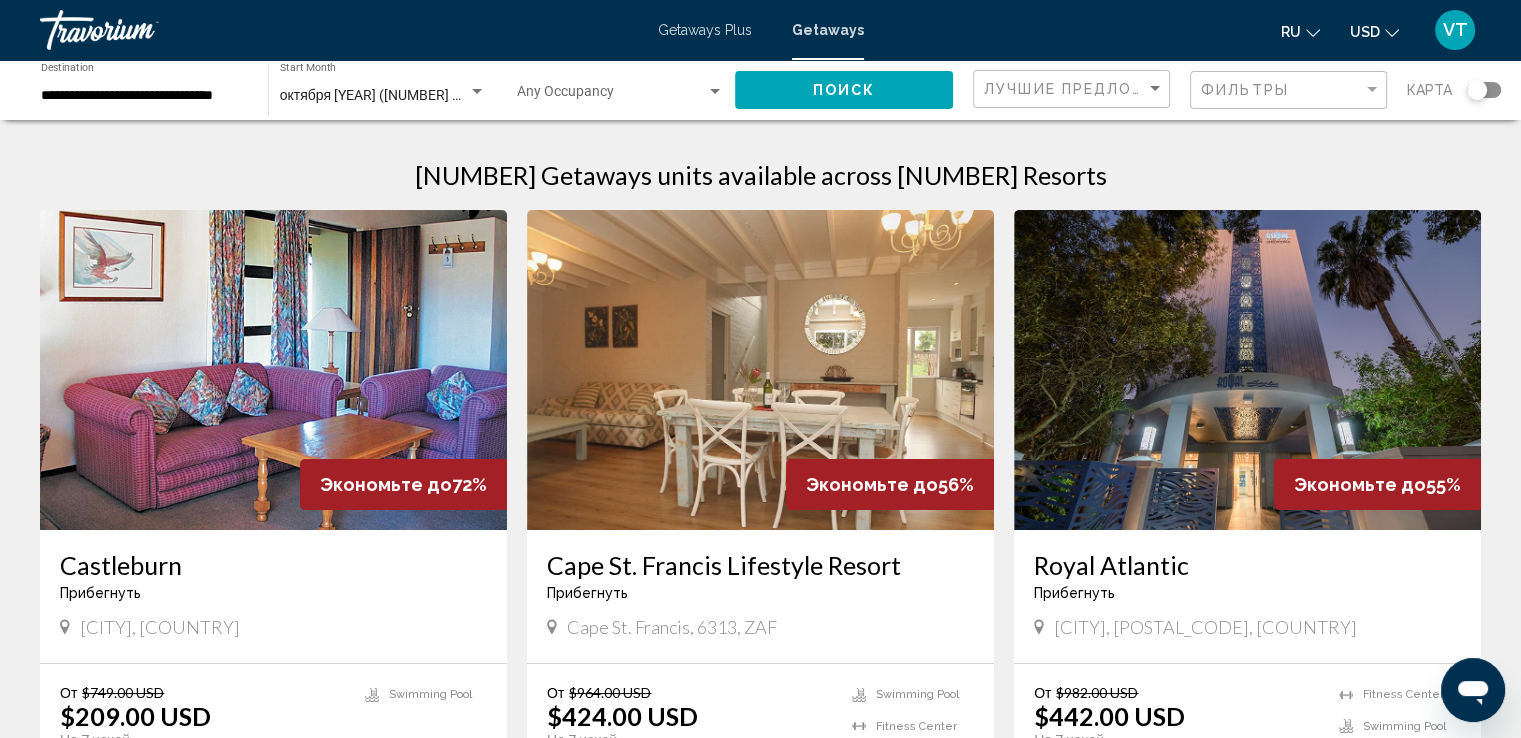 click 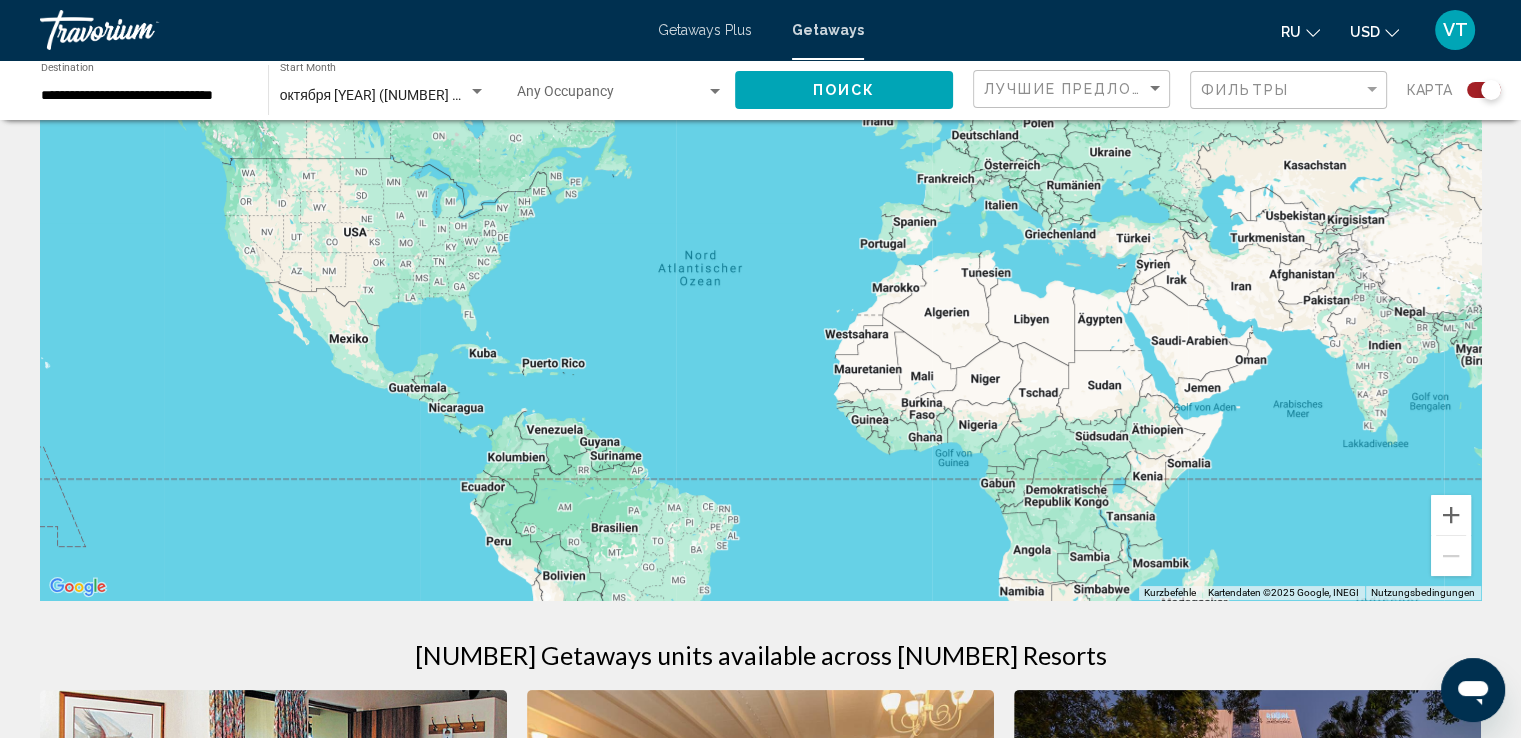scroll, scrollTop: 200, scrollLeft: 0, axis: vertical 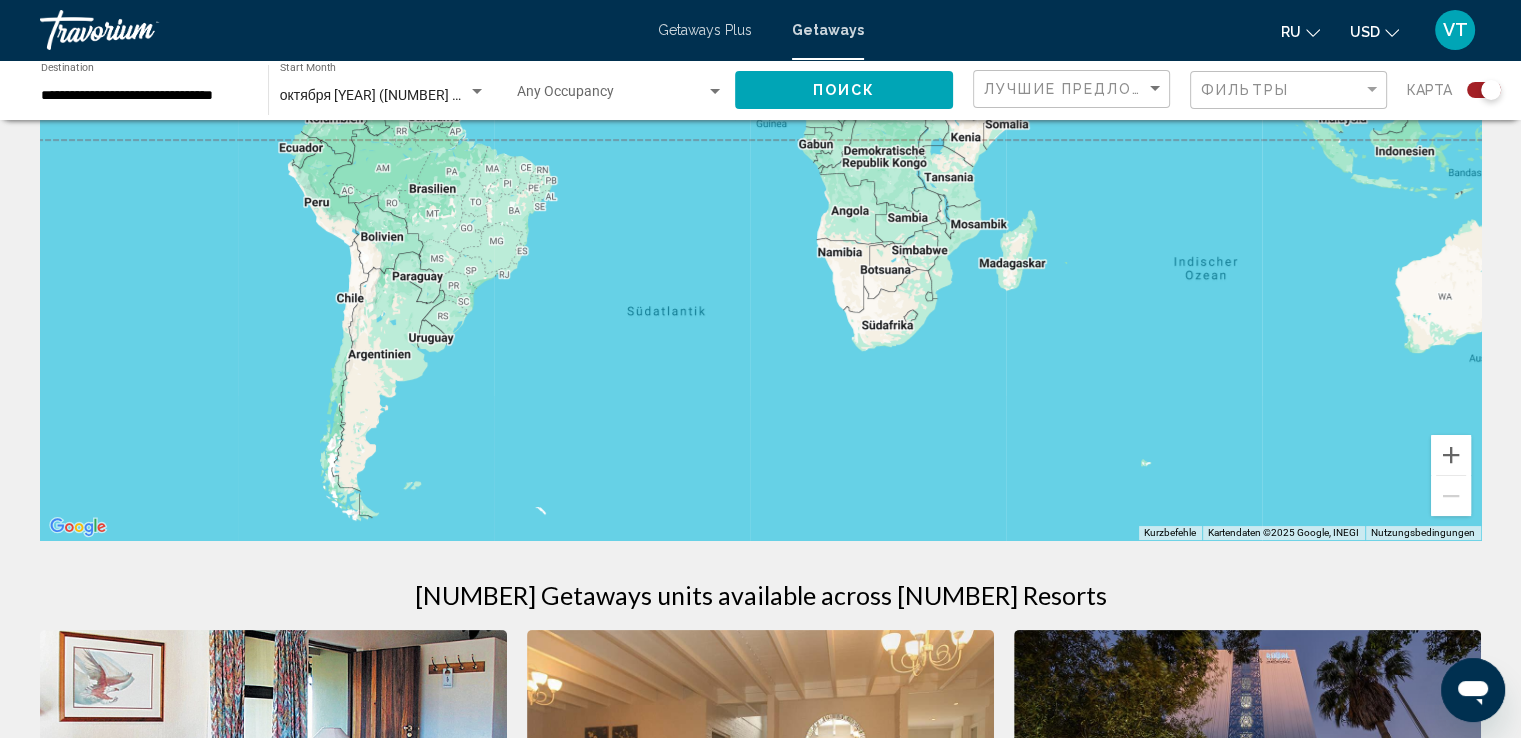 drag, startPoint x: 1099, startPoint y: 466, endPoint x: 910, endPoint y: 173, distance: 348.66888 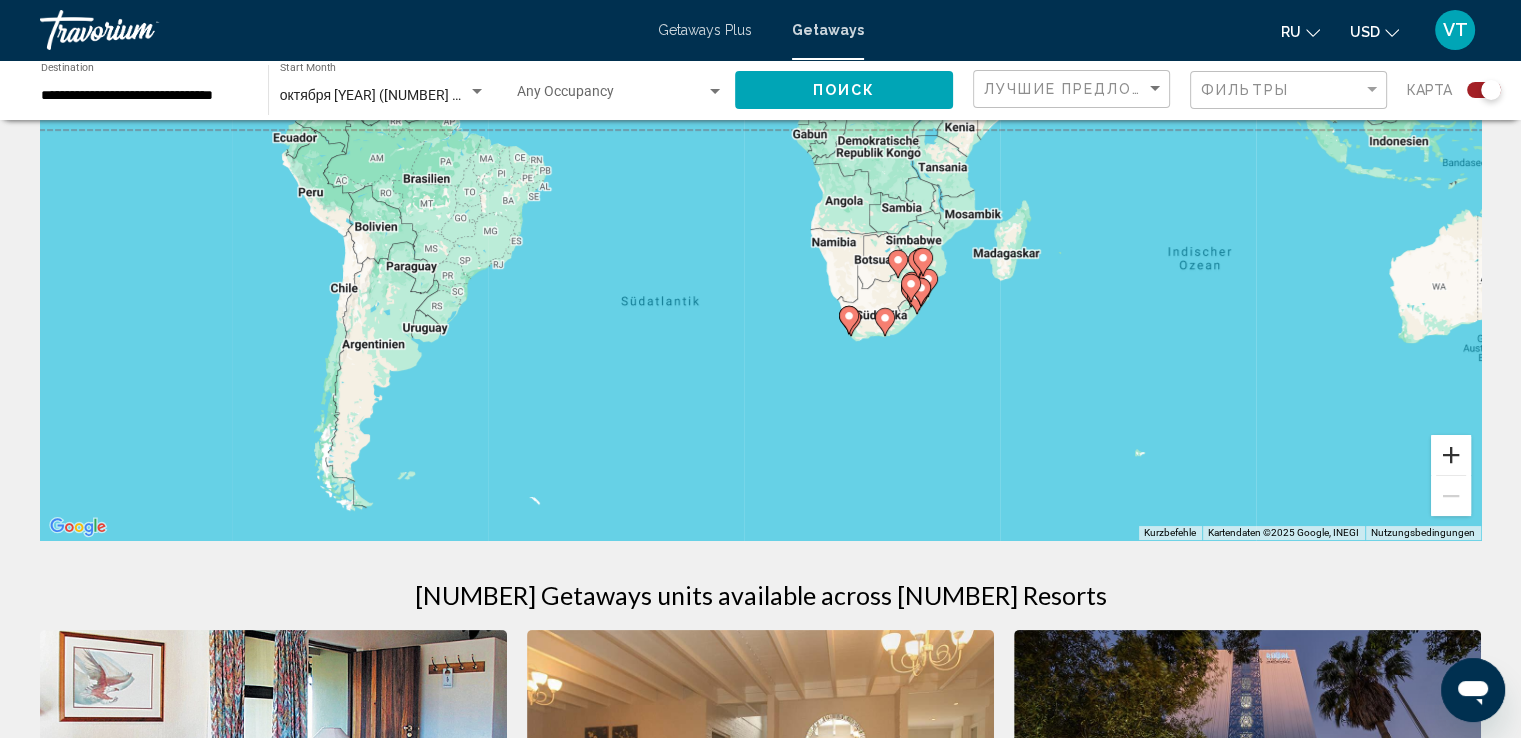 click at bounding box center (1451, 455) 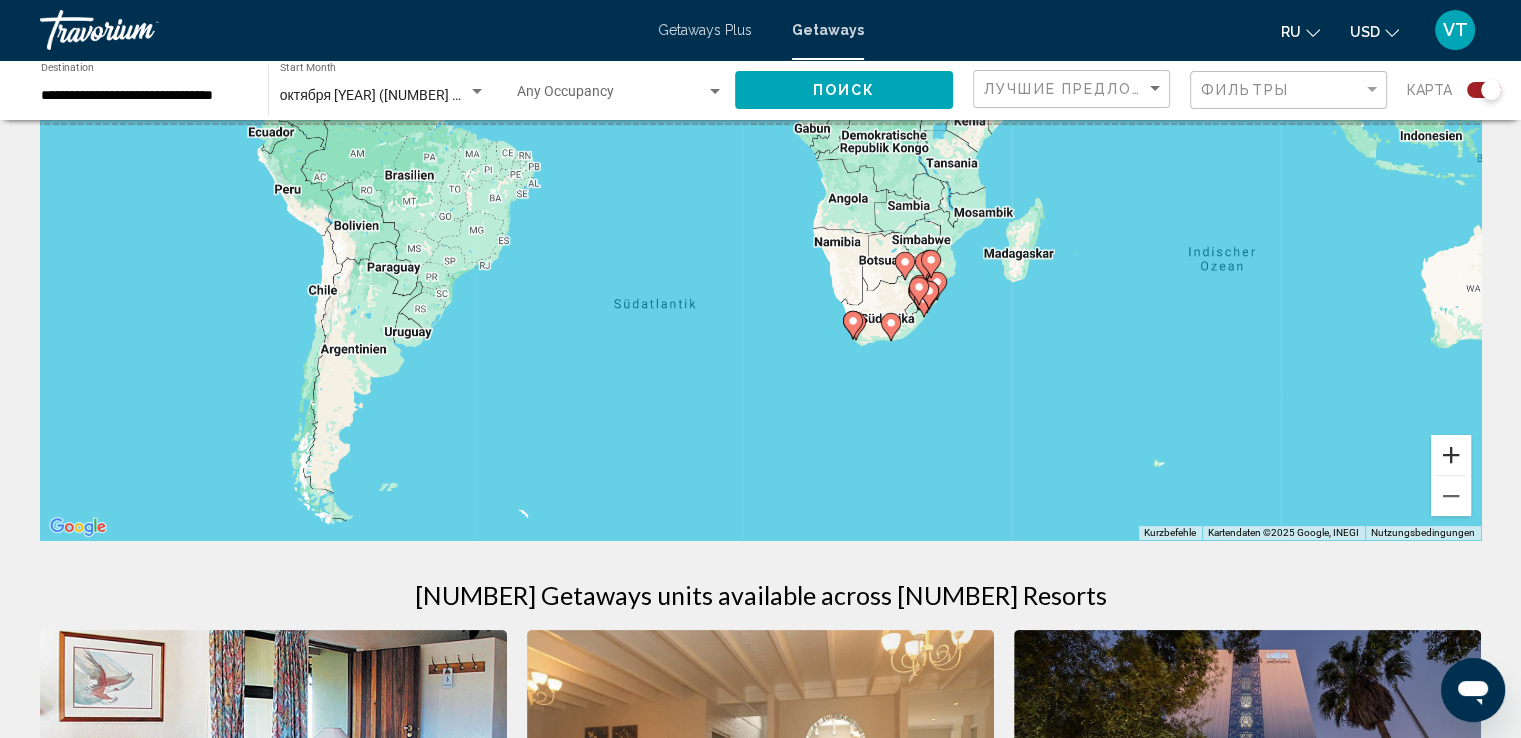 click at bounding box center [1451, 455] 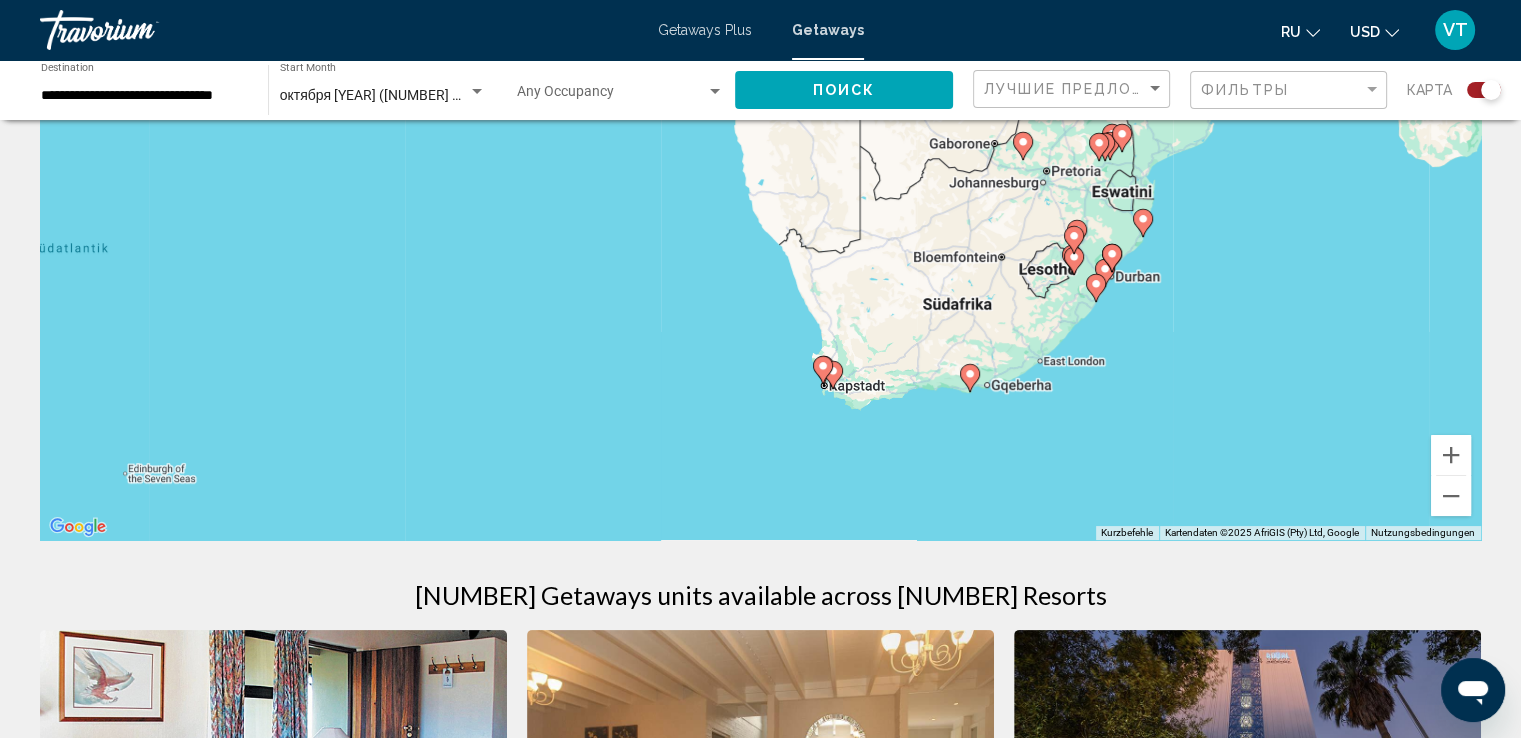 drag, startPoint x: 1343, startPoint y: 443, endPoint x: 1082, endPoint y: 250, distance: 324.60745 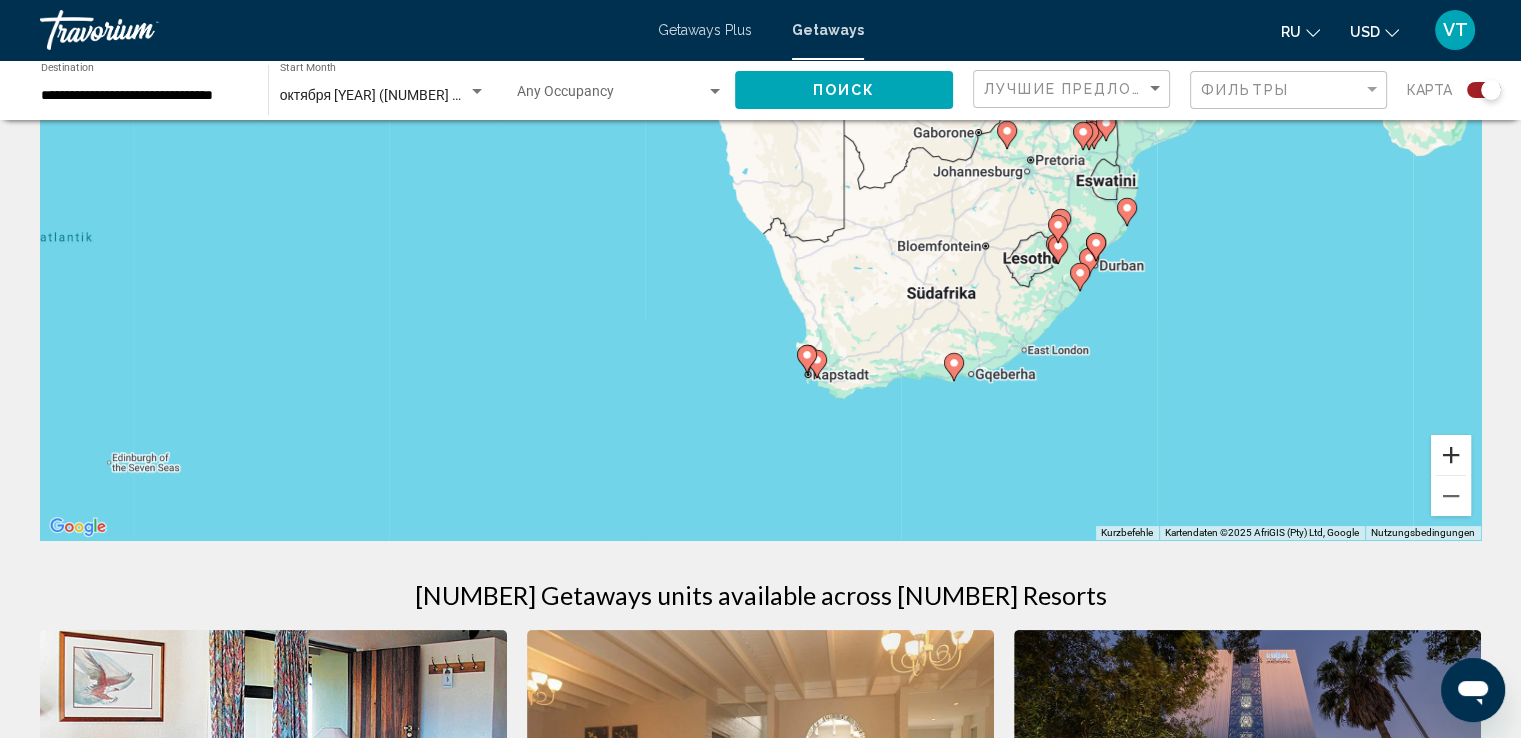 click at bounding box center (1451, 455) 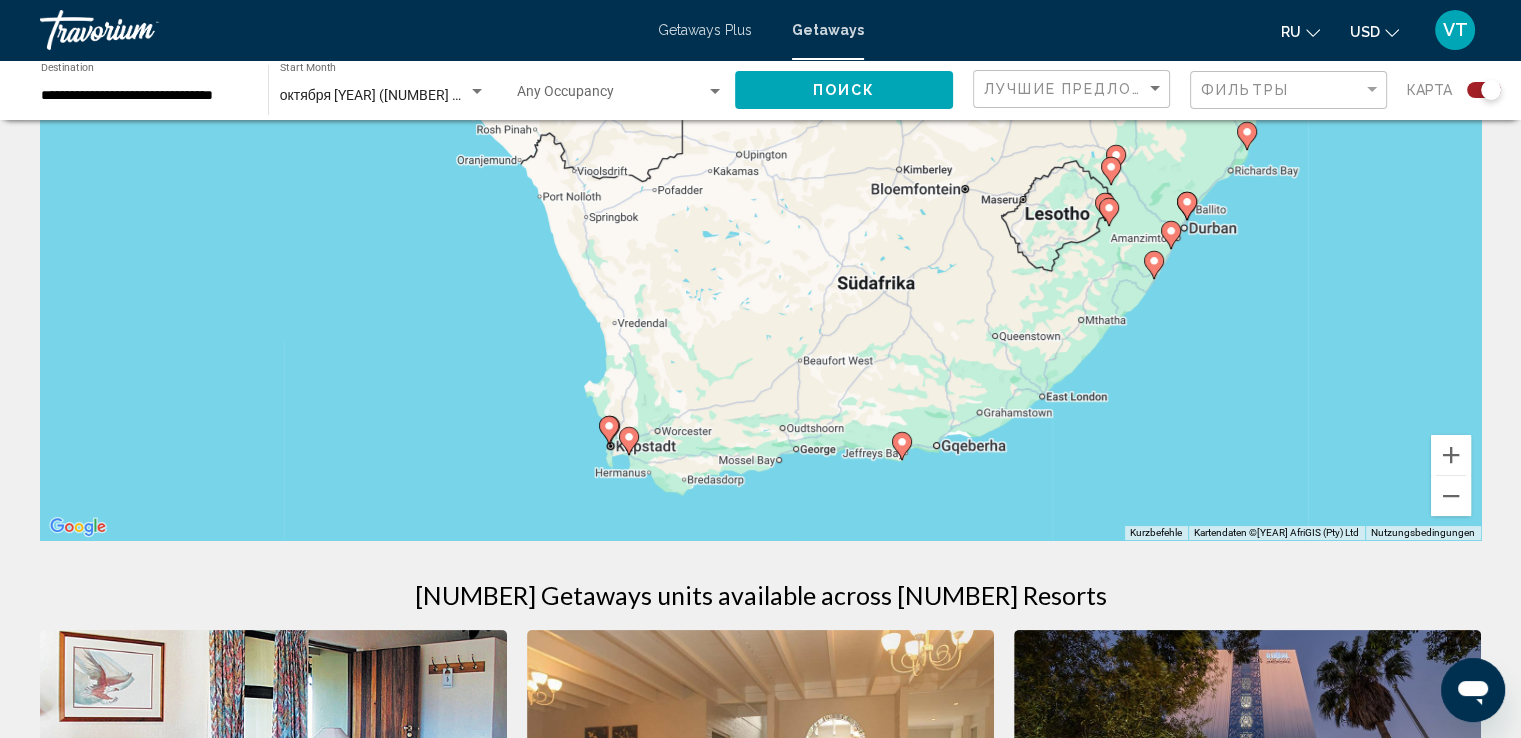 drag, startPoint x: 1369, startPoint y: 410, endPoint x: 1086, endPoint y: 344, distance: 290.5942 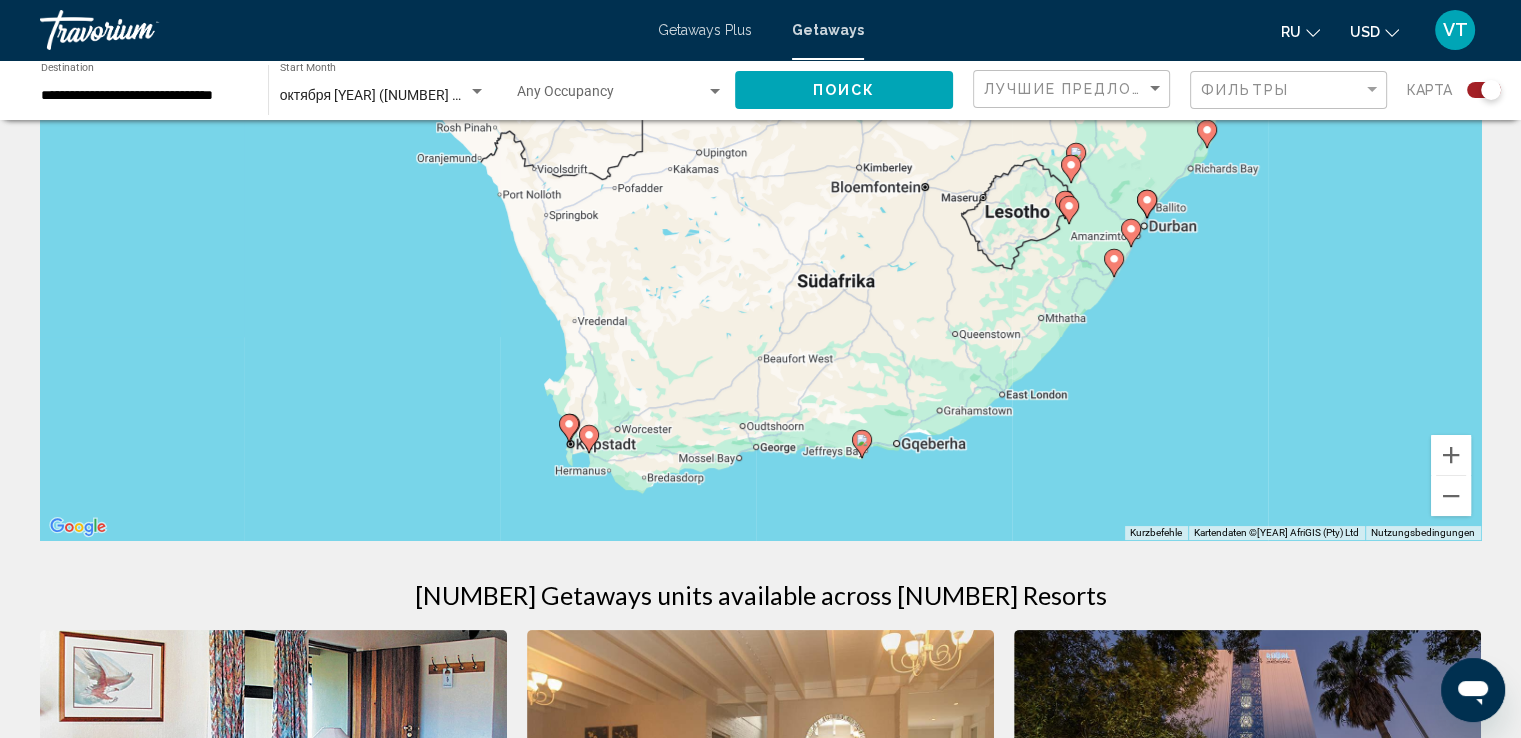 click 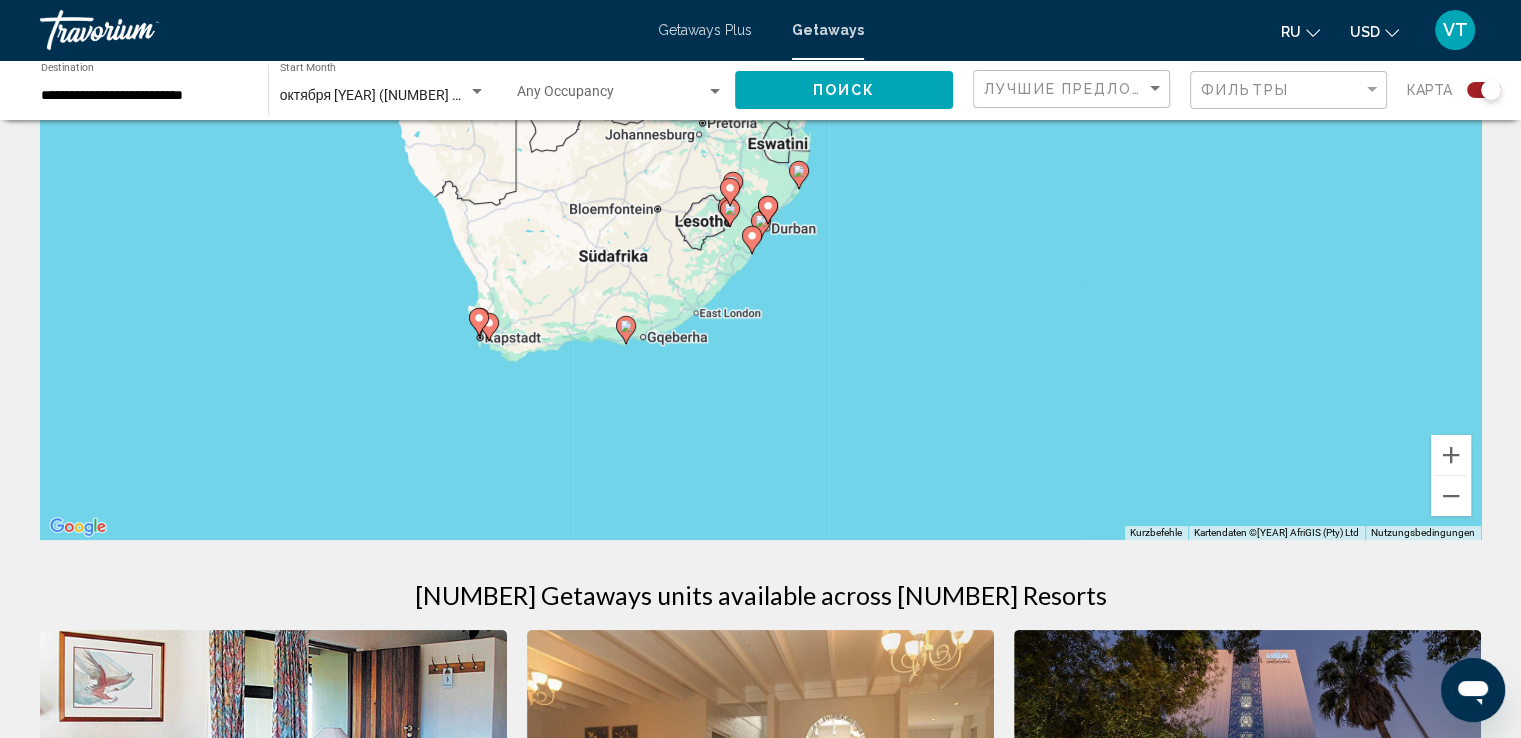 click at bounding box center (768, 210) 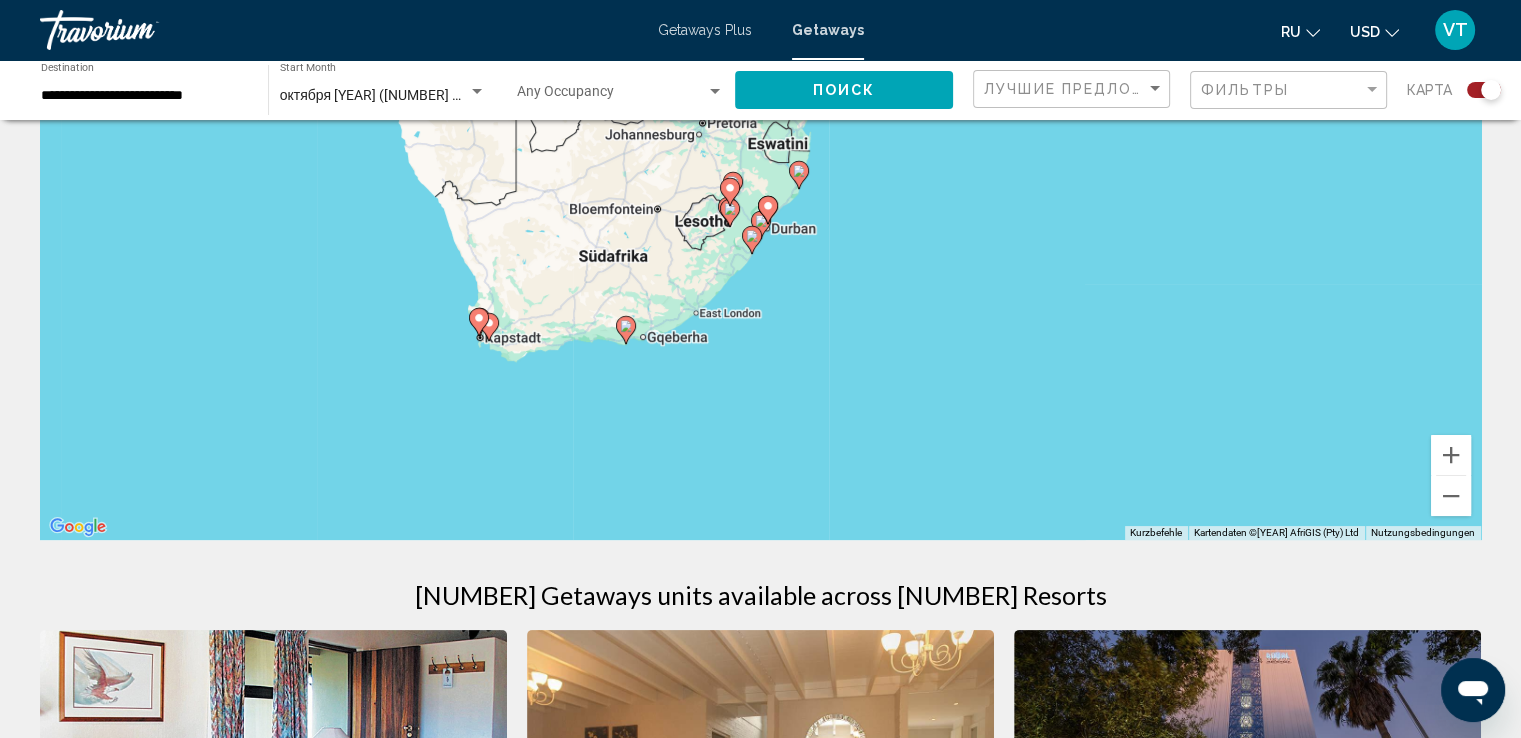 type on "**********" 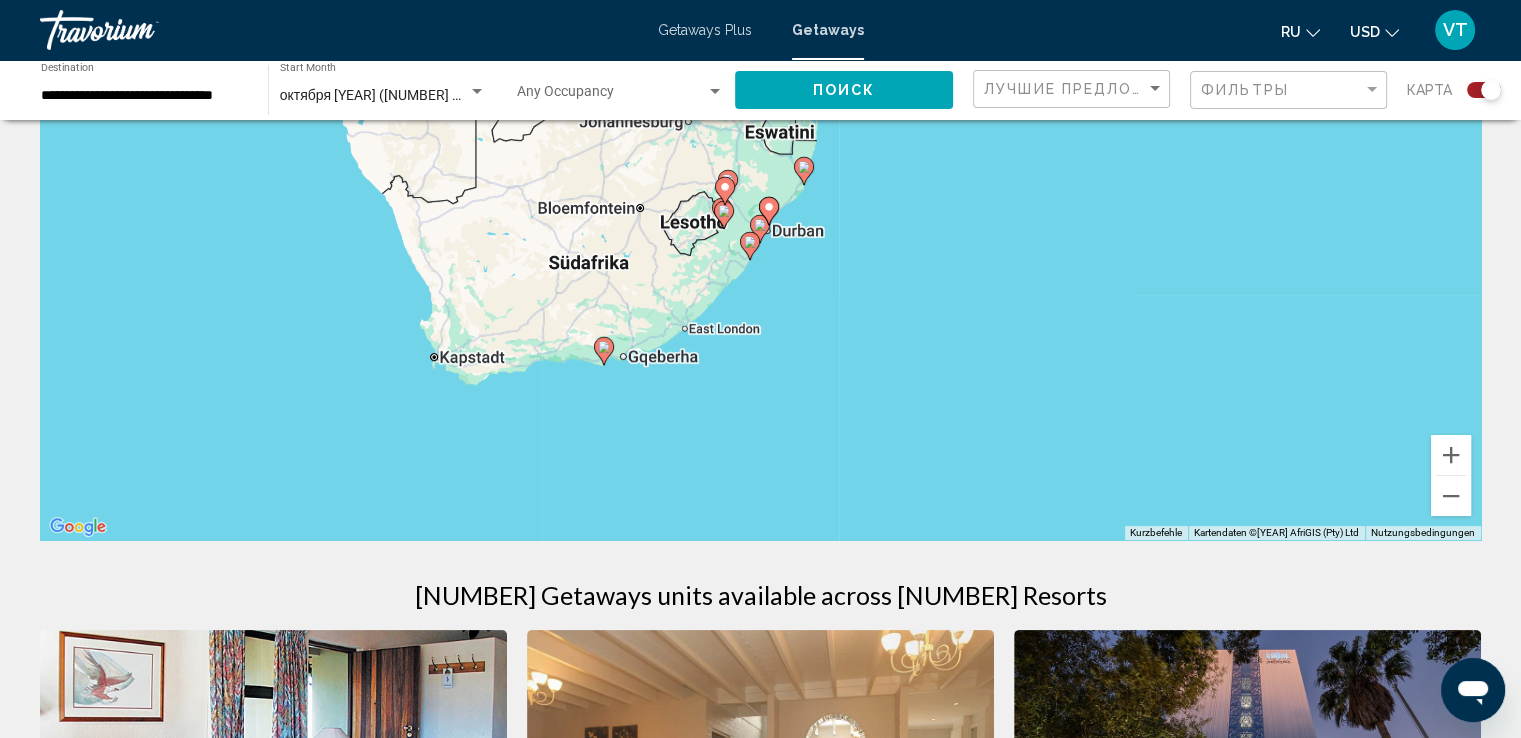 click at bounding box center (769, 211) 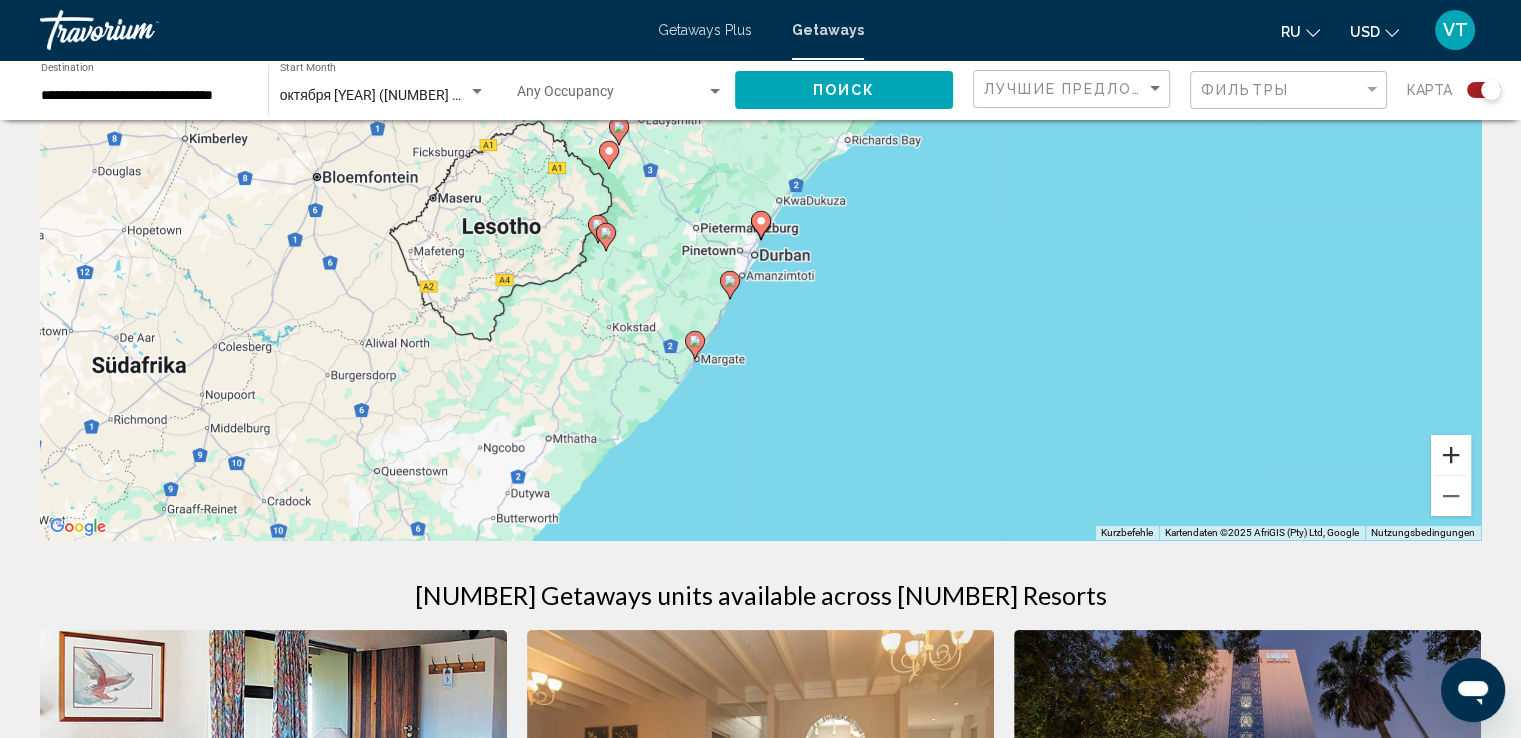 click at bounding box center [1451, 455] 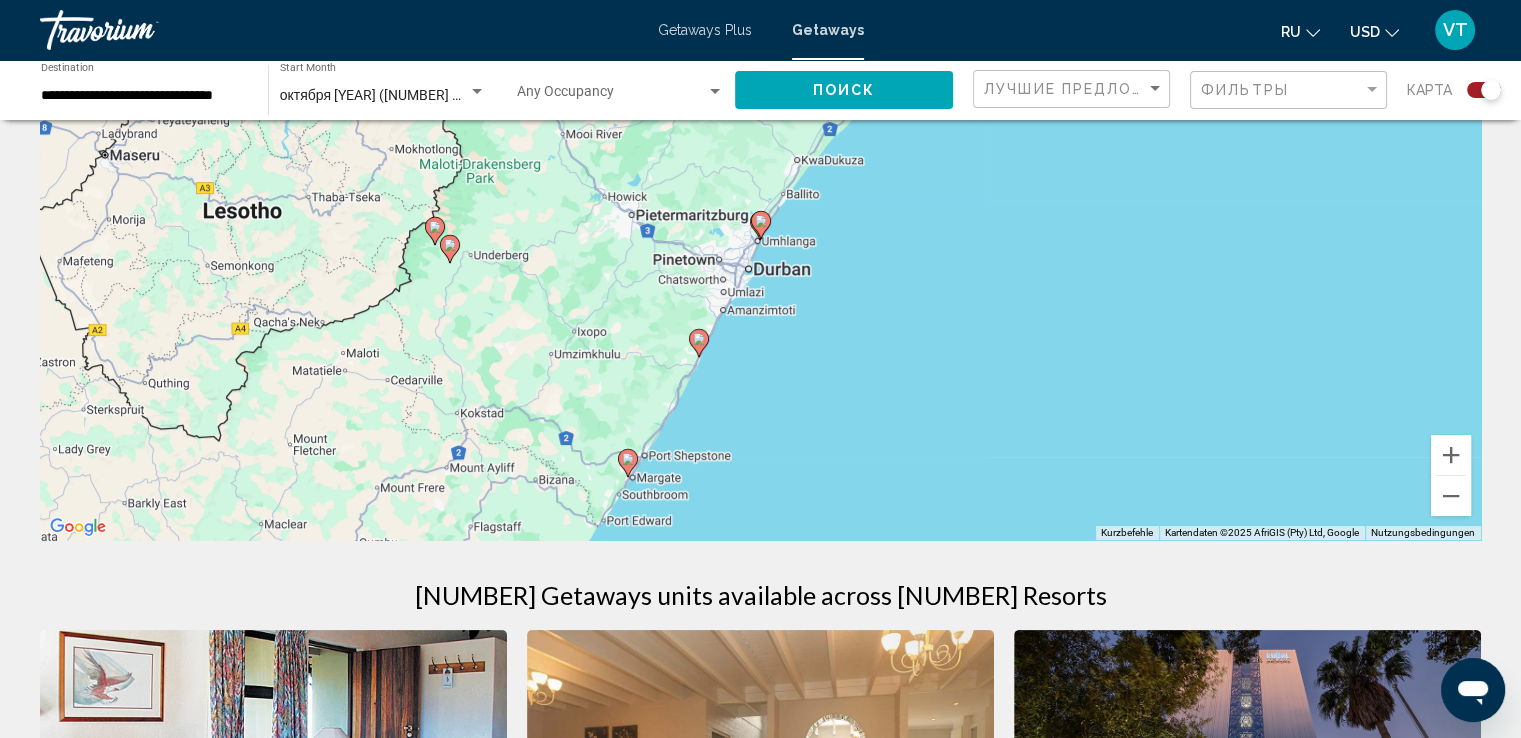 click 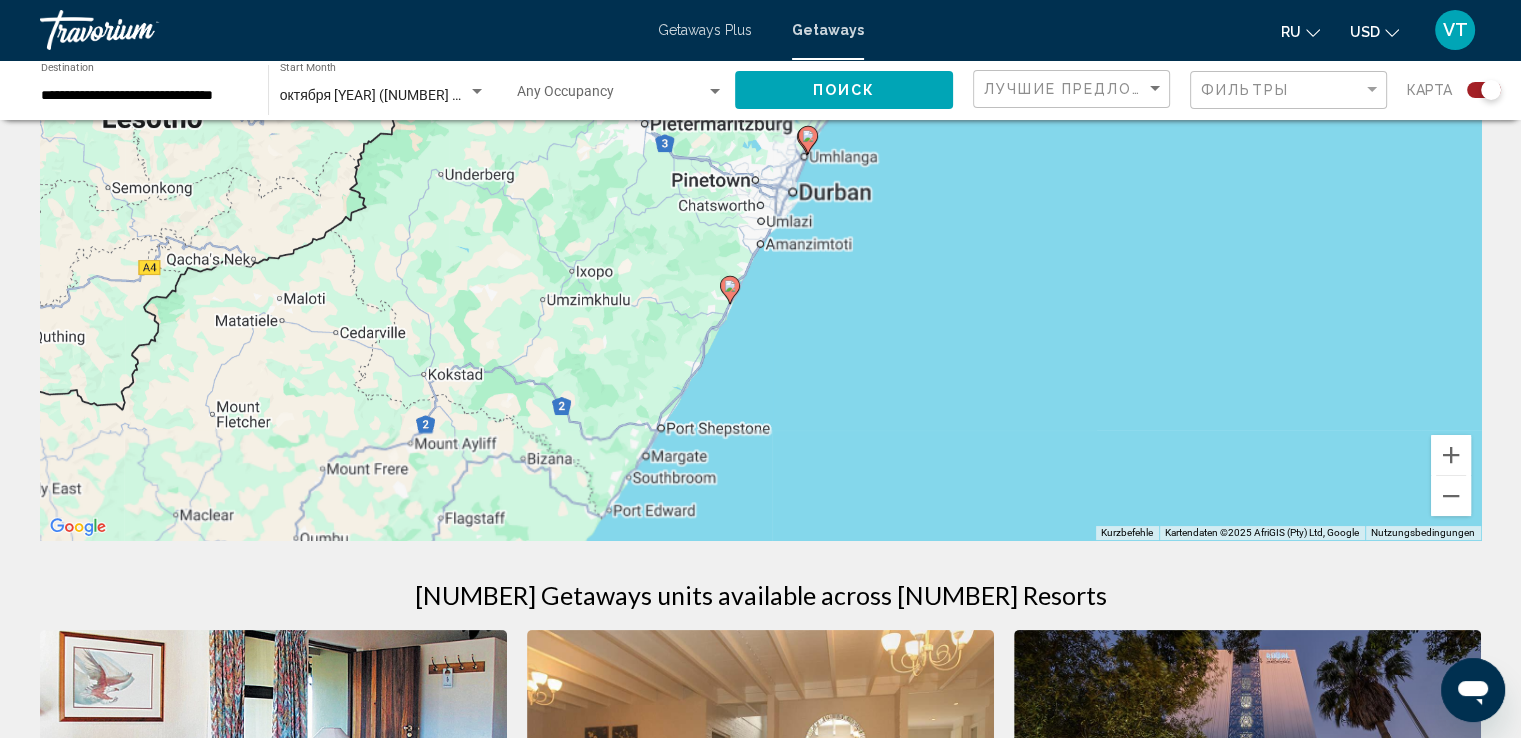 click on "Um den Modus zum Ziehen mit der Tastatur zu aktivieren, drückst du Alt + Eingabetaste. Wenn du den Modus aktiviert hast, kannst du die Markierung mit den Pfeiltasten verschieben. Nachdem du sie an die gewünschte Stelle gezogen bzw. verschoben hast, drückst du einfach die Eingabetaste. Durch Drücken der Esc-Taste kannst du den Vorgang abbrechen." at bounding box center [760, 240] 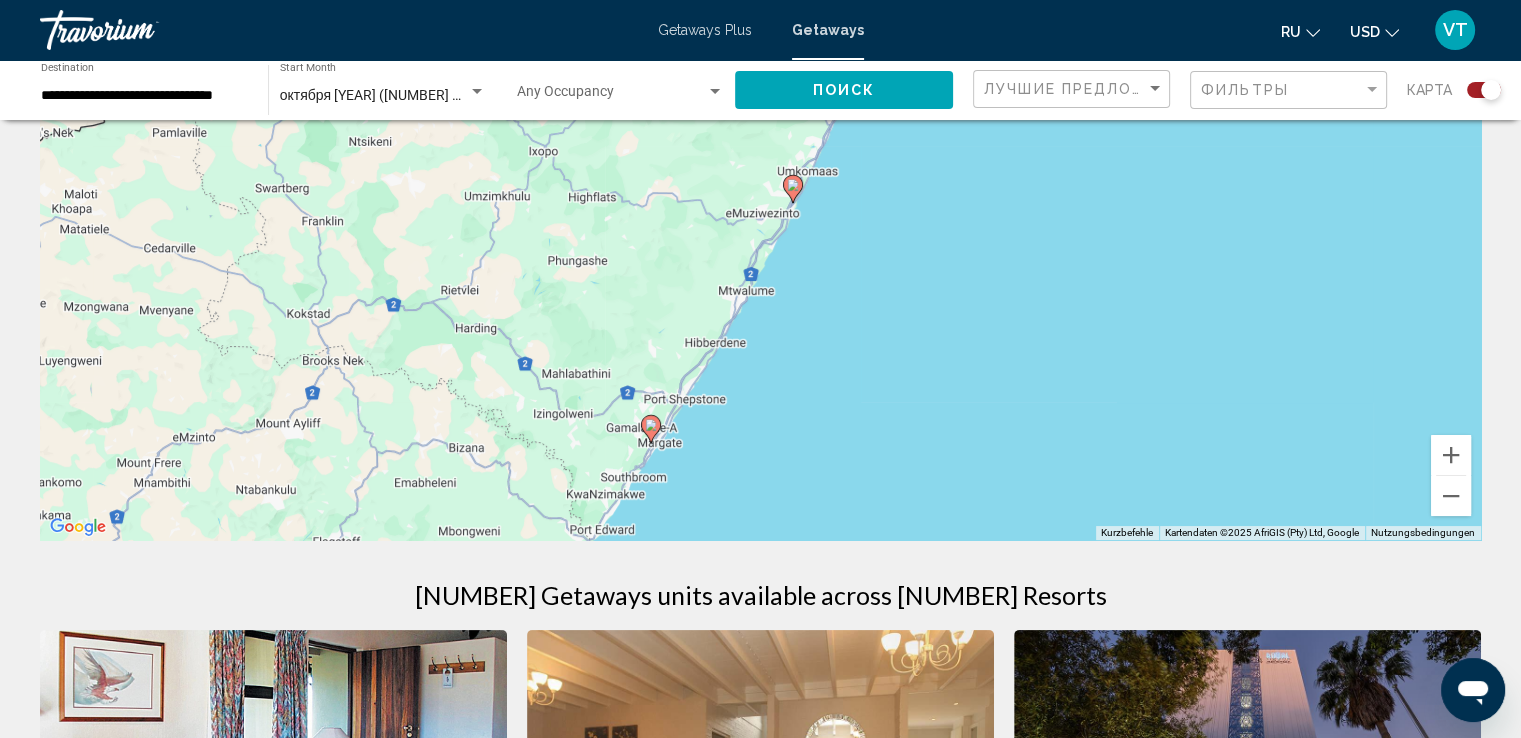 click 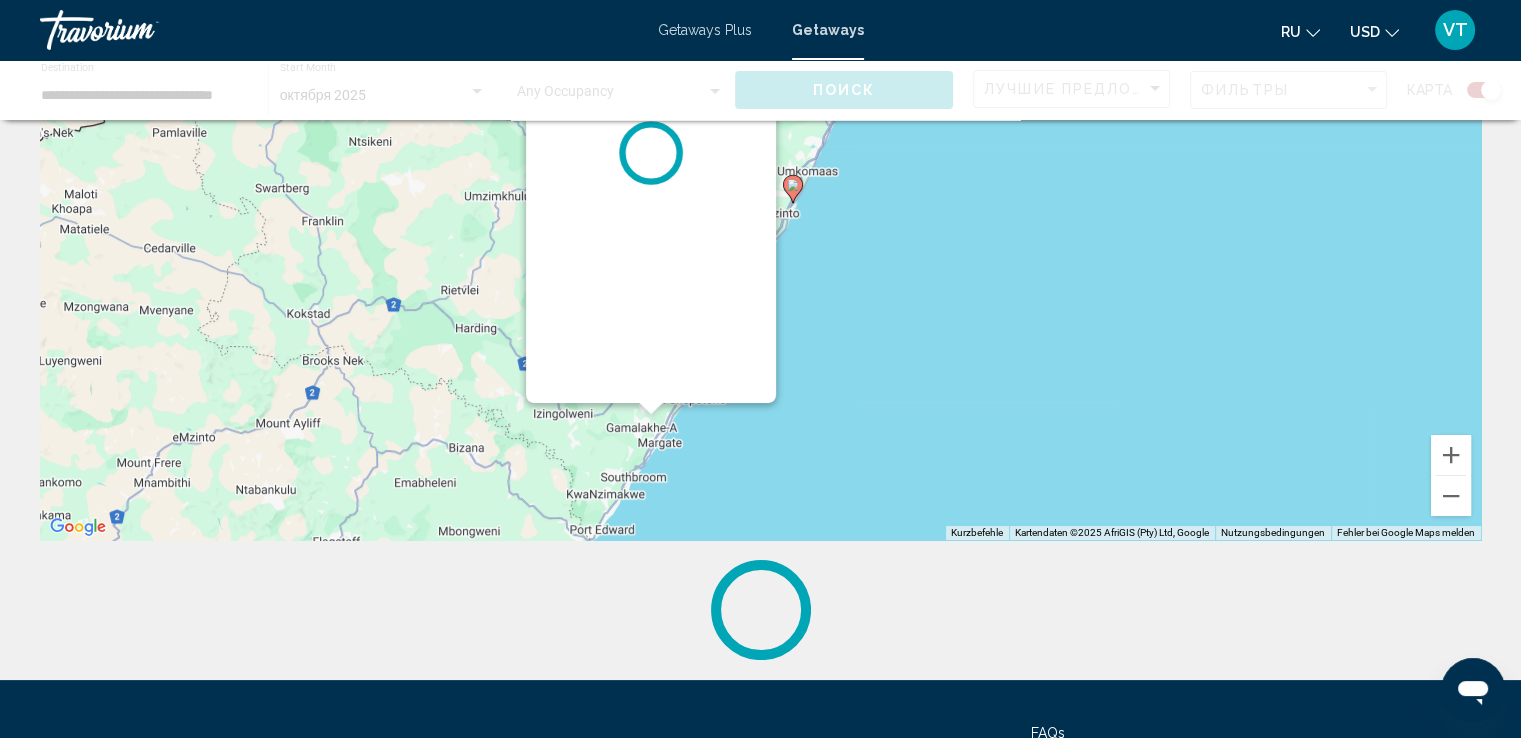 scroll, scrollTop: 119, scrollLeft: 0, axis: vertical 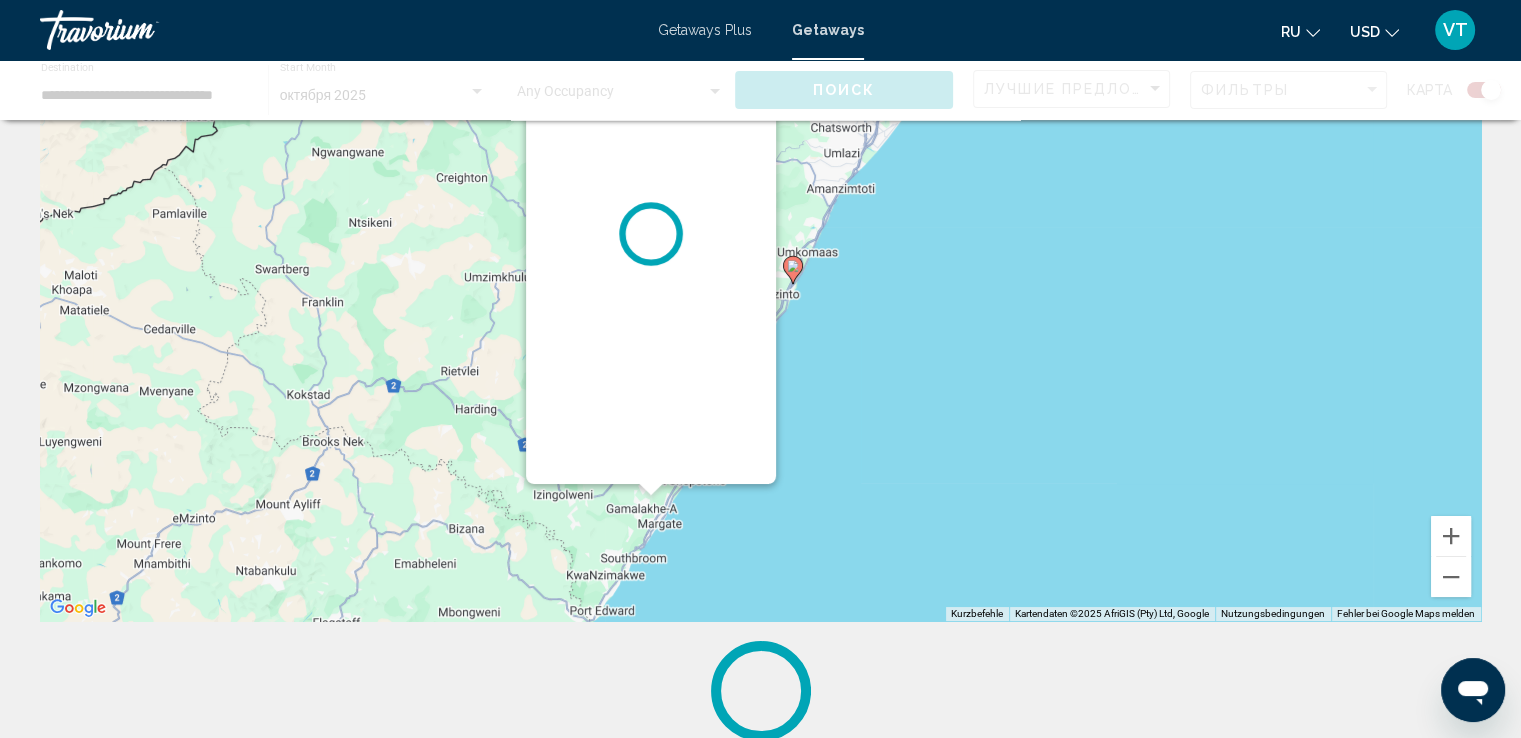 click at bounding box center [651, 234] 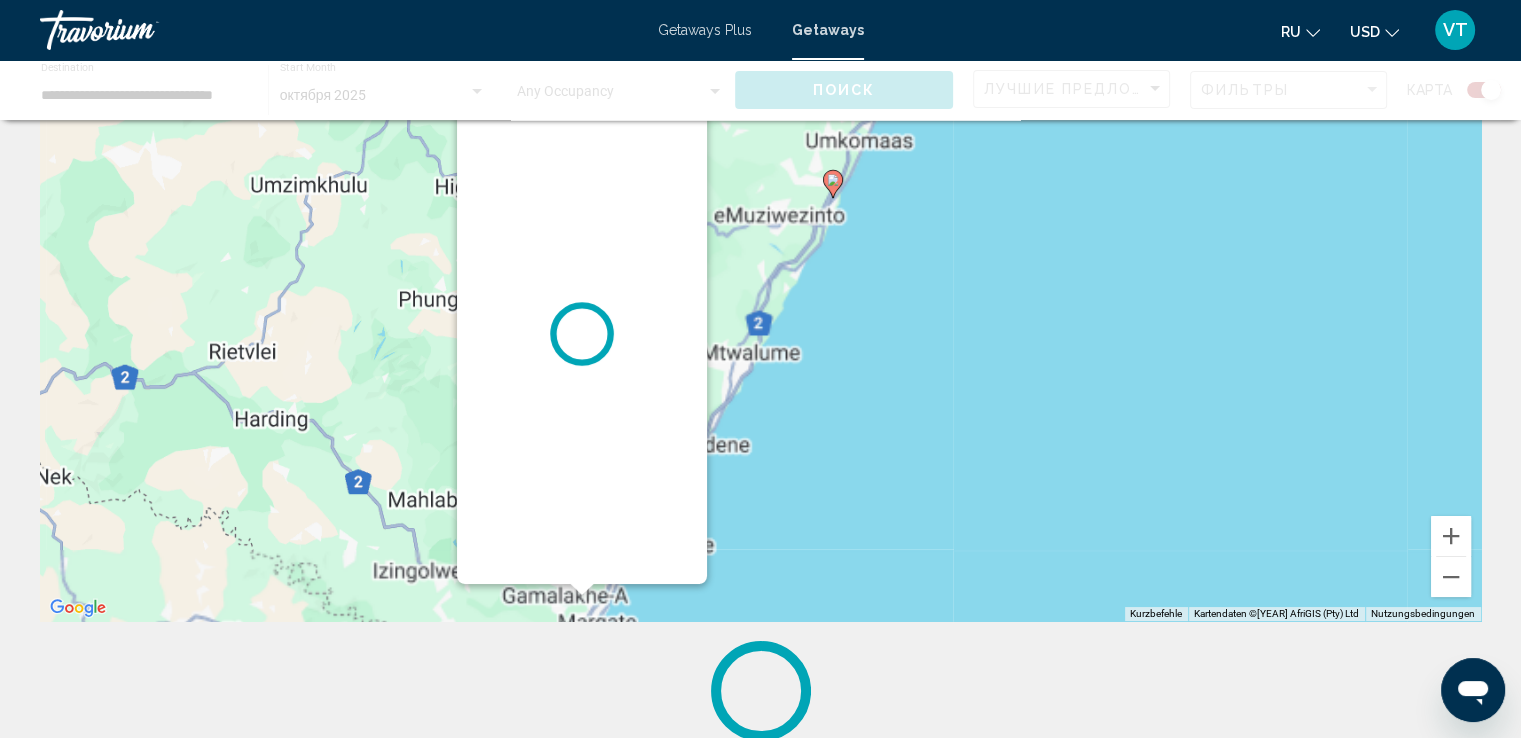 scroll, scrollTop: 0, scrollLeft: 0, axis: both 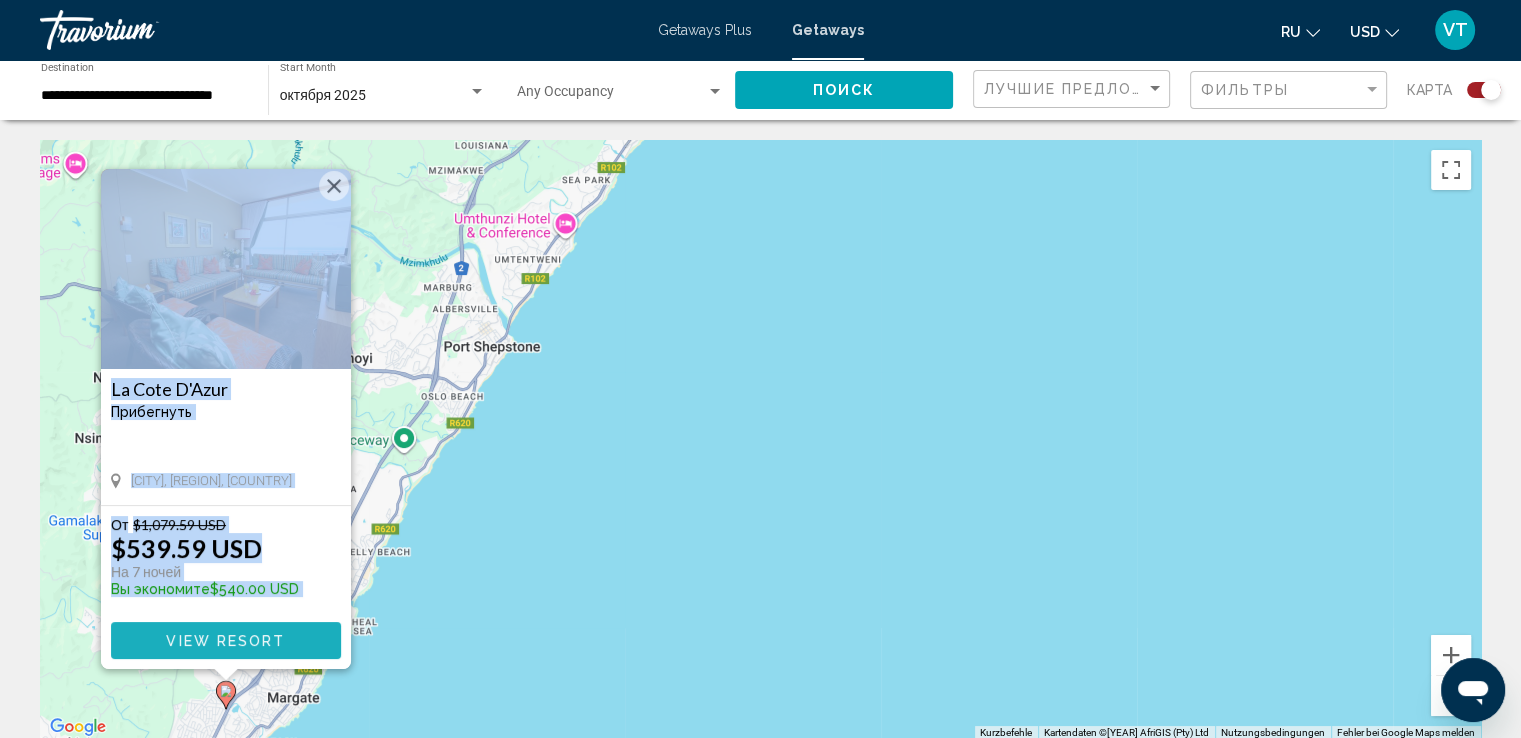 click on "View Resort" at bounding box center (225, 641) 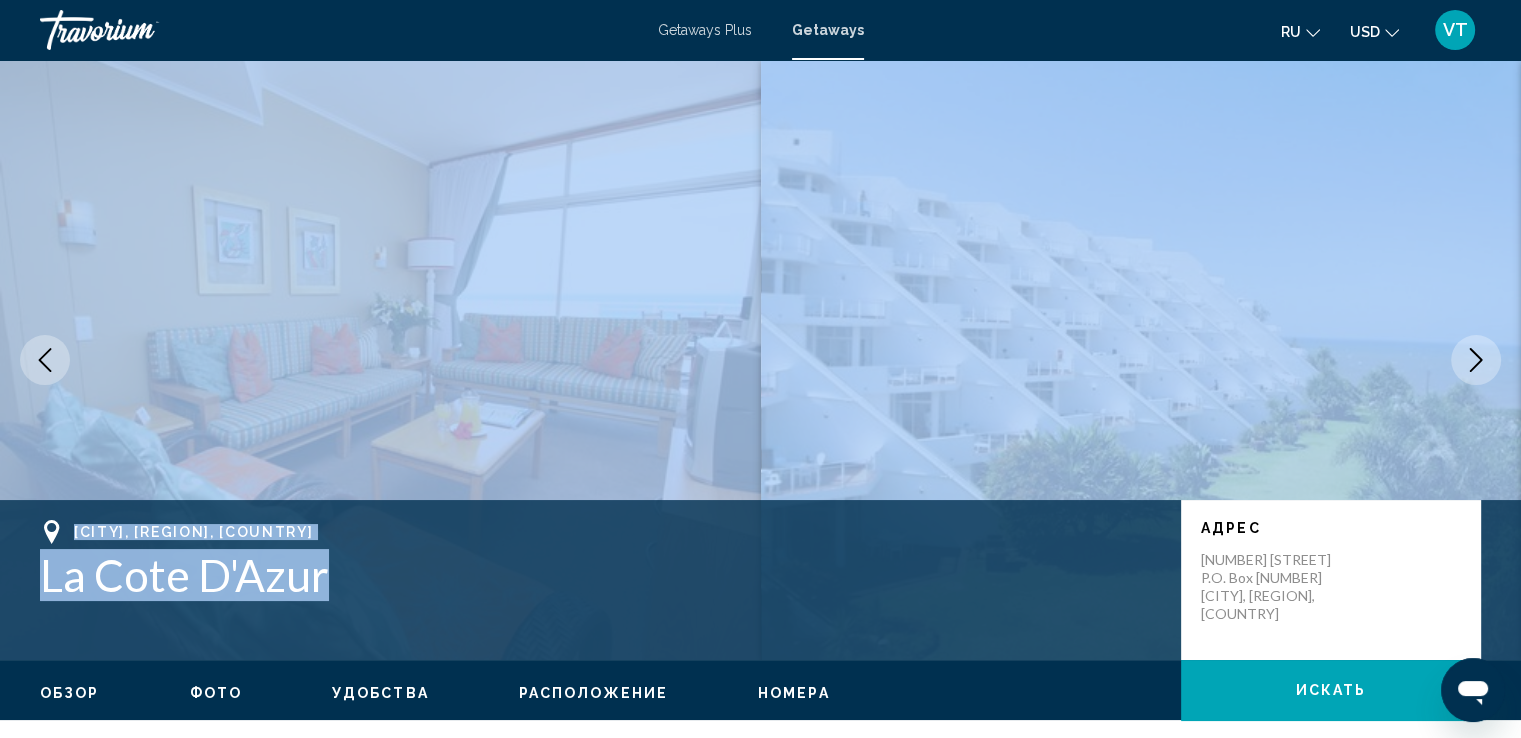 drag, startPoint x: 659, startPoint y: 602, endPoint x: 645, endPoint y: 481, distance: 121.80723 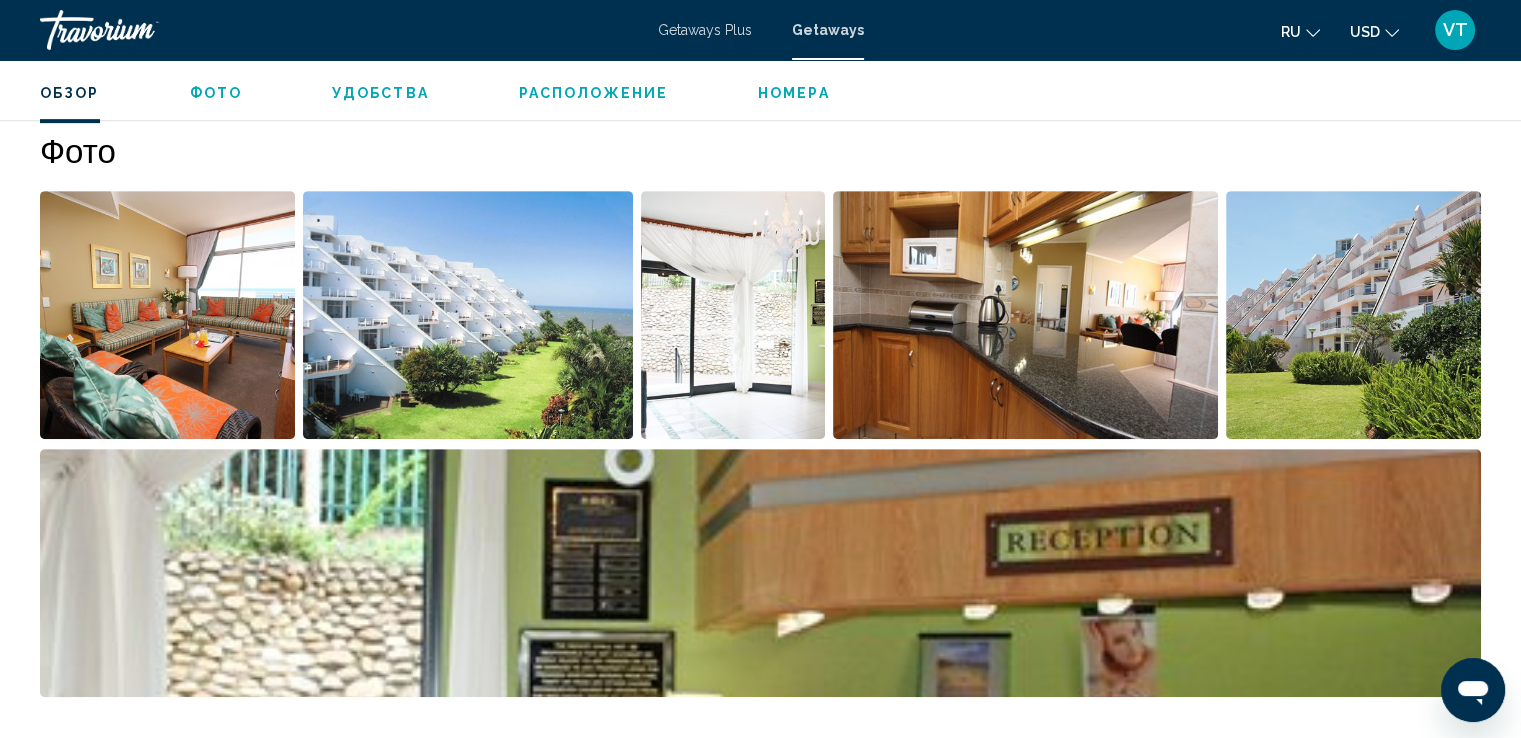 scroll, scrollTop: 900, scrollLeft: 0, axis: vertical 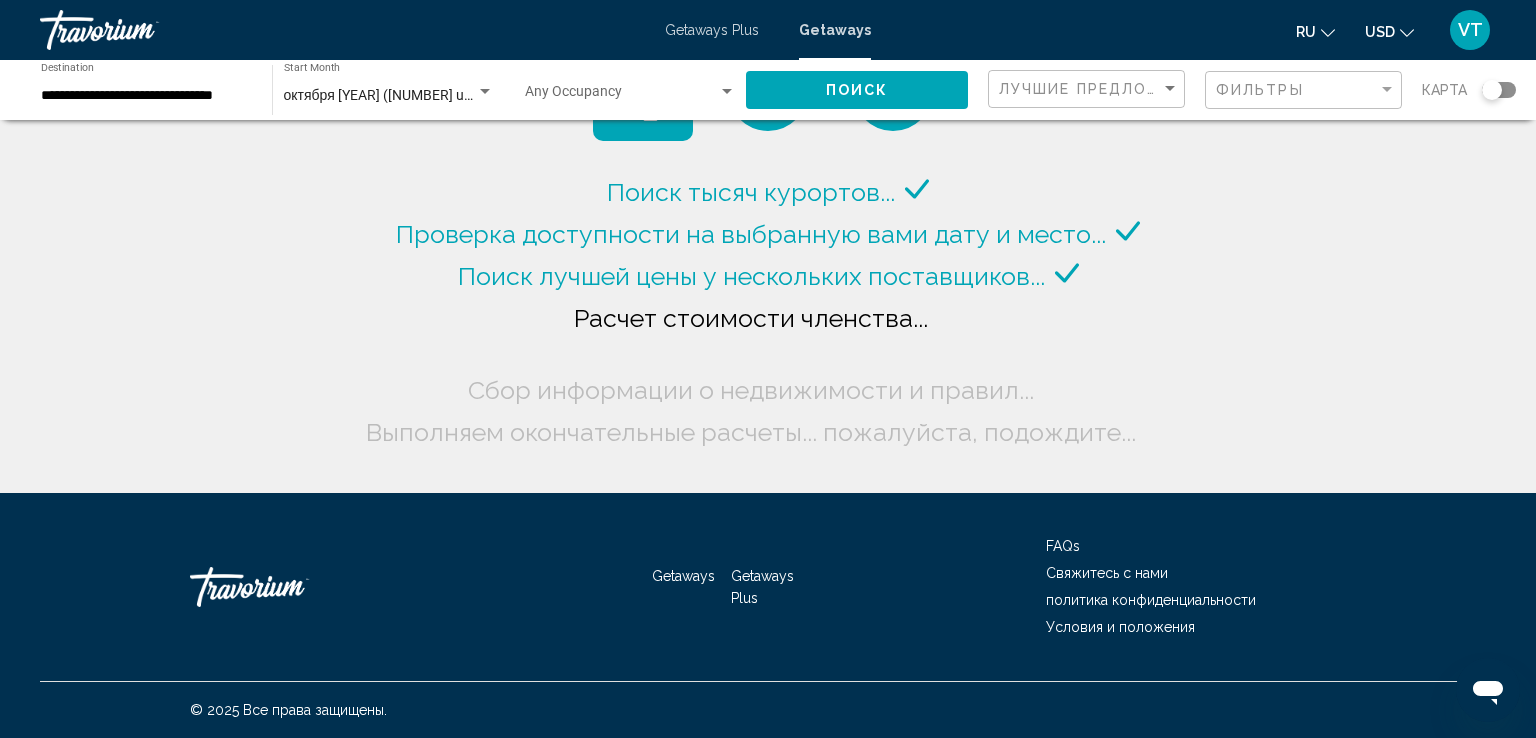 click 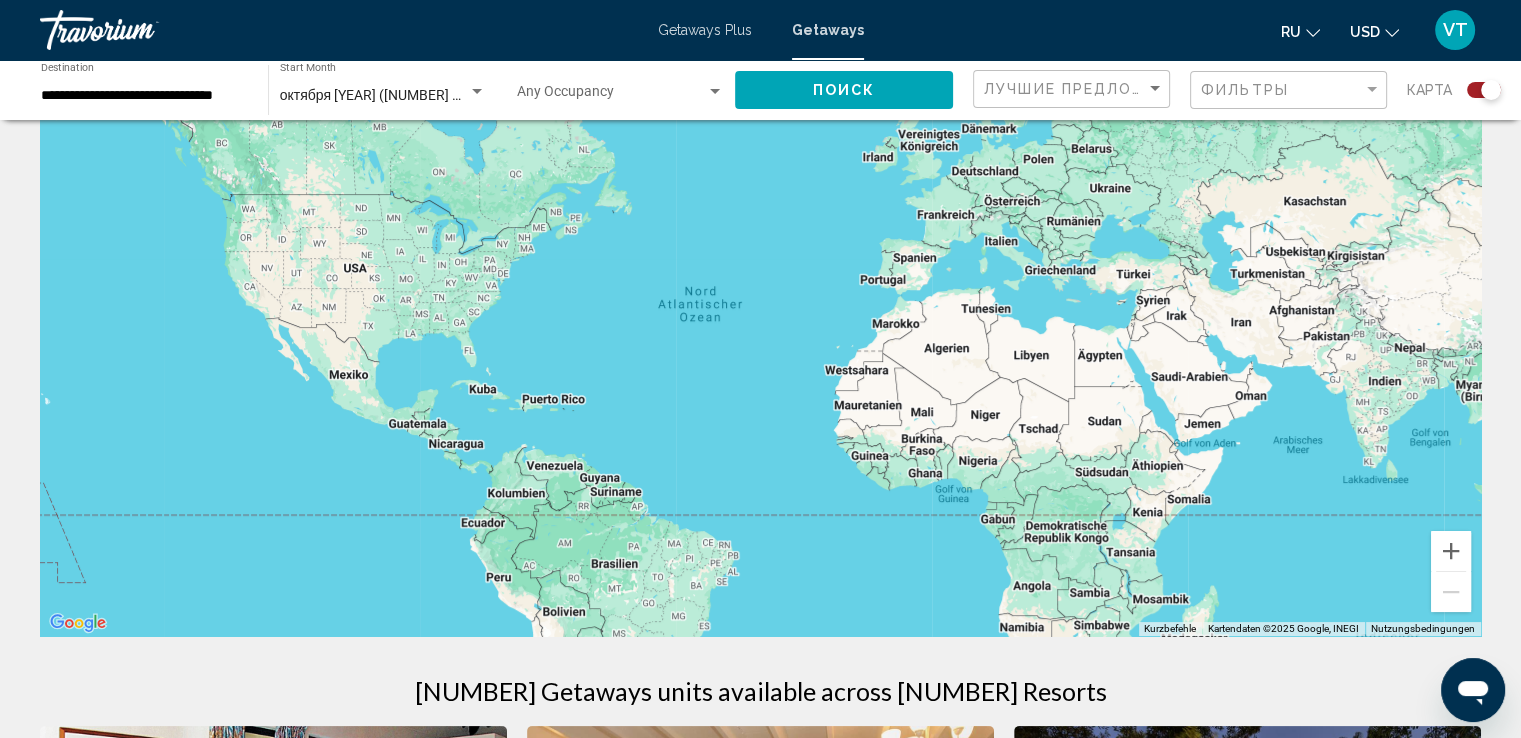 scroll, scrollTop: 300, scrollLeft: 0, axis: vertical 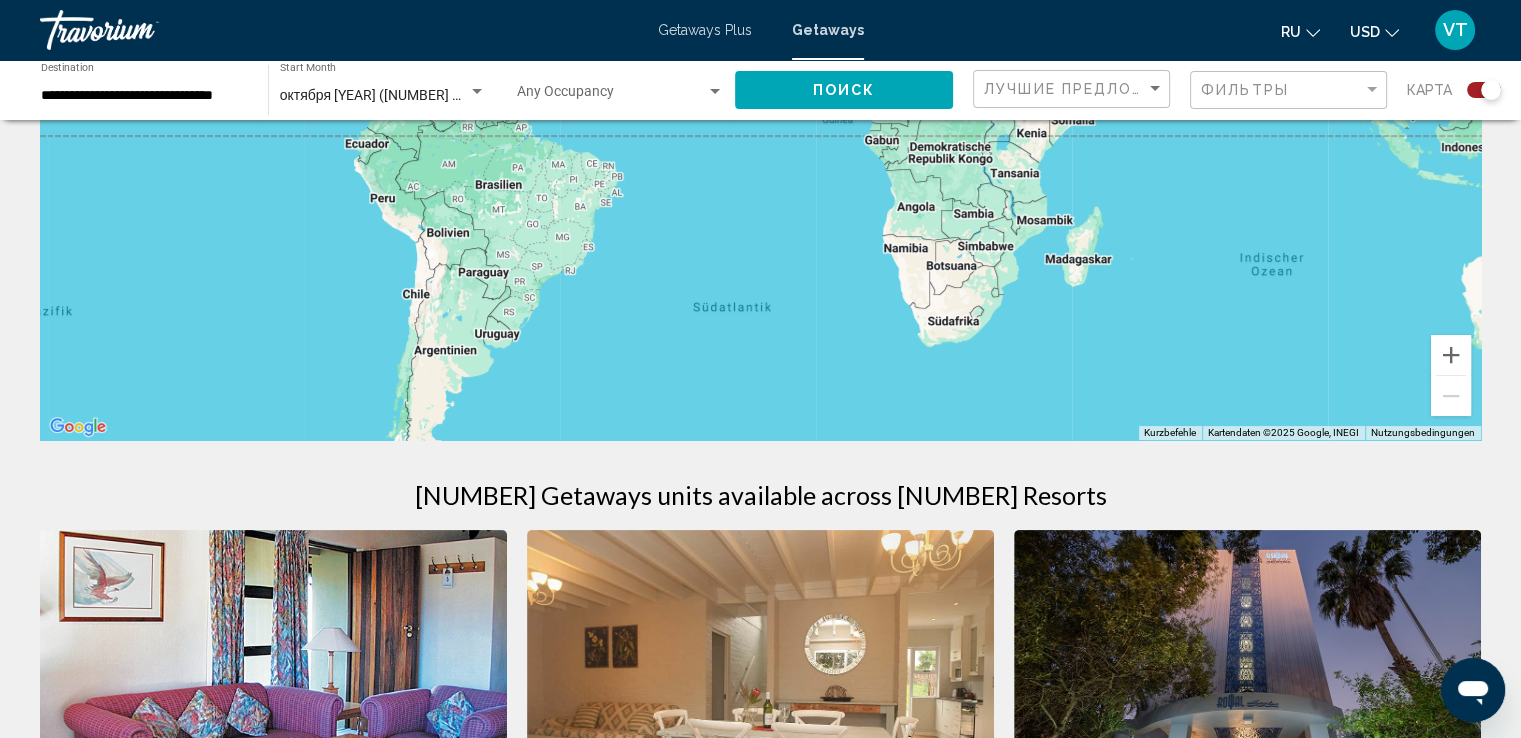 drag, startPoint x: 1143, startPoint y: 377, endPoint x: 1021, endPoint y: 189, distance: 224.11604 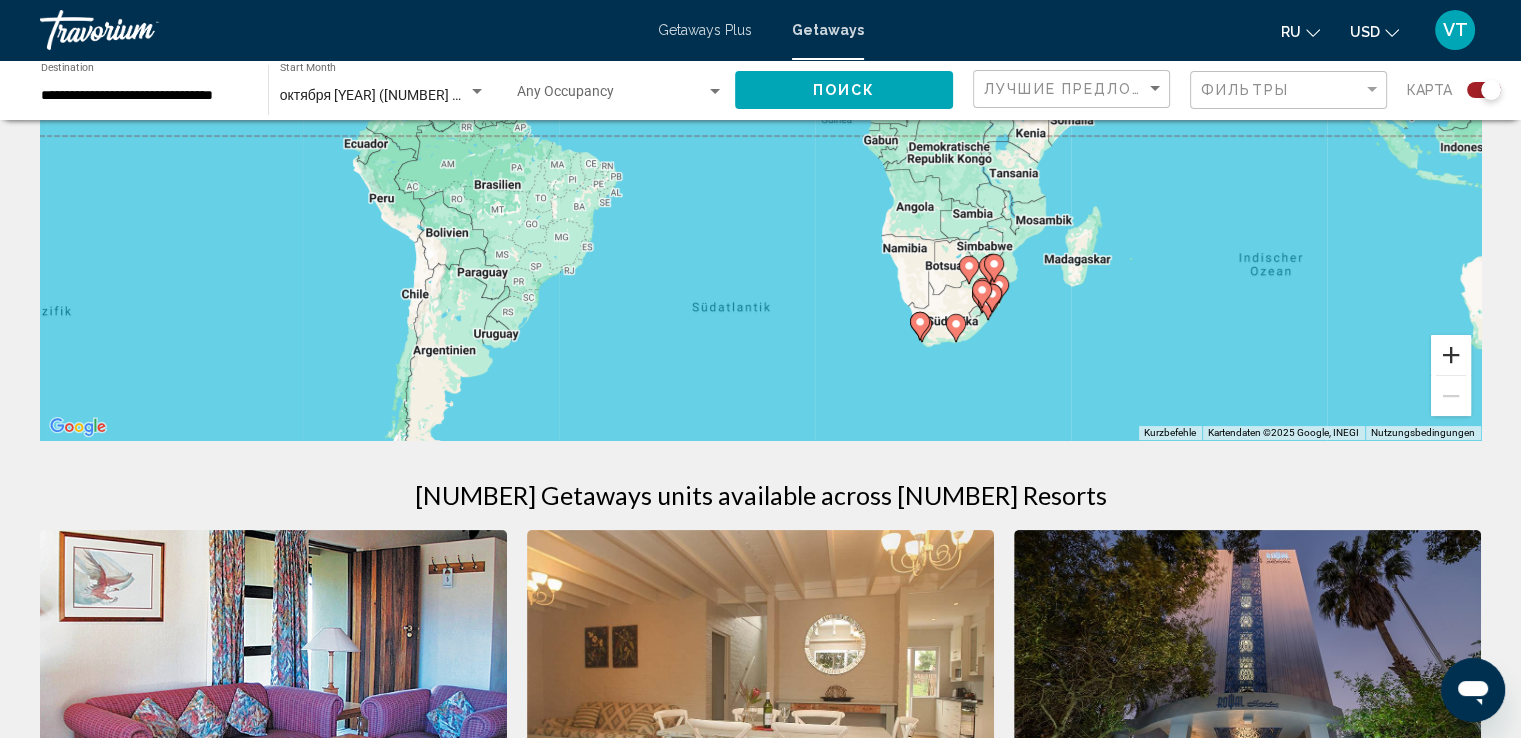 click at bounding box center [1451, 355] 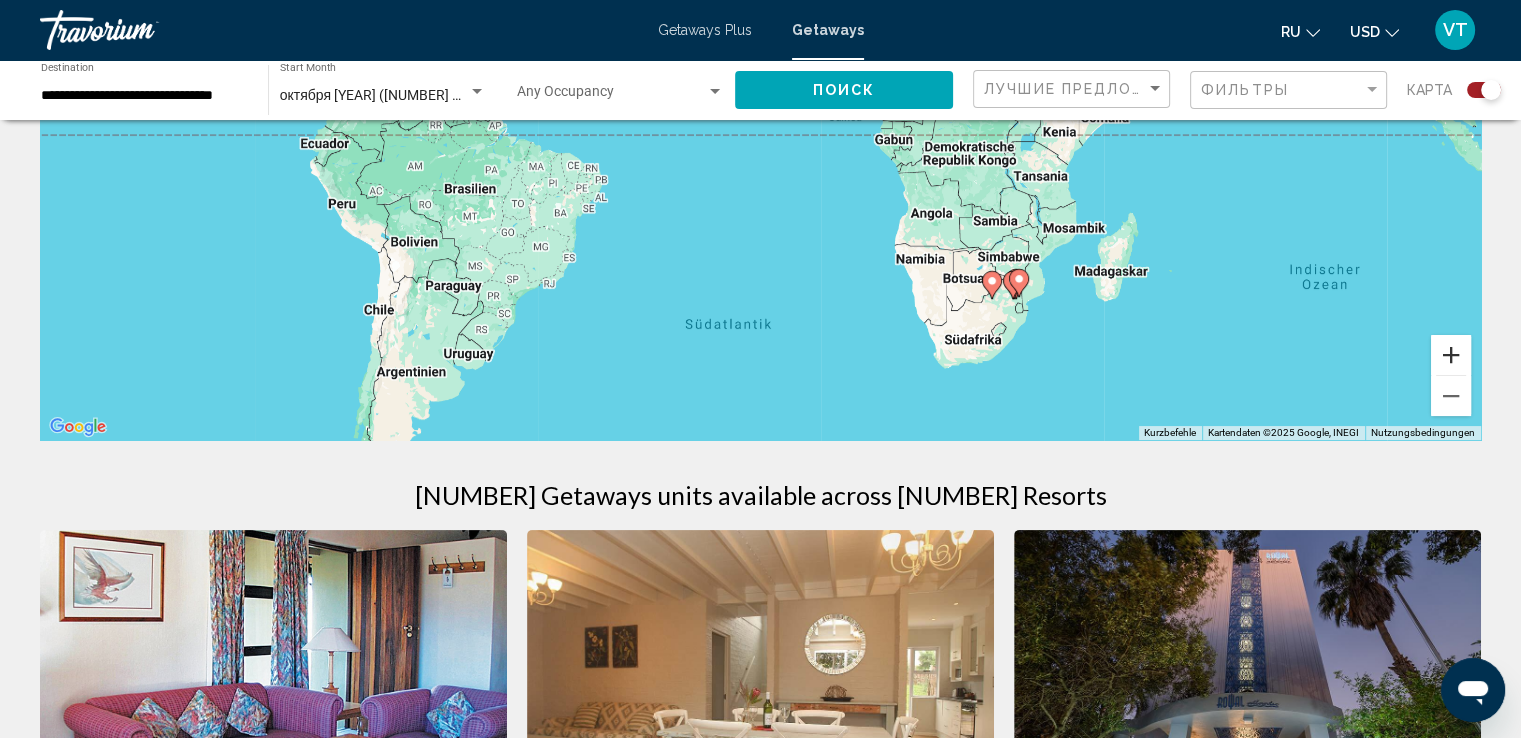 click at bounding box center (1451, 355) 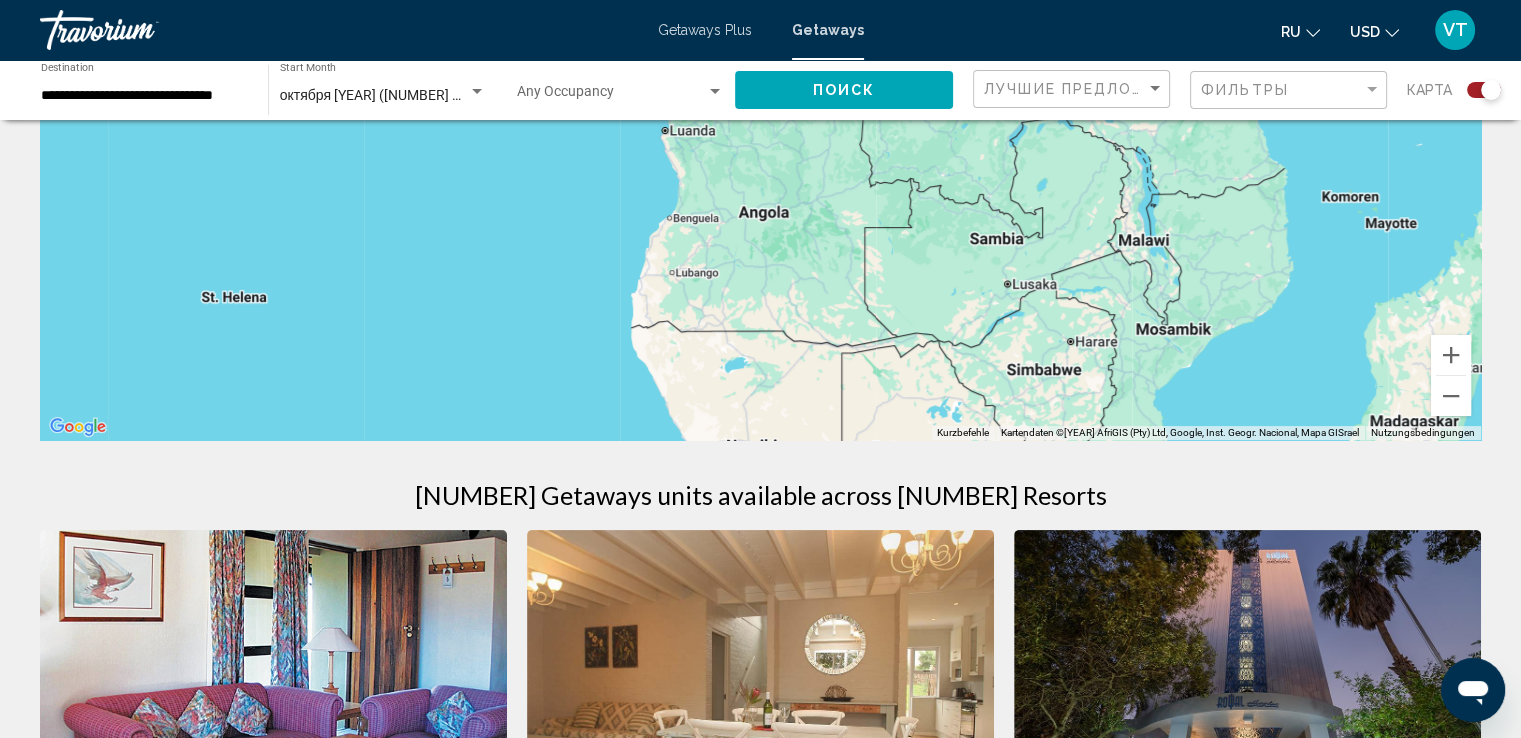 drag, startPoint x: 1328, startPoint y: 373, endPoint x: 760, endPoint y: 185, distance: 598.30426 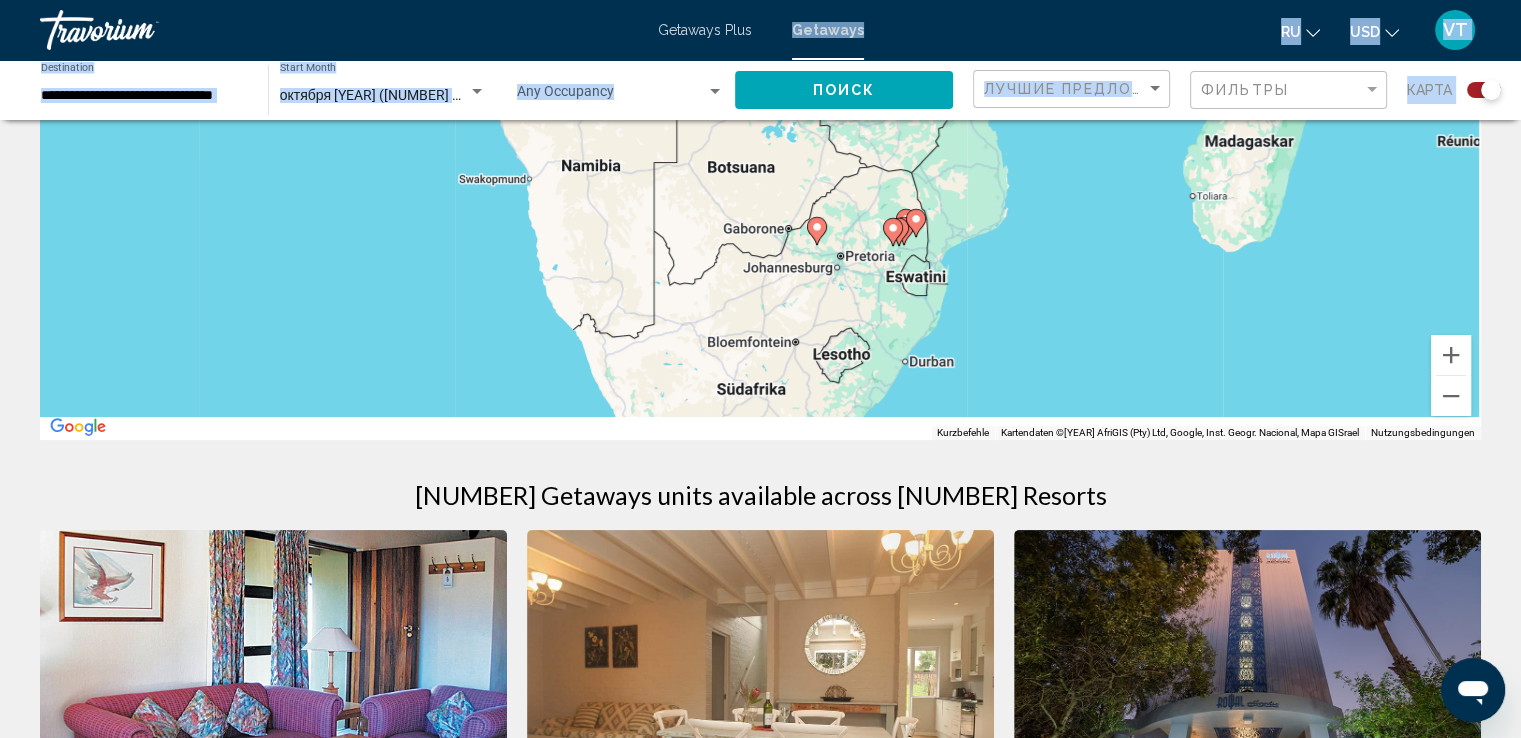 drag, startPoint x: 888, startPoint y: 310, endPoint x: 728, endPoint y: 45, distance: 309.55612 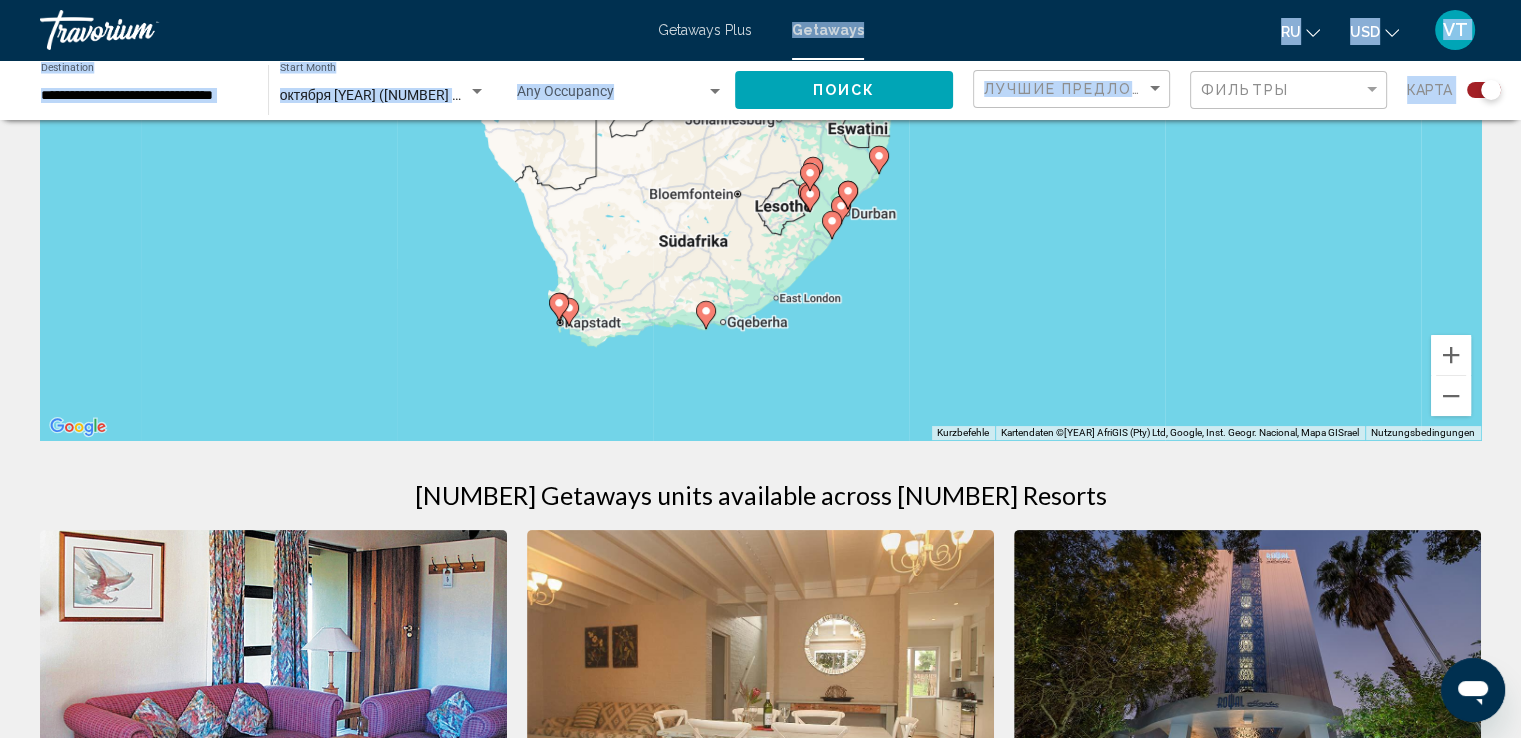 drag, startPoint x: 909, startPoint y: 313, endPoint x: 880, endPoint y: 239, distance: 79.47956 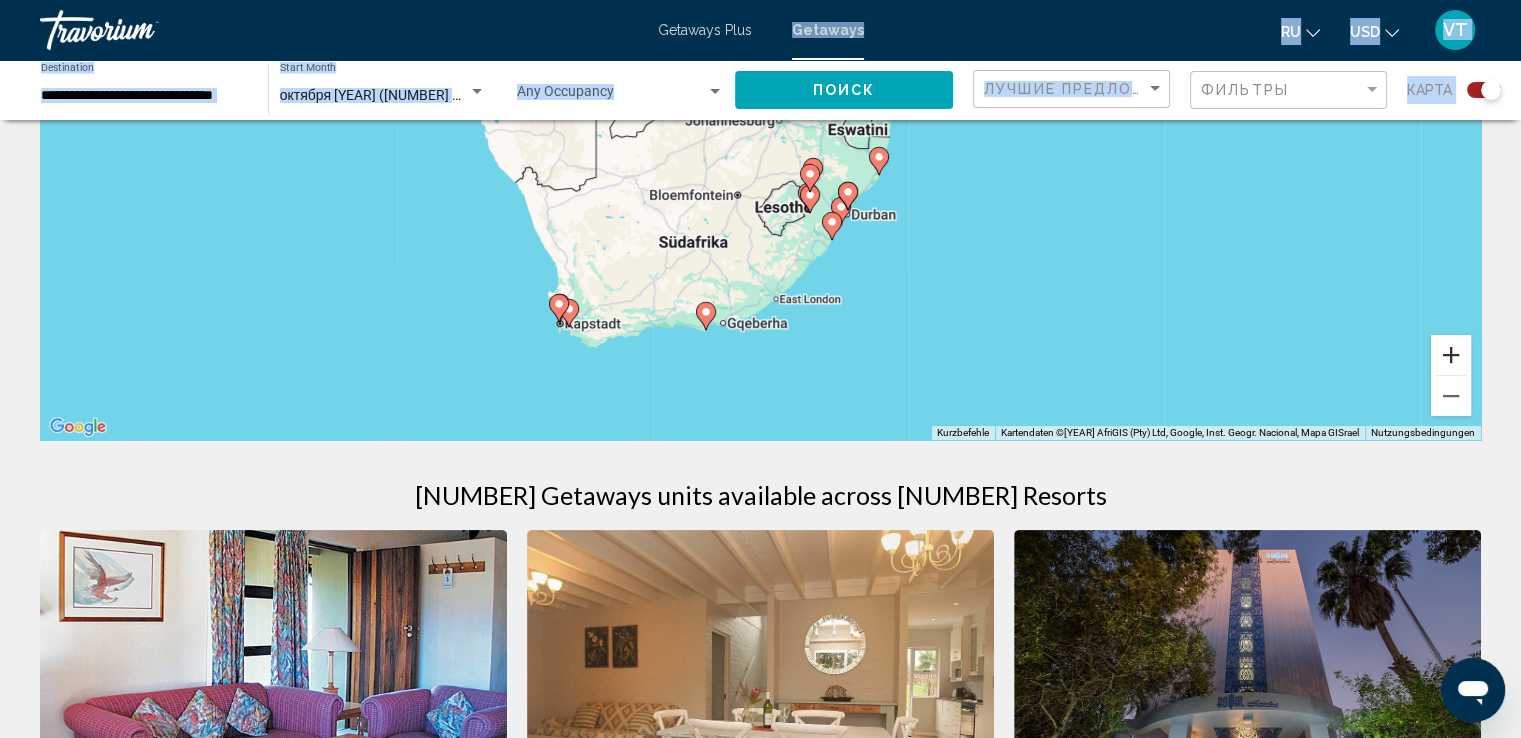 click at bounding box center (1451, 355) 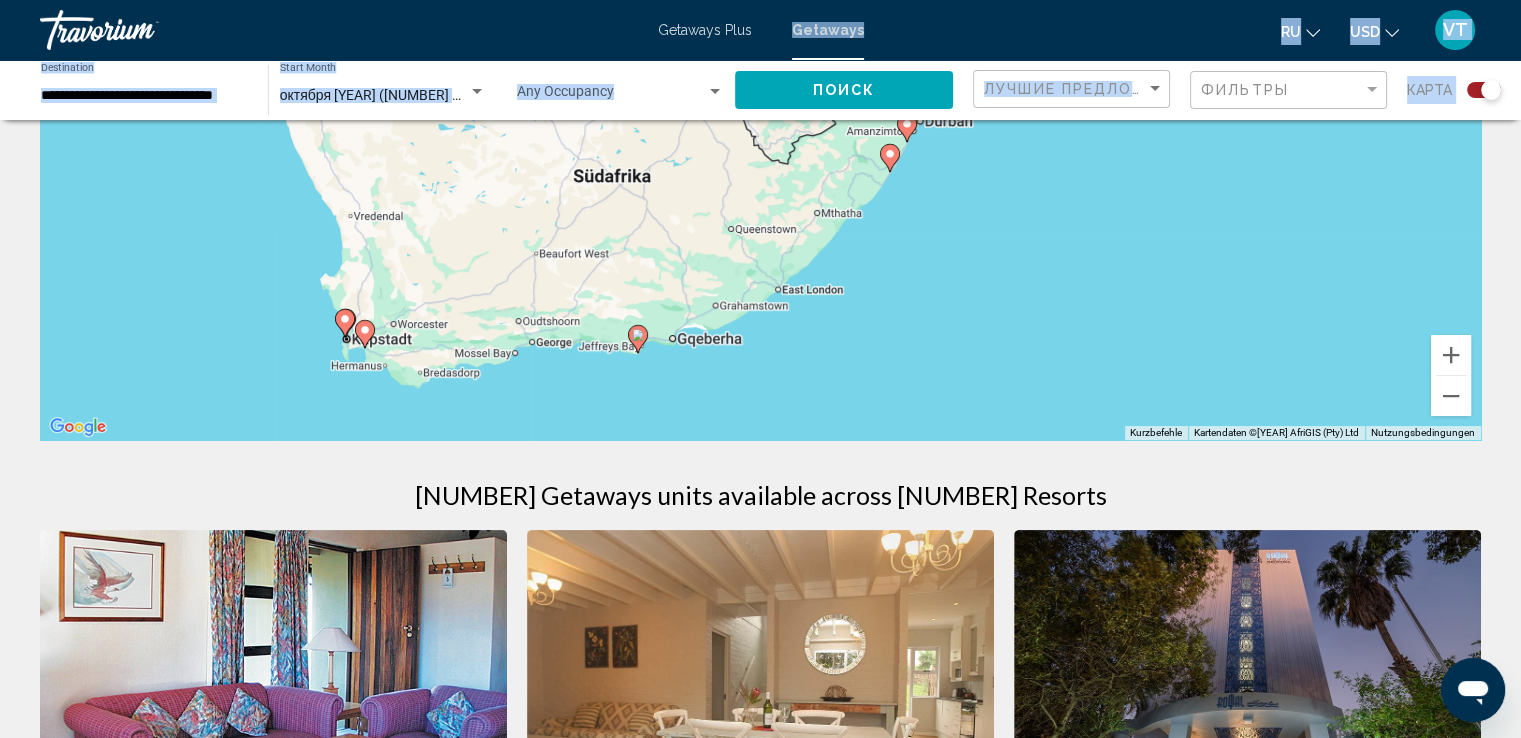 drag, startPoint x: 1124, startPoint y: 361, endPoint x: 1116, endPoint y: 185, distance: 176.18172 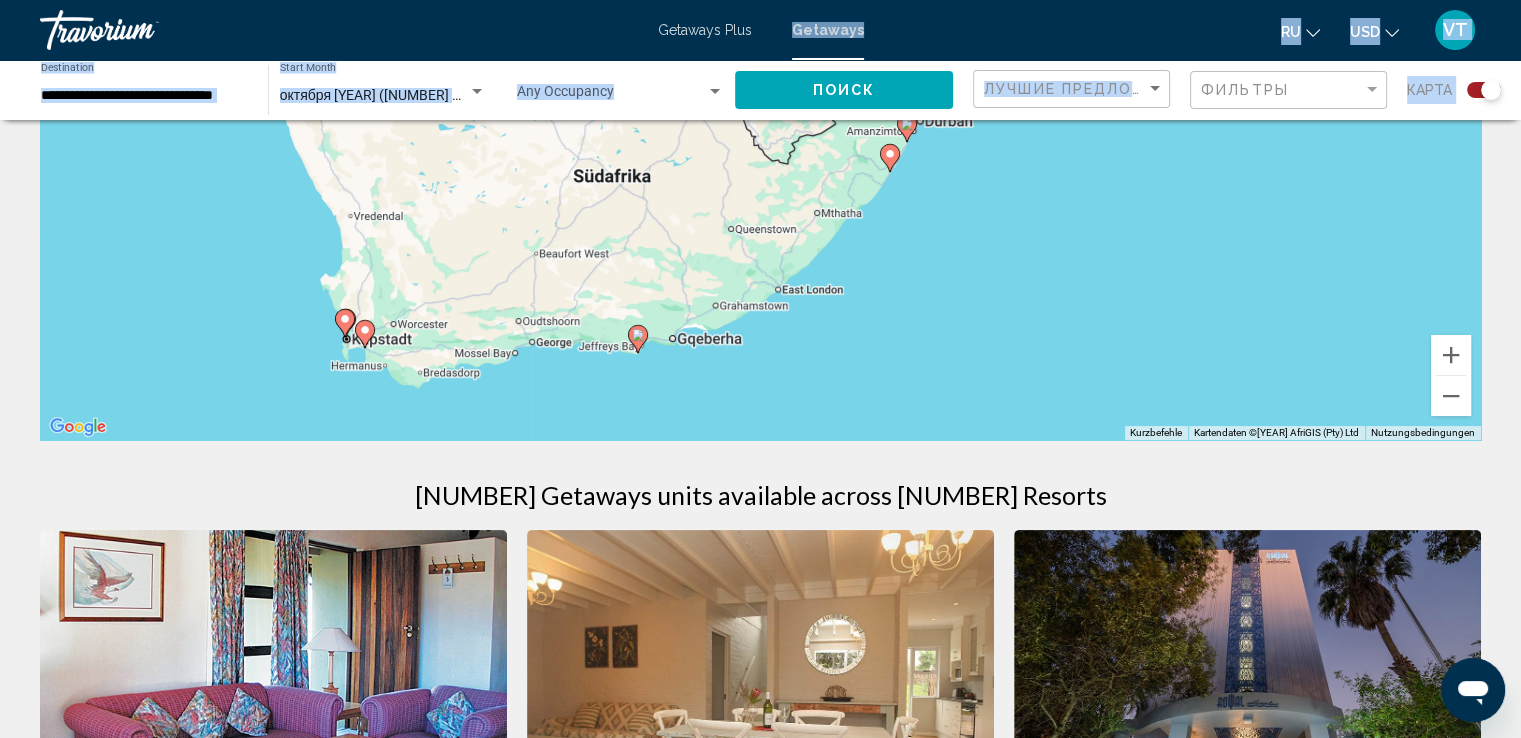 click on "Um den Modus zum Ziehen mit der Tastatur zu aktivieren, drückst du Alt + Eingabetaste. Wenn du den Modus aktiviert hast, kannst du die Markierung mit den Pfeiltasten verschieben. Nachdem du sie an die gewünschte Stelle gezogen bzw. verschoben hast, drückst du einfach die Eingabetaste. Durch Drücken der Esc-Taste kannst du den Vorgang abbrechen." at bounding box center [760, 140] 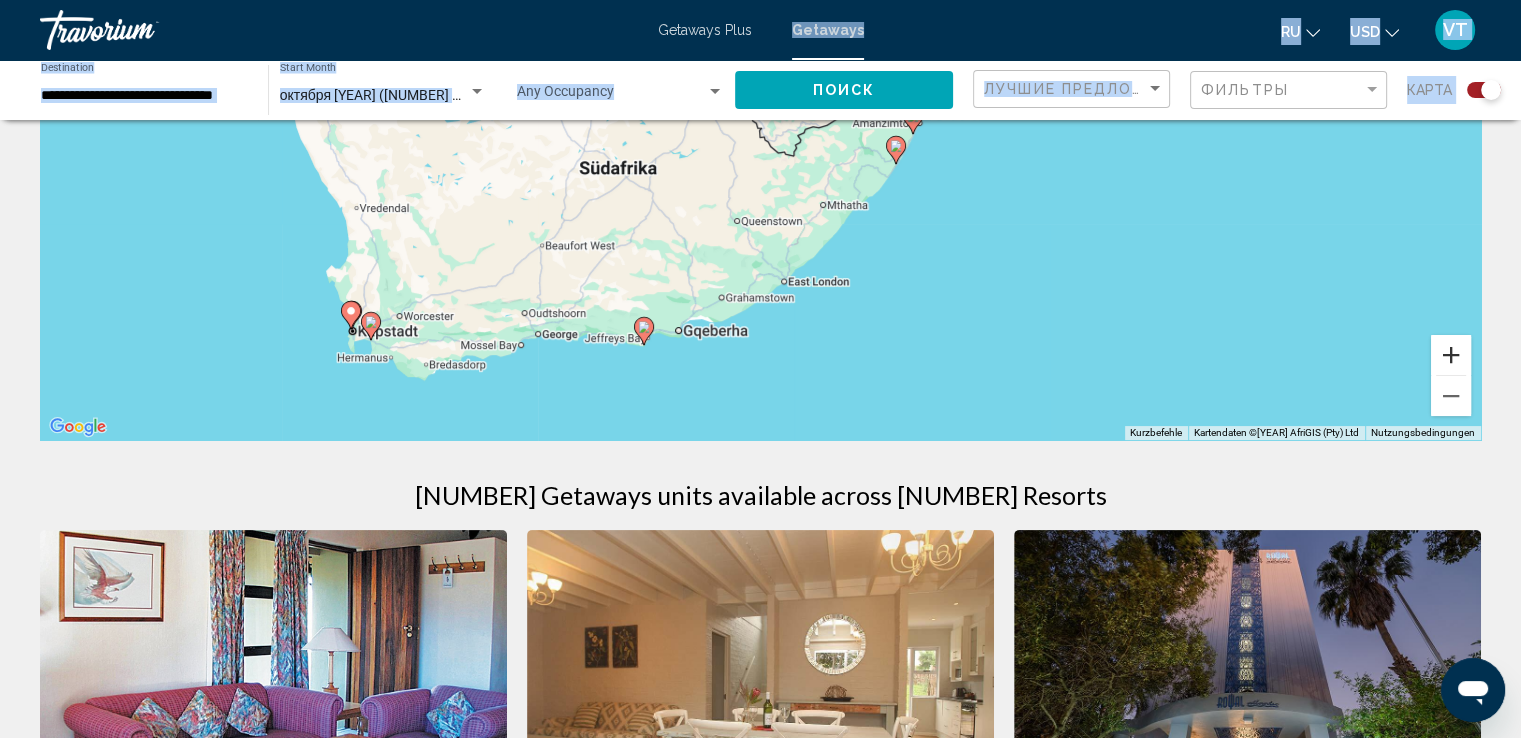 click at bounding box center [1451, 355] 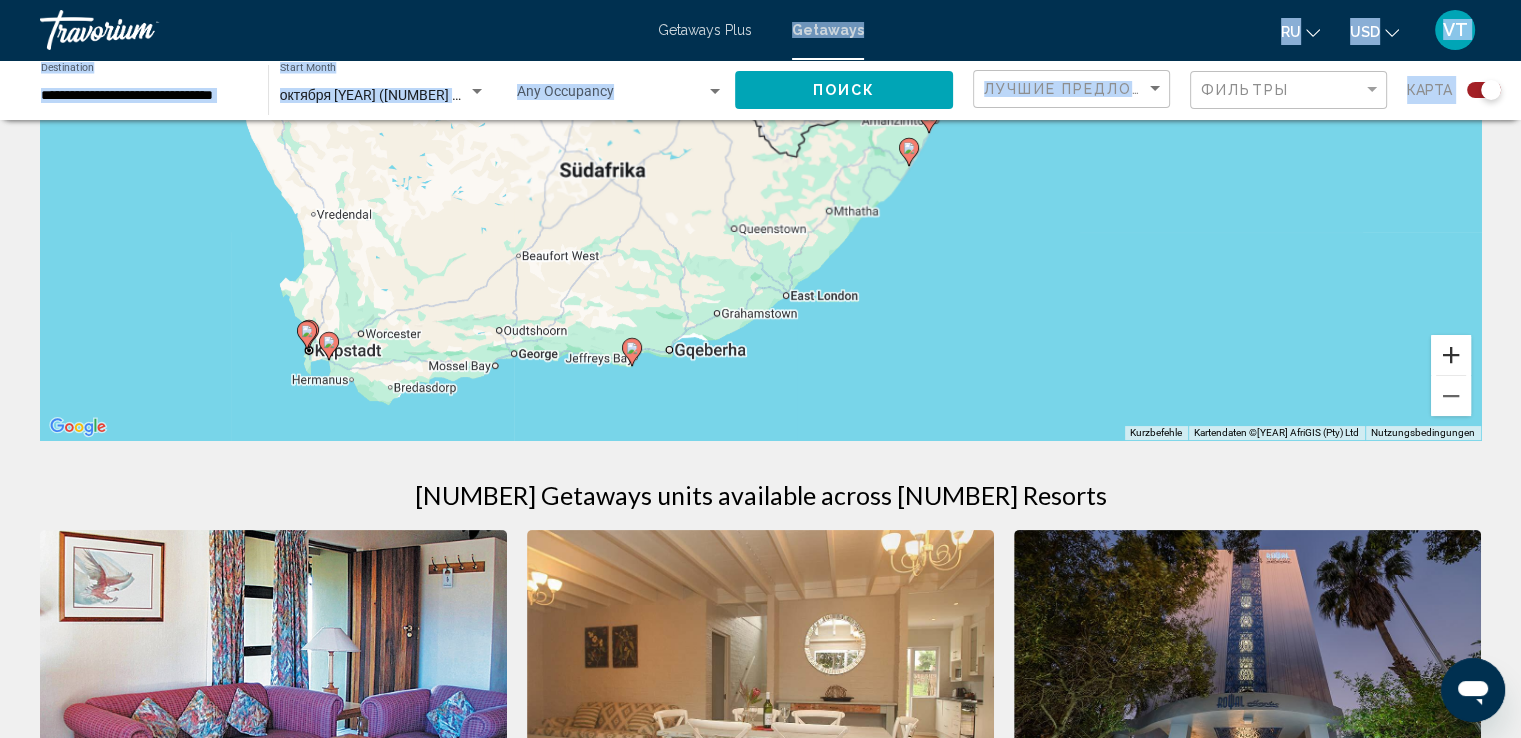 click at bounding box center (1451, 355) 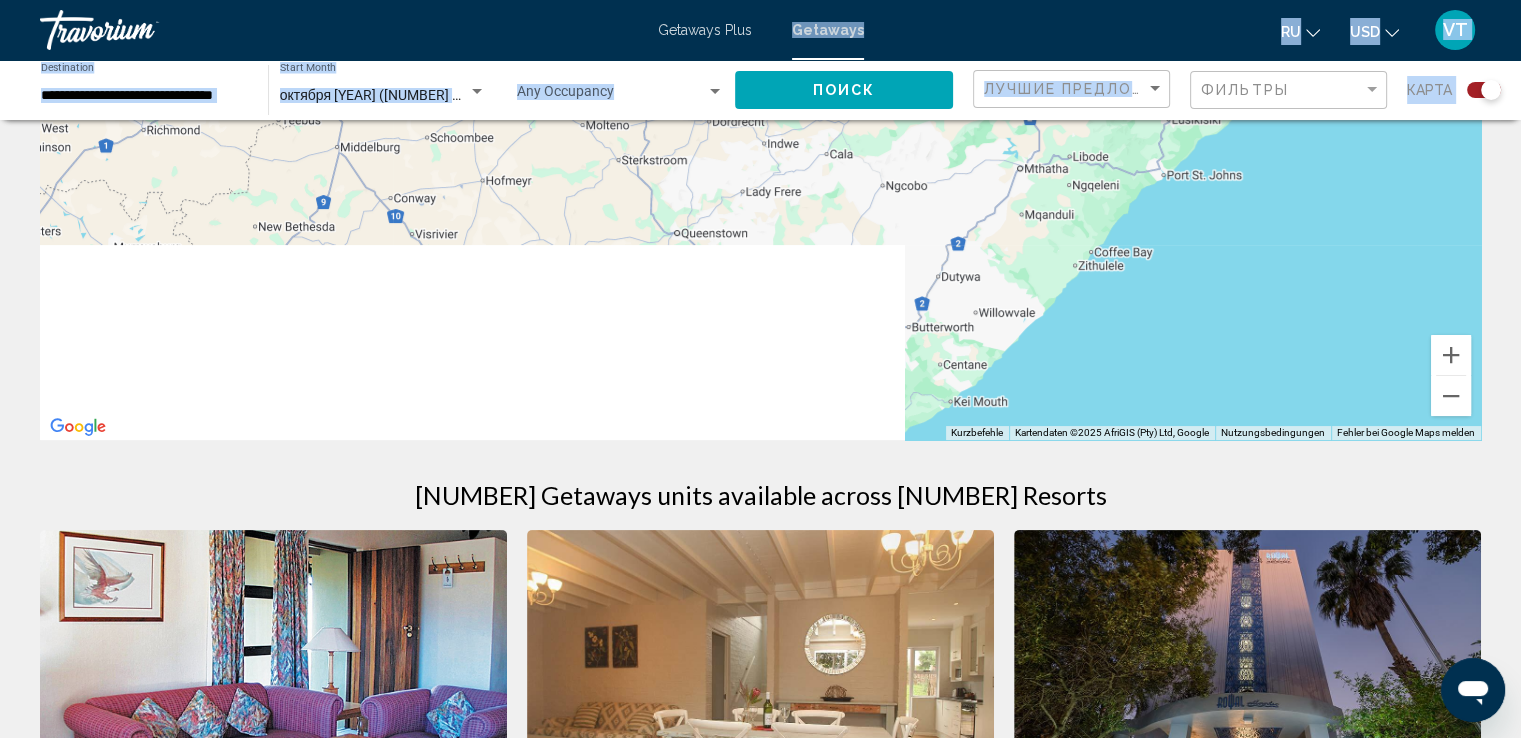 drag, startPoint x: 959, startPoint y: 382, endPoint x: 988, endPoint y: 97, distance: 286.47165 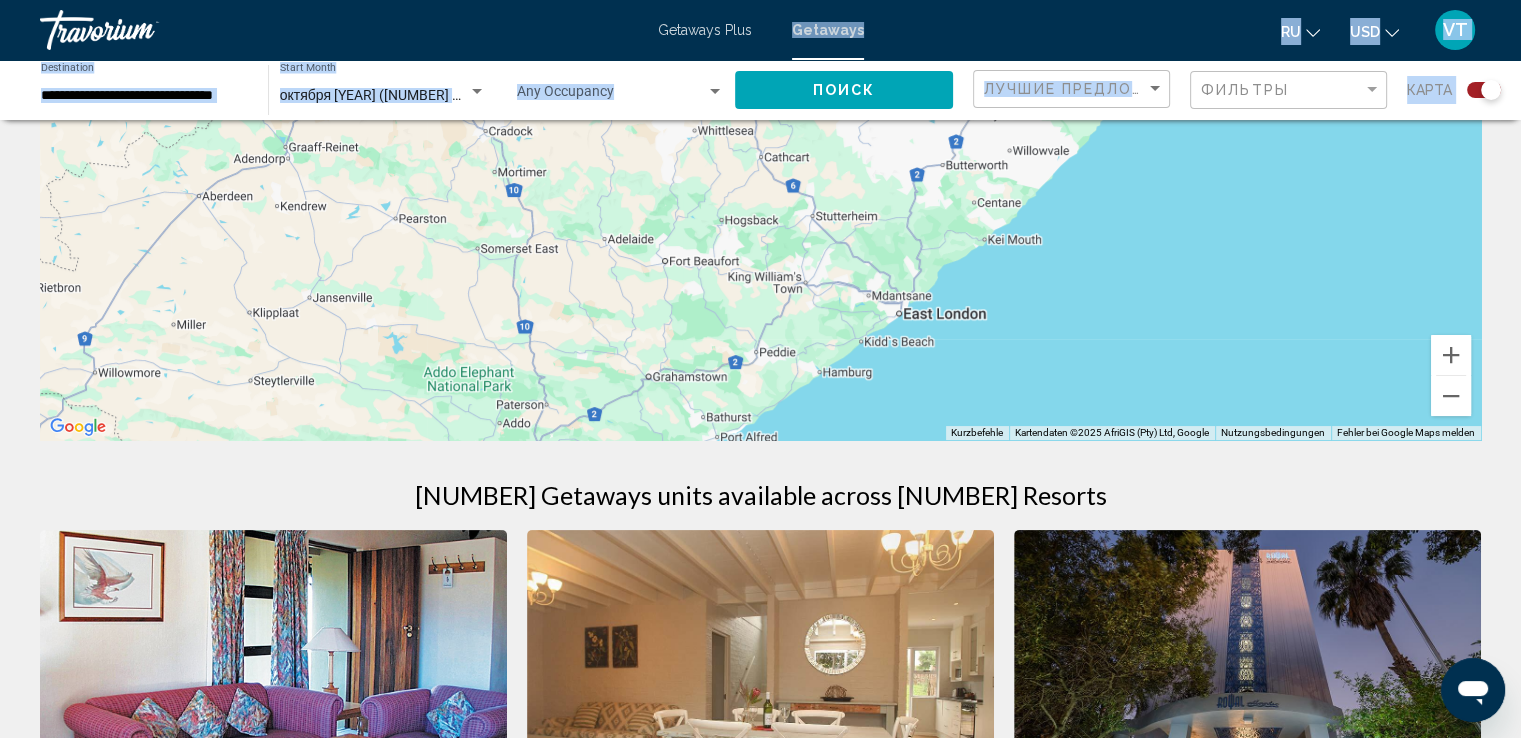 drag, startPoint x: 878, startPoint y: 311, endPoint x: 918, endPoint y: 109, distance: 205.92232 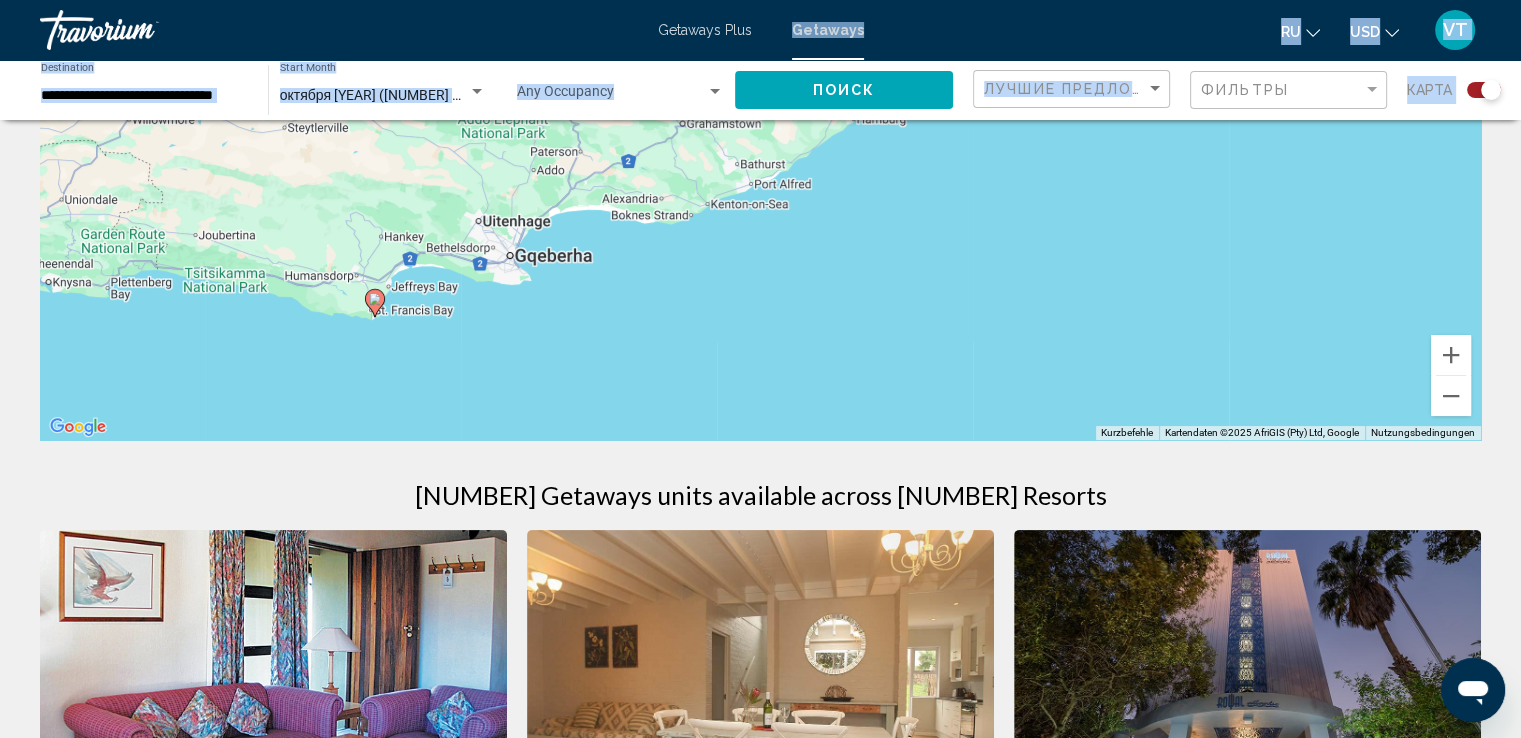 click 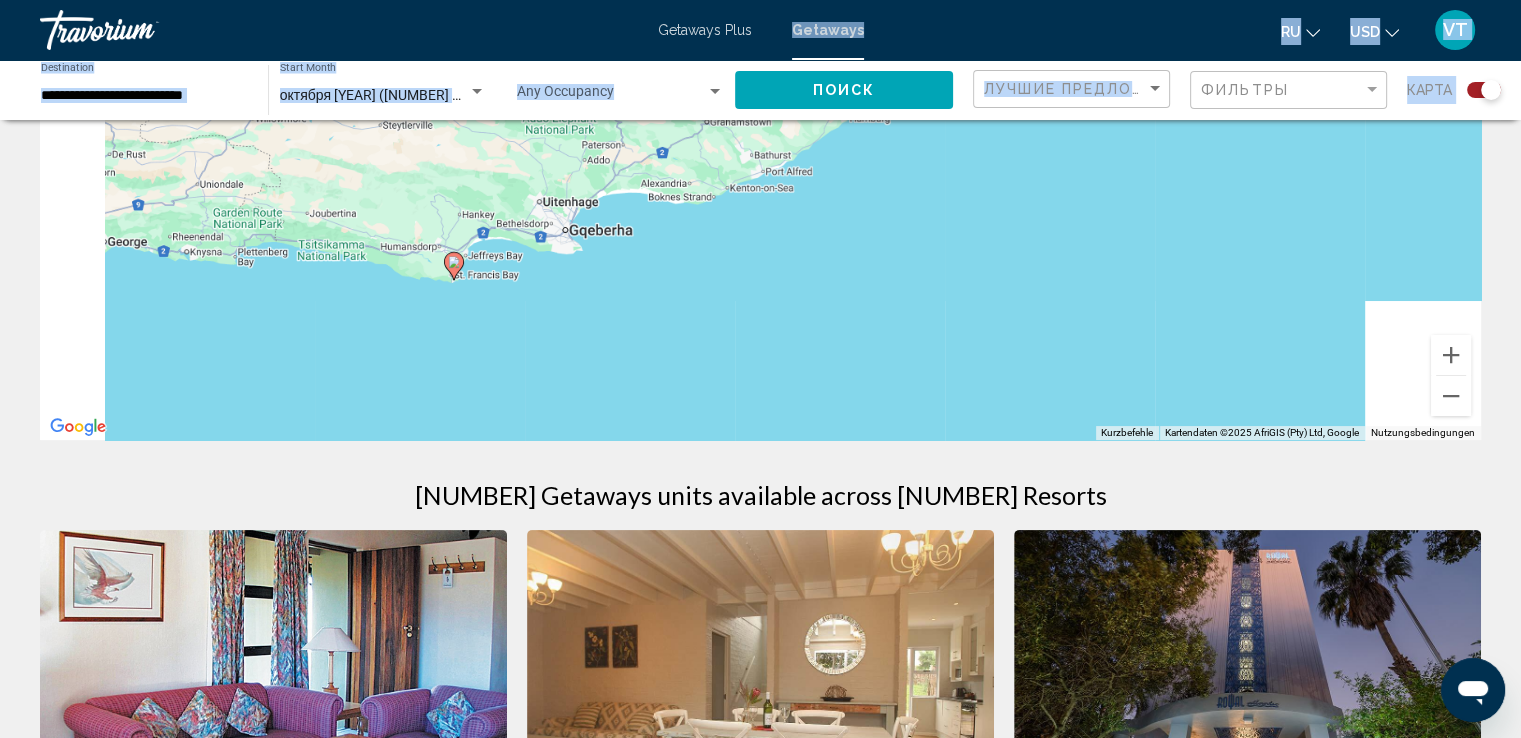 click on "Um den Modus zum Ziehen mit der Tastatur zu aktivieren, drückst du Alt + Eingabetaste. Wenn du den Modus aktiviert hast, kannst du die Markierung mit den Pfeiltasten verschieben. Nachdem du sie an die gewünschte Stelle gezogen bzw. verschoben hast, drückst du einfach die Eingabetaste. Durch Drücken der Esc-Taste kannst du den Vorgang abbrechen." at bounding box center (760, 140) 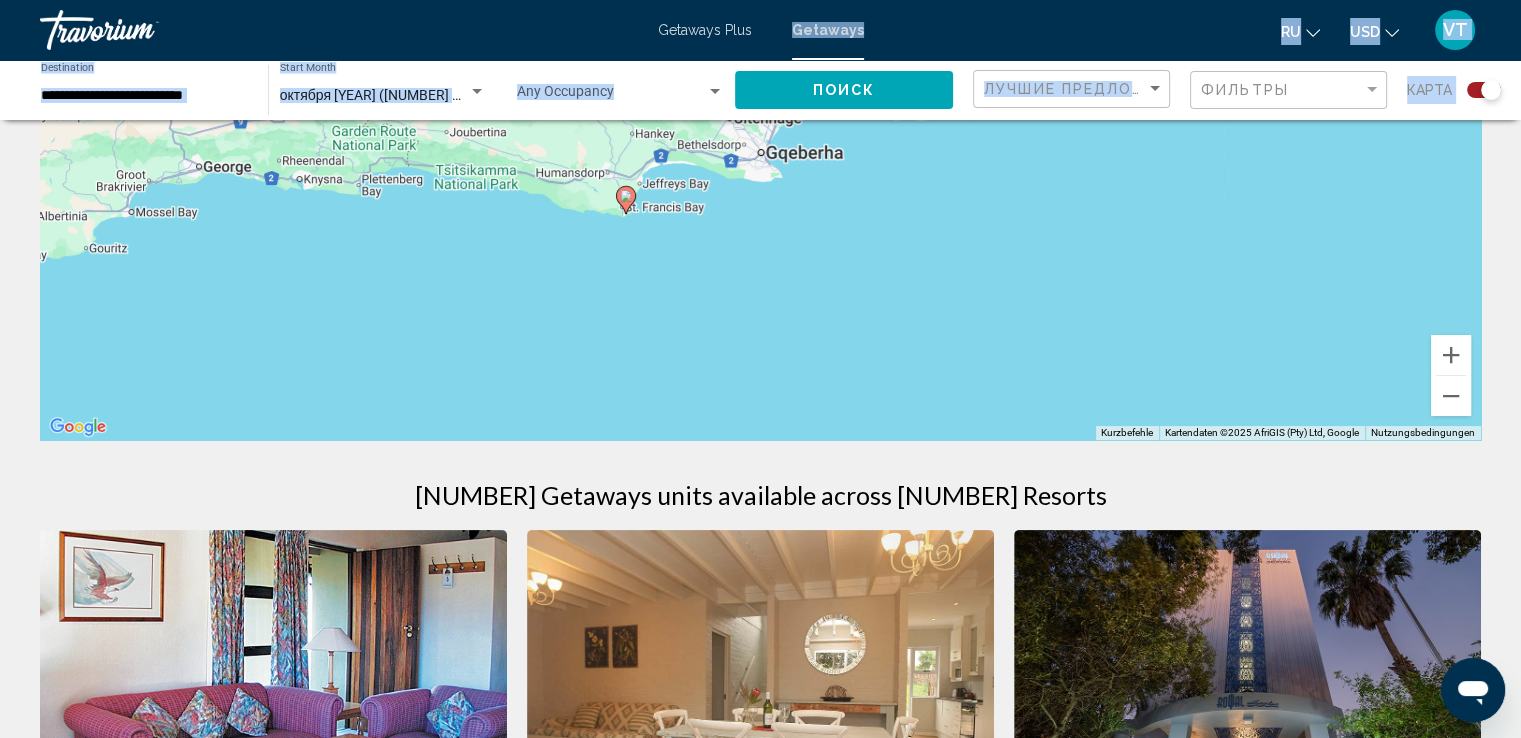 click 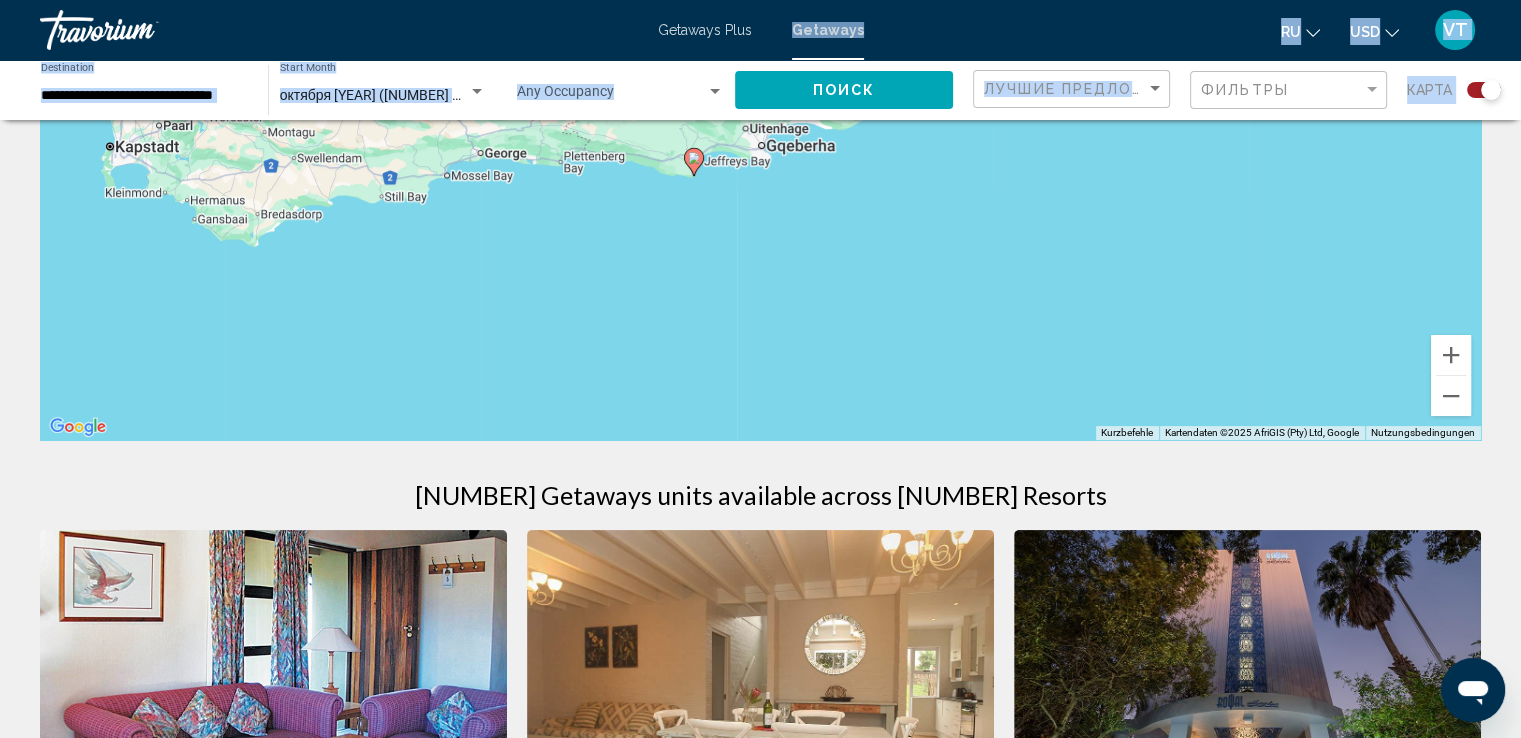 click 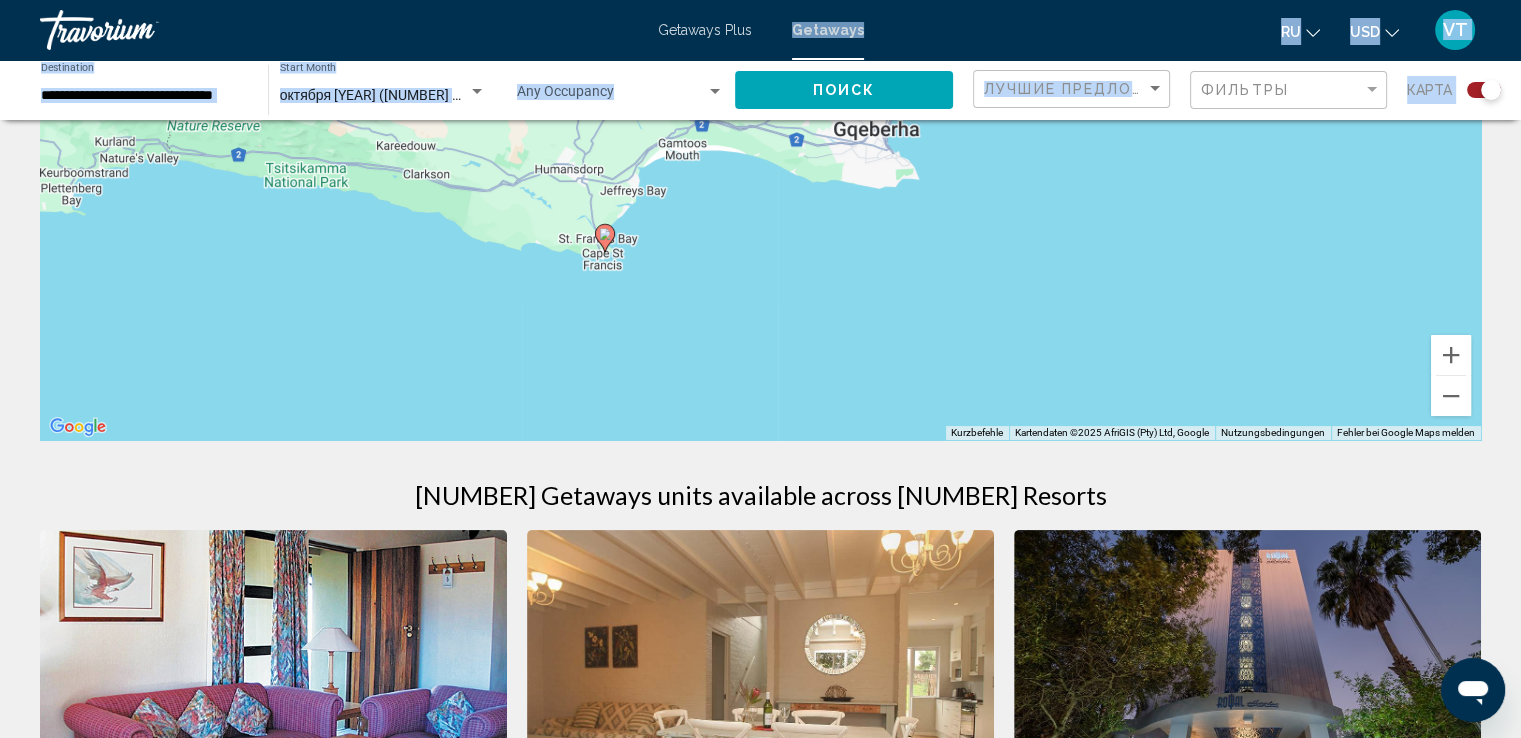 click 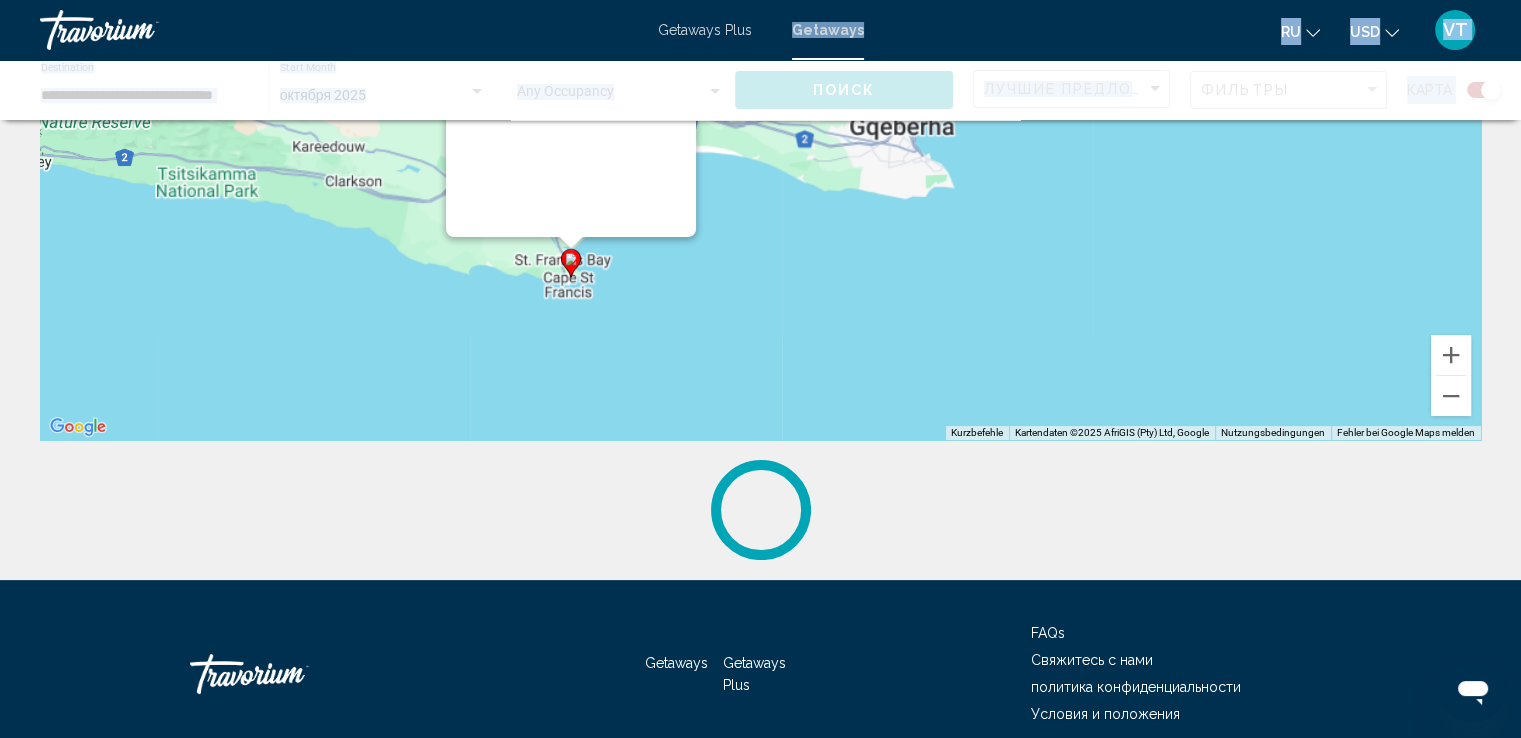 scroll, scrollTop: 31, scrollLeft: 0, axis: vertical 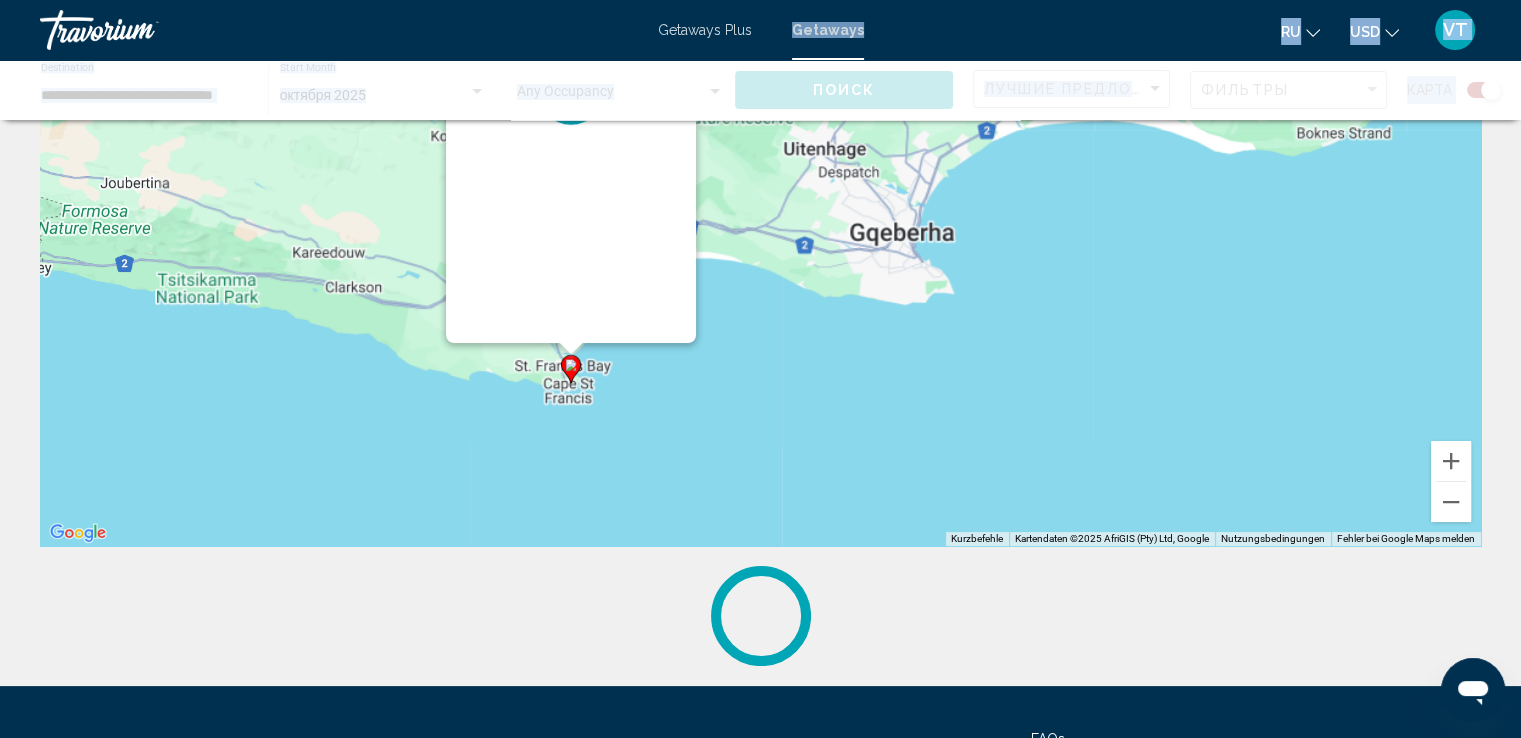 click at bounding box center (571, 93) 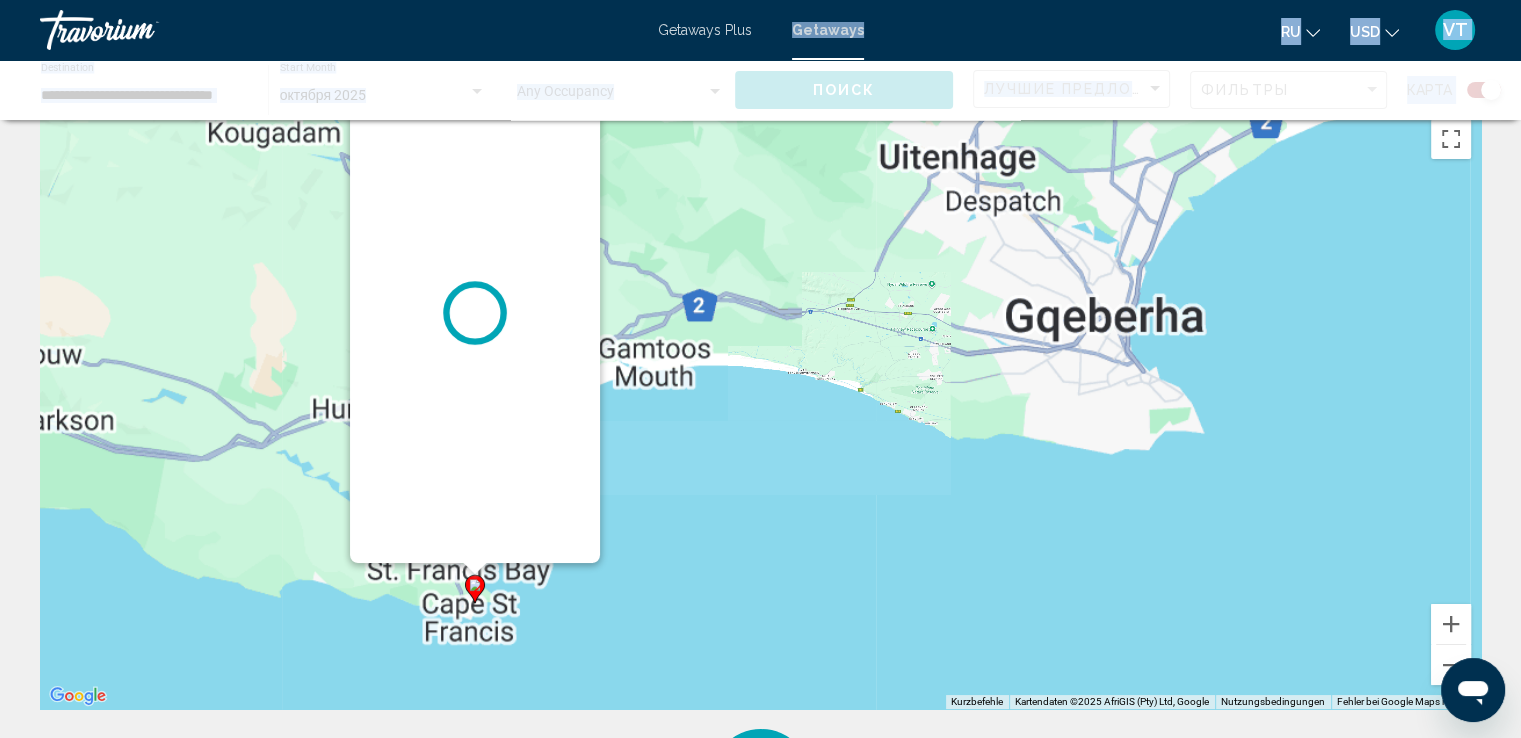 scroll, scrollTop: 0, scrollLeft: 0, axis: both 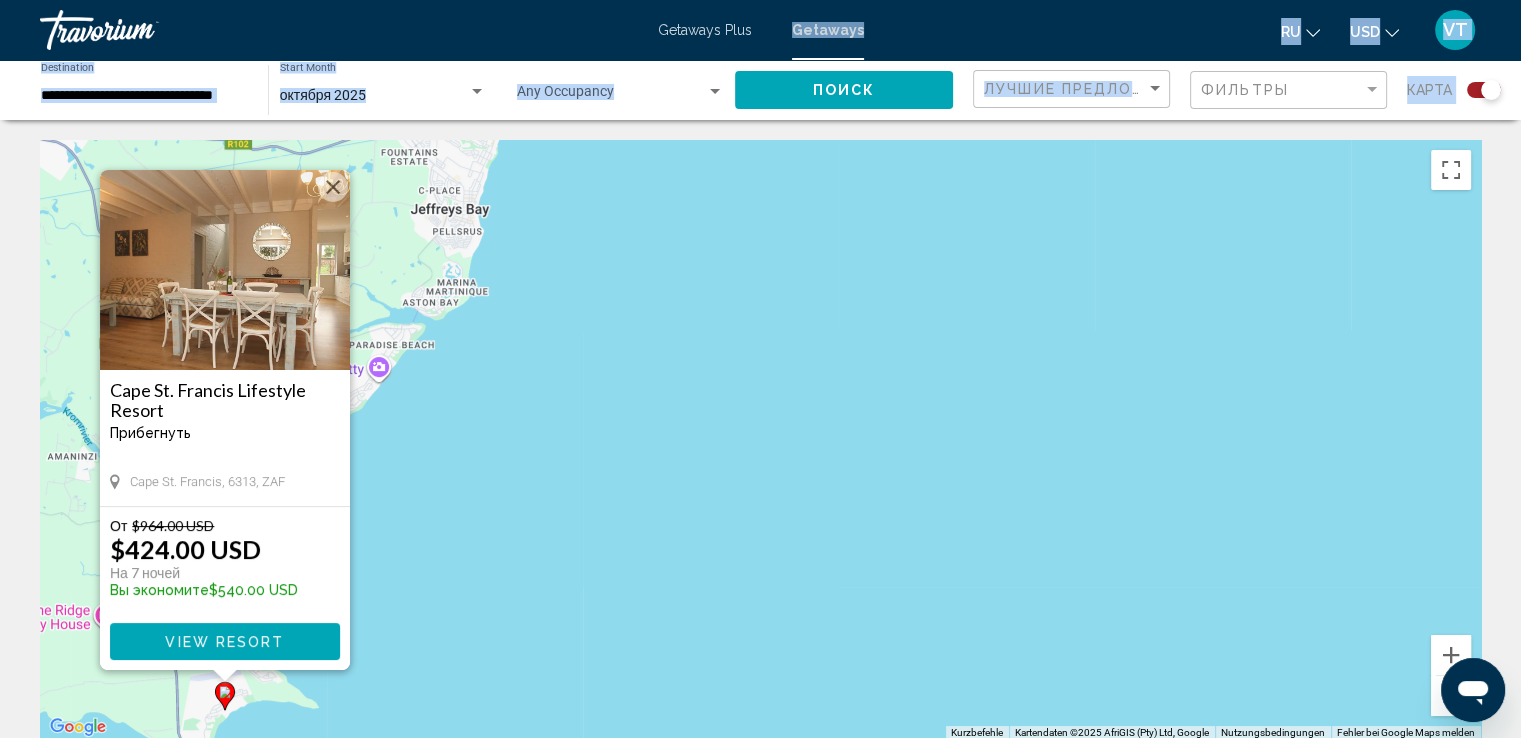 click at bounding box center (225, 270) 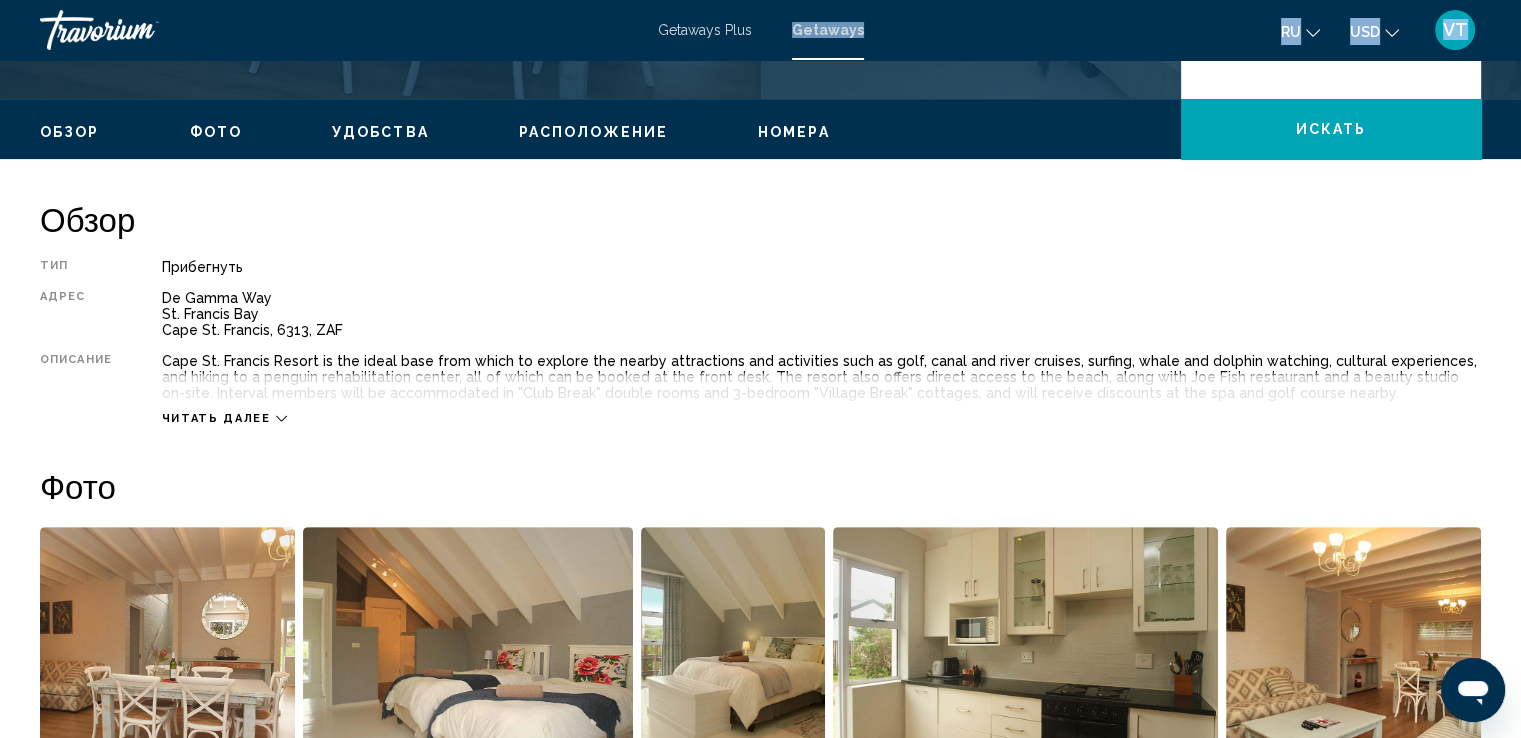scroll, scrollTop: 500, scrollLeft: 0, axis: vertical 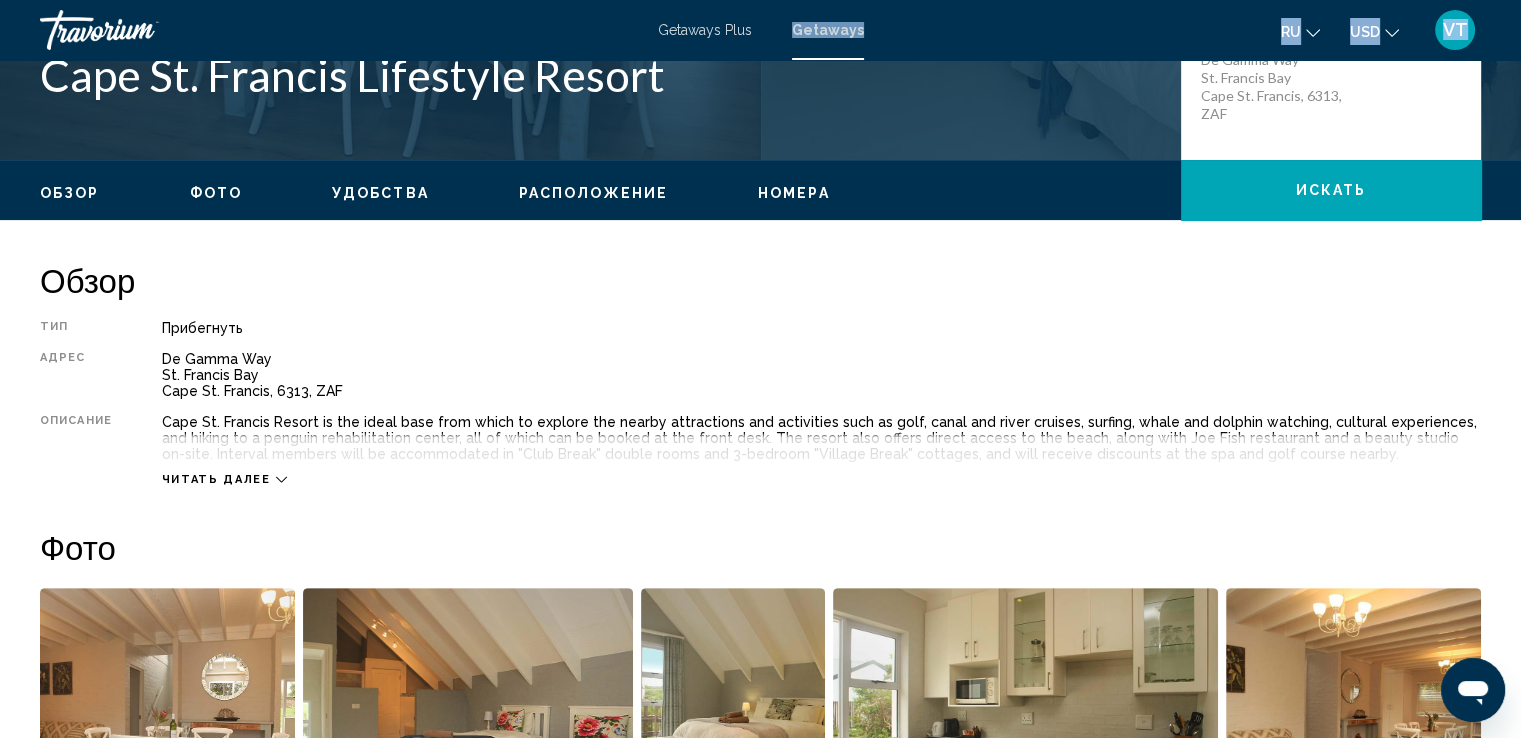 click 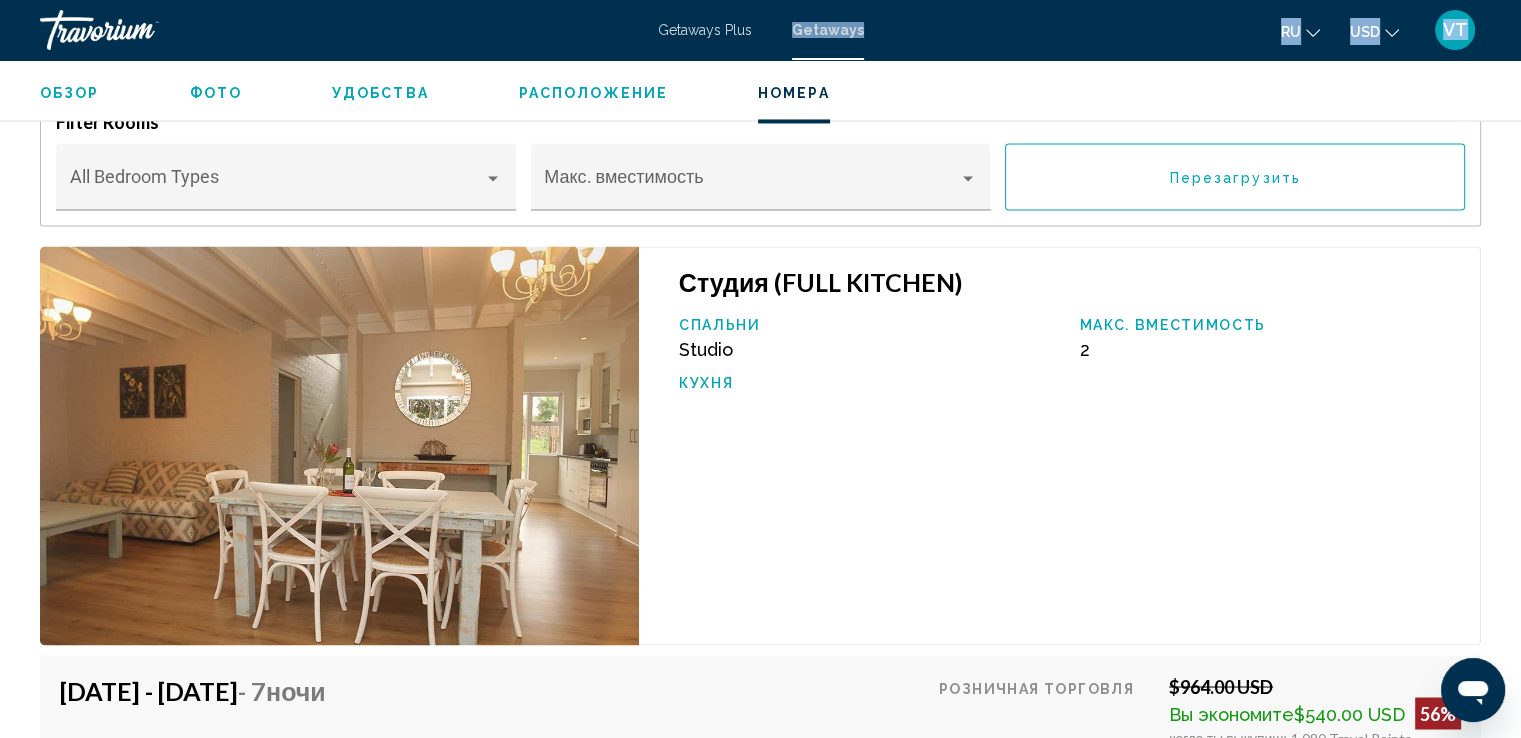 scroll, scrollTop: 2800, scrollLeft: 0, axis: vertical 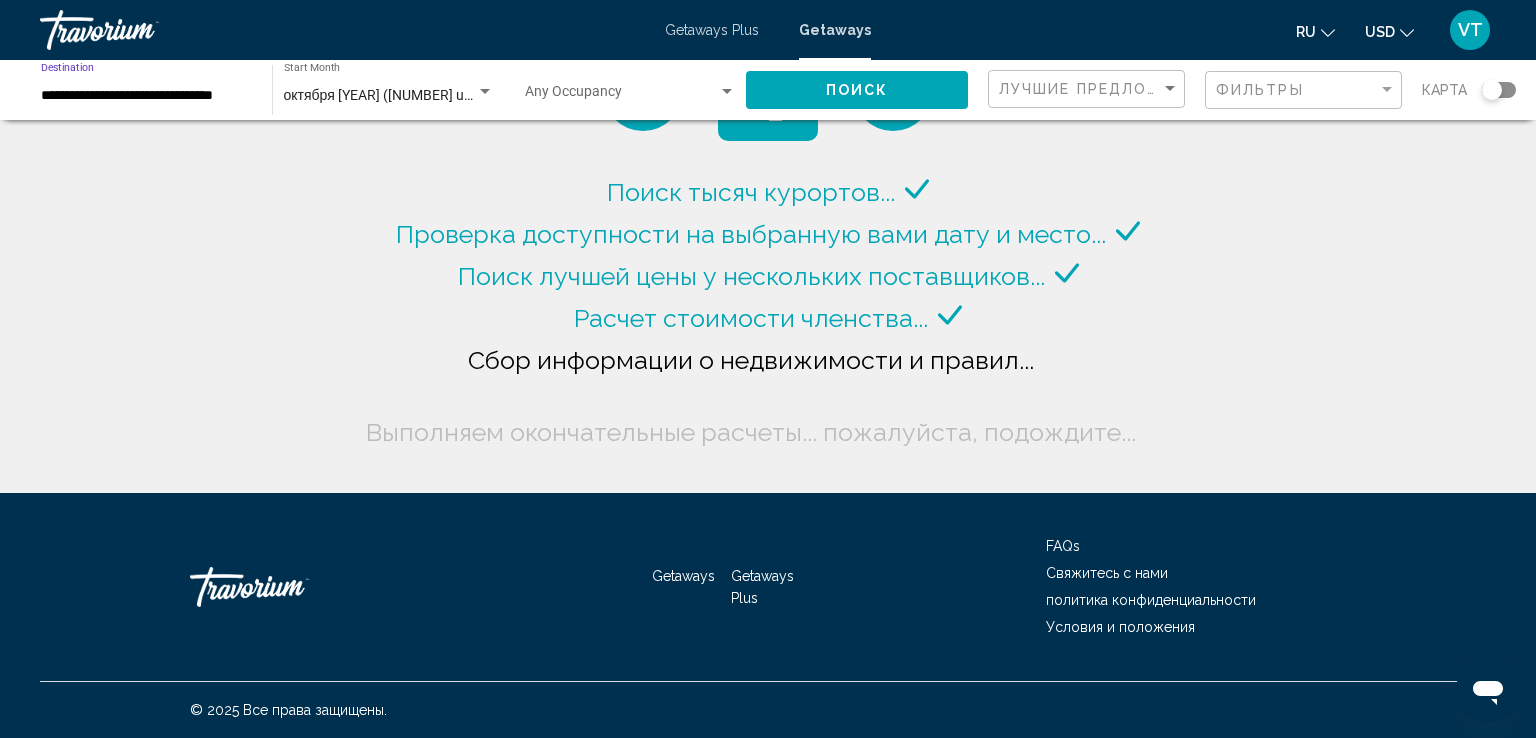 click on "**********" at bounding box center [146, 96] 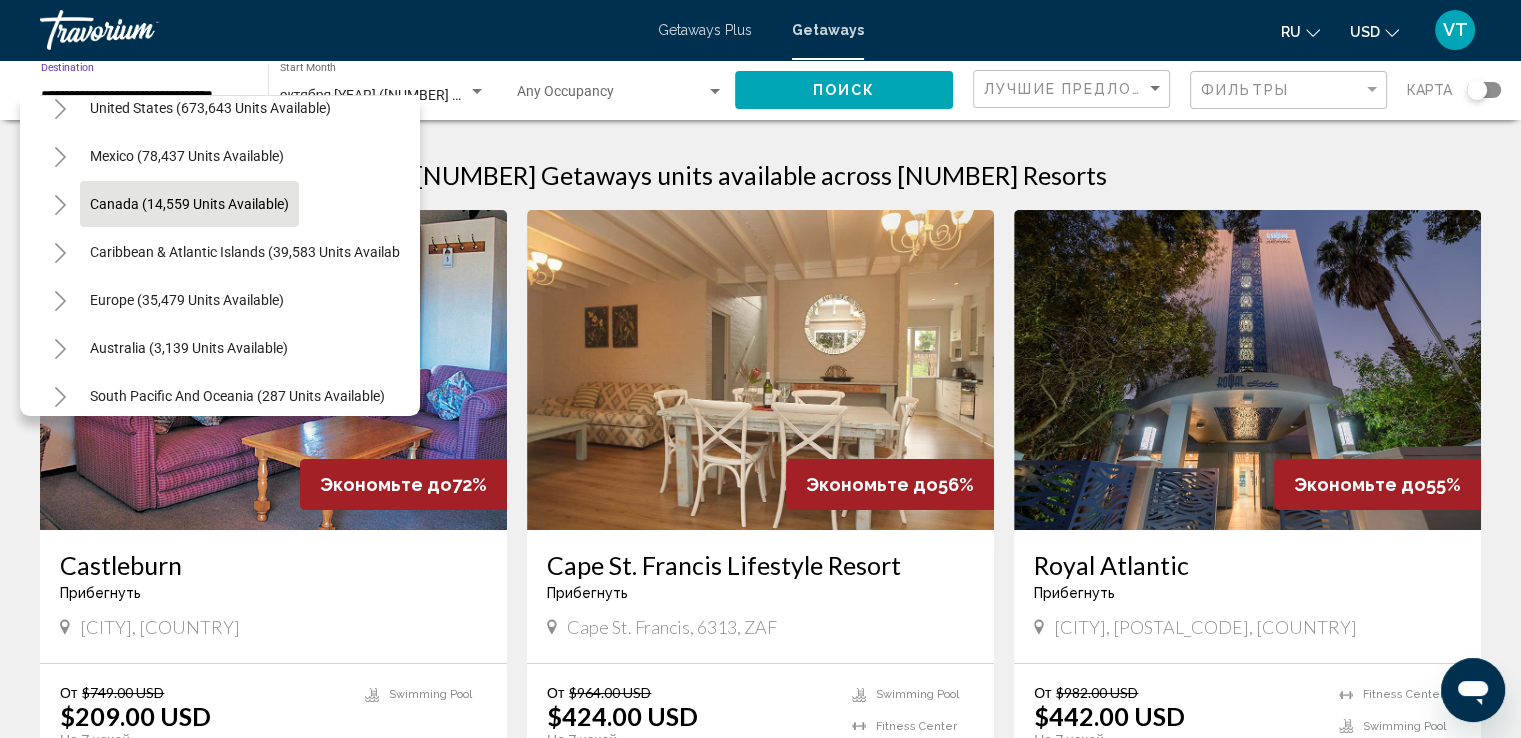 scroll, scrollTop: 100, scrollLeft: 0, axis: vertical 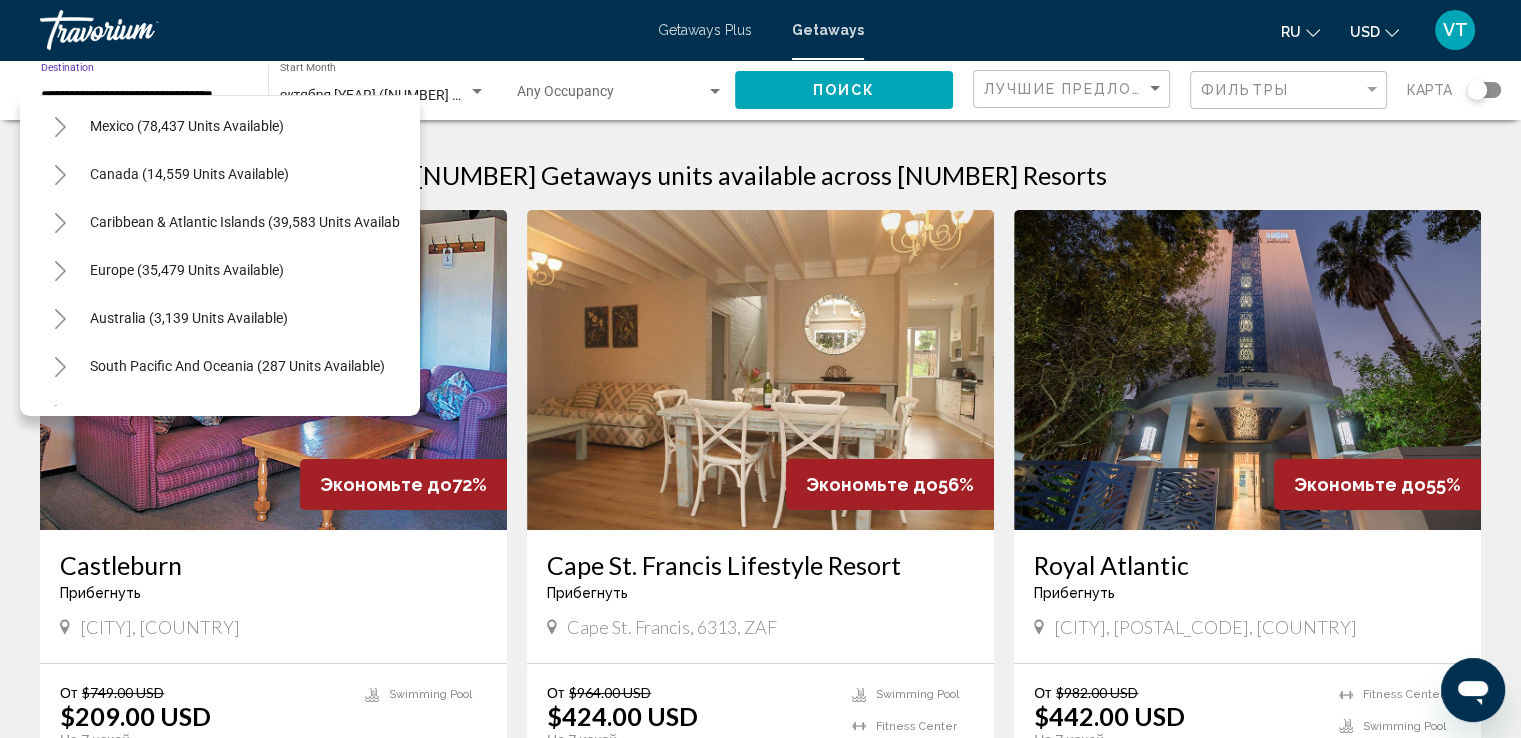 click 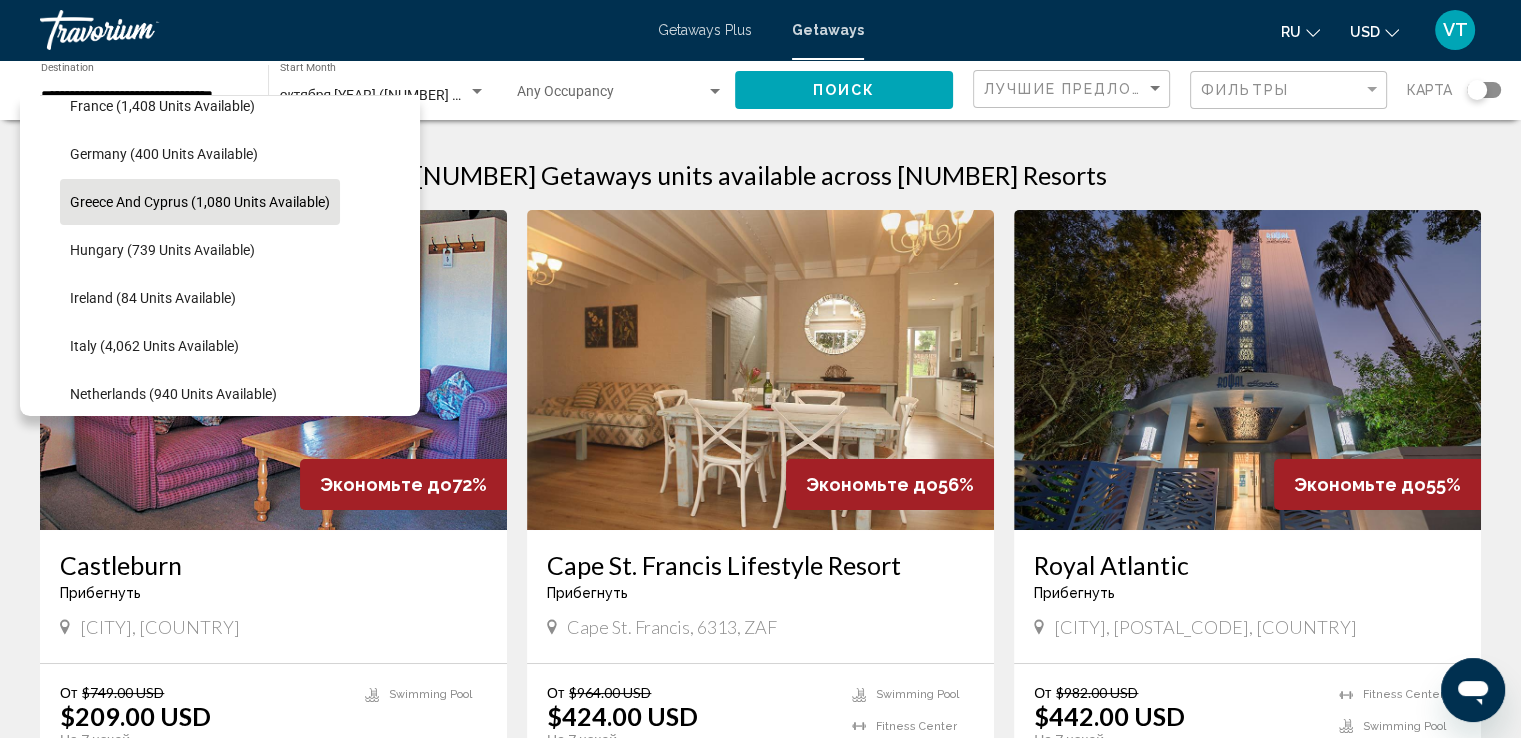 scroll, scrollTop: 800, scrollLeft: 0, axis: vertical 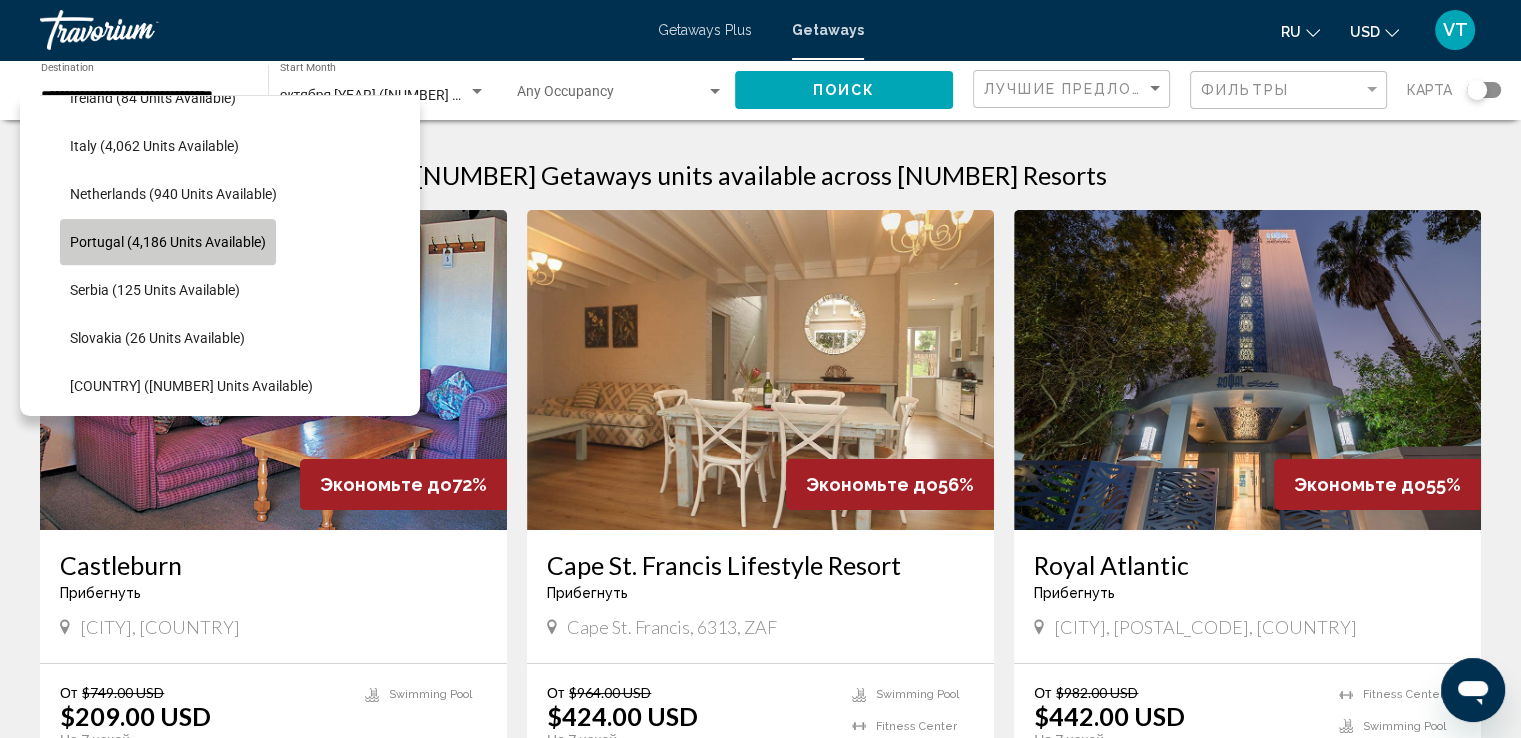 click on "Portugal (4,186 units available)" 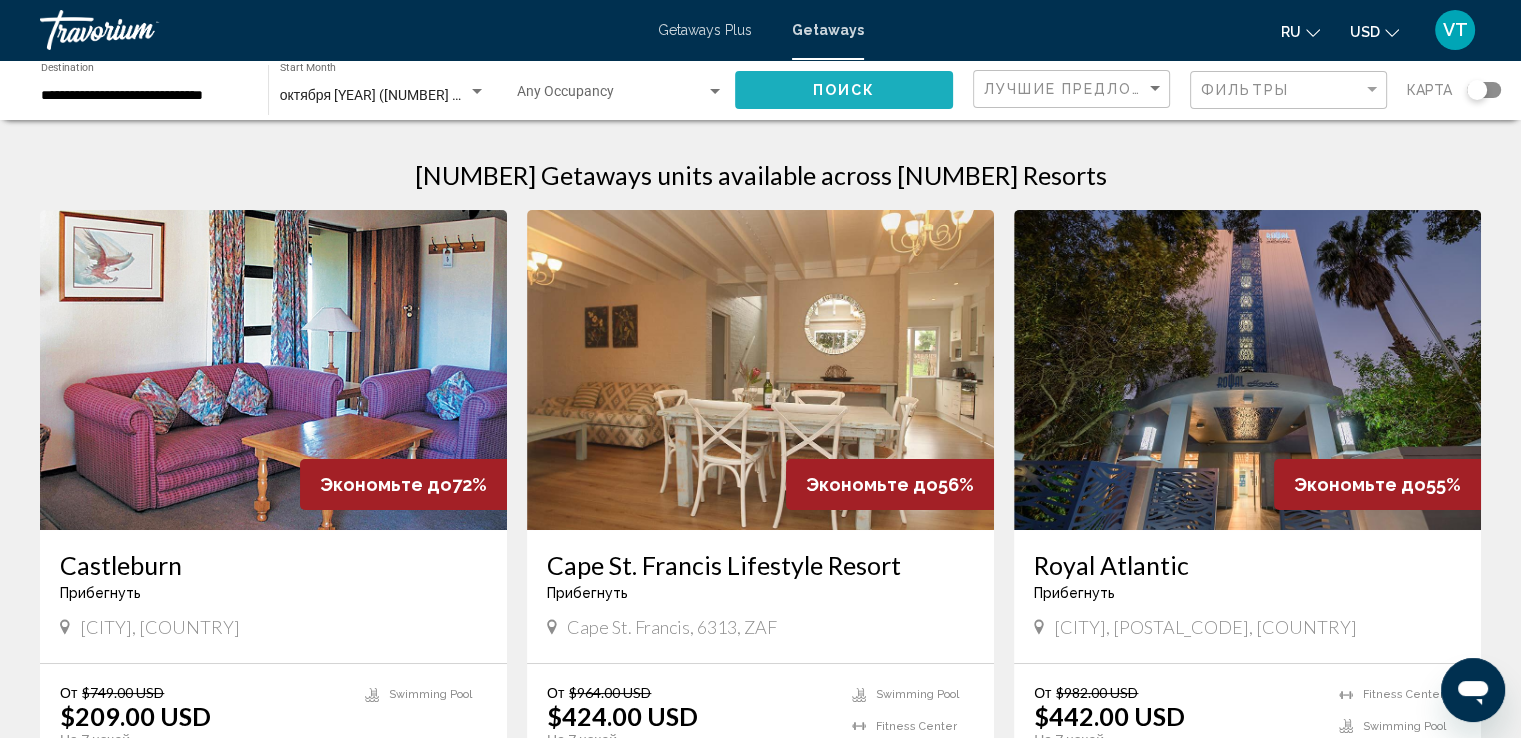 click on "Поиск" 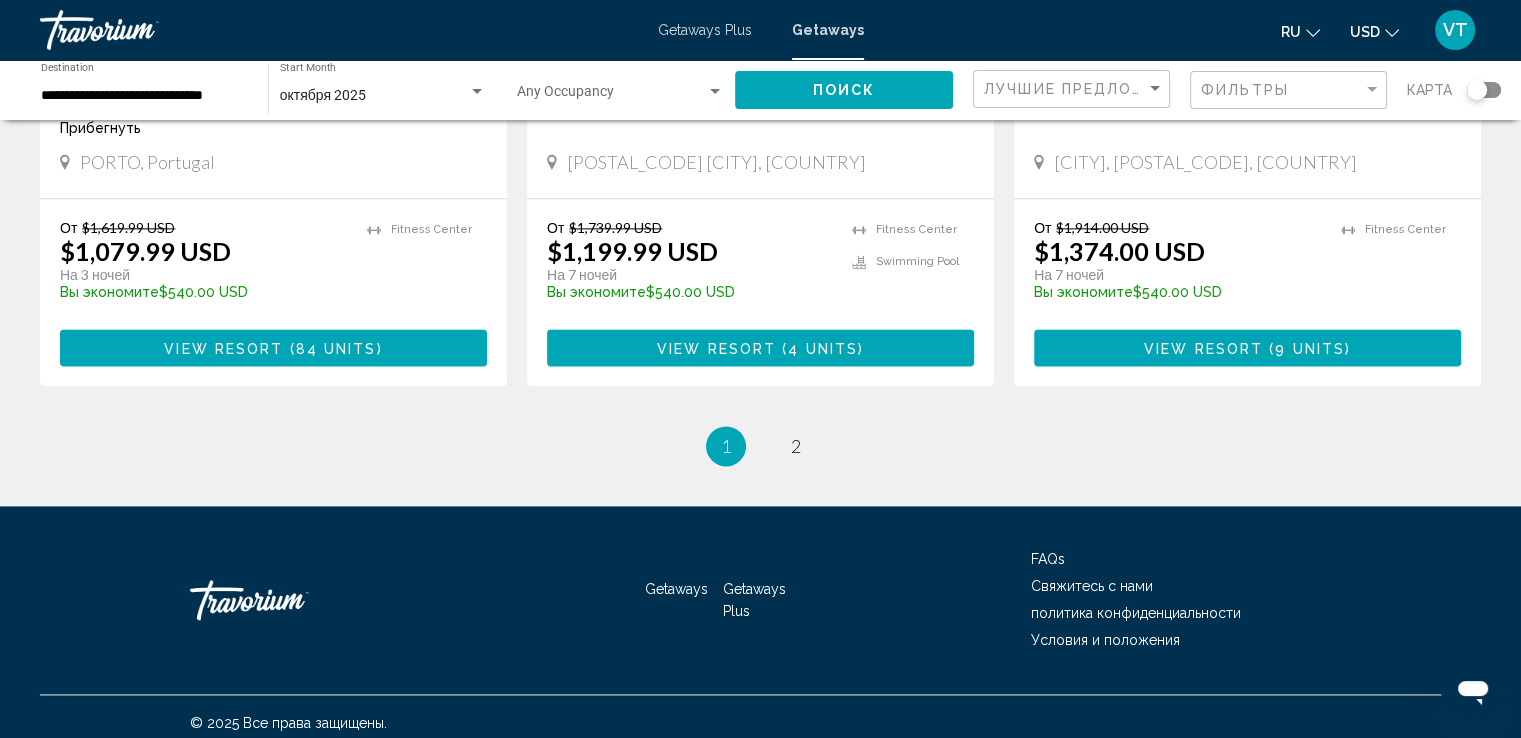 scroll, scrollTop: 2600, scrollLeft: 0, axis: vertical 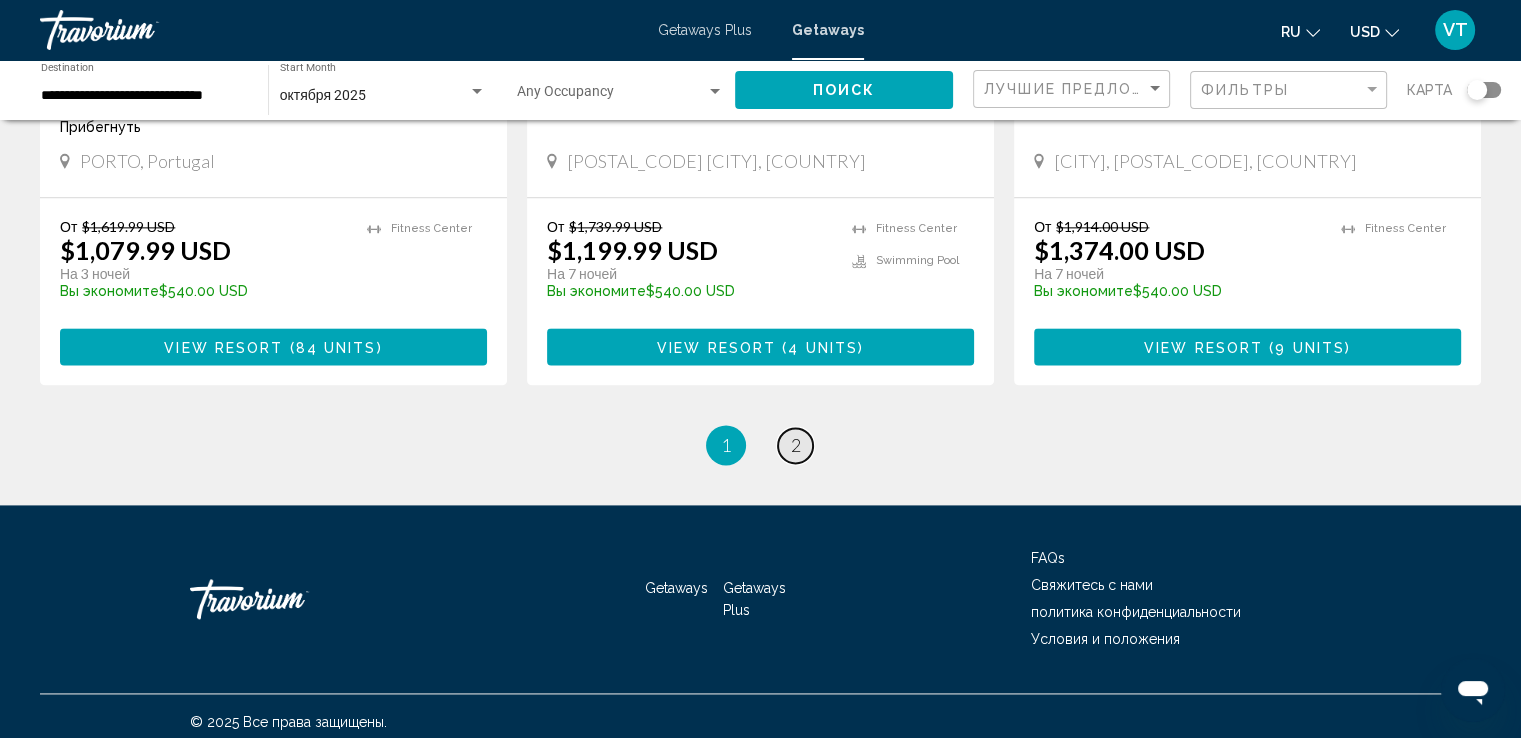 click on "2" at bounding box center [796, 445] 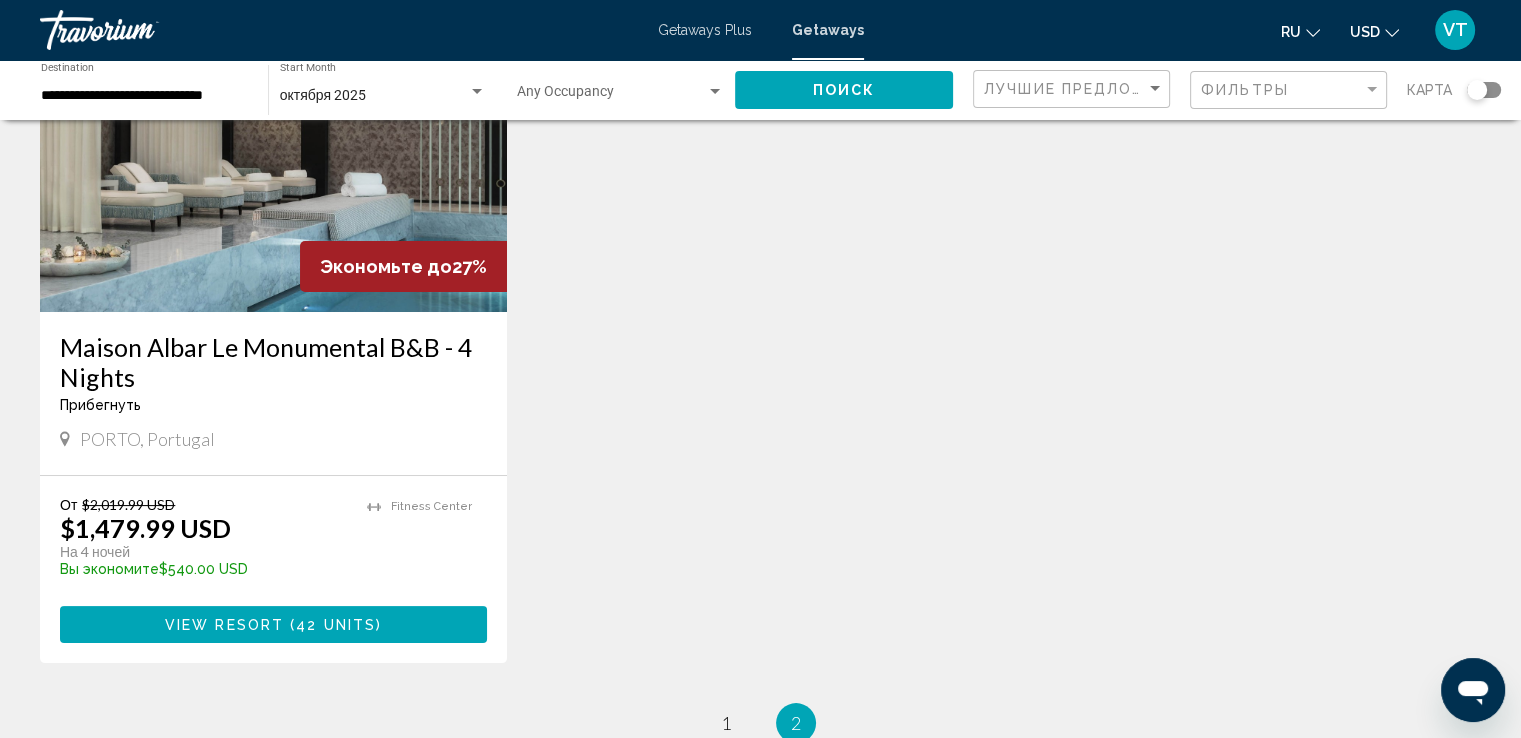 scroll, scrollTop: 400, scrollLeft: 0, axis: vertical 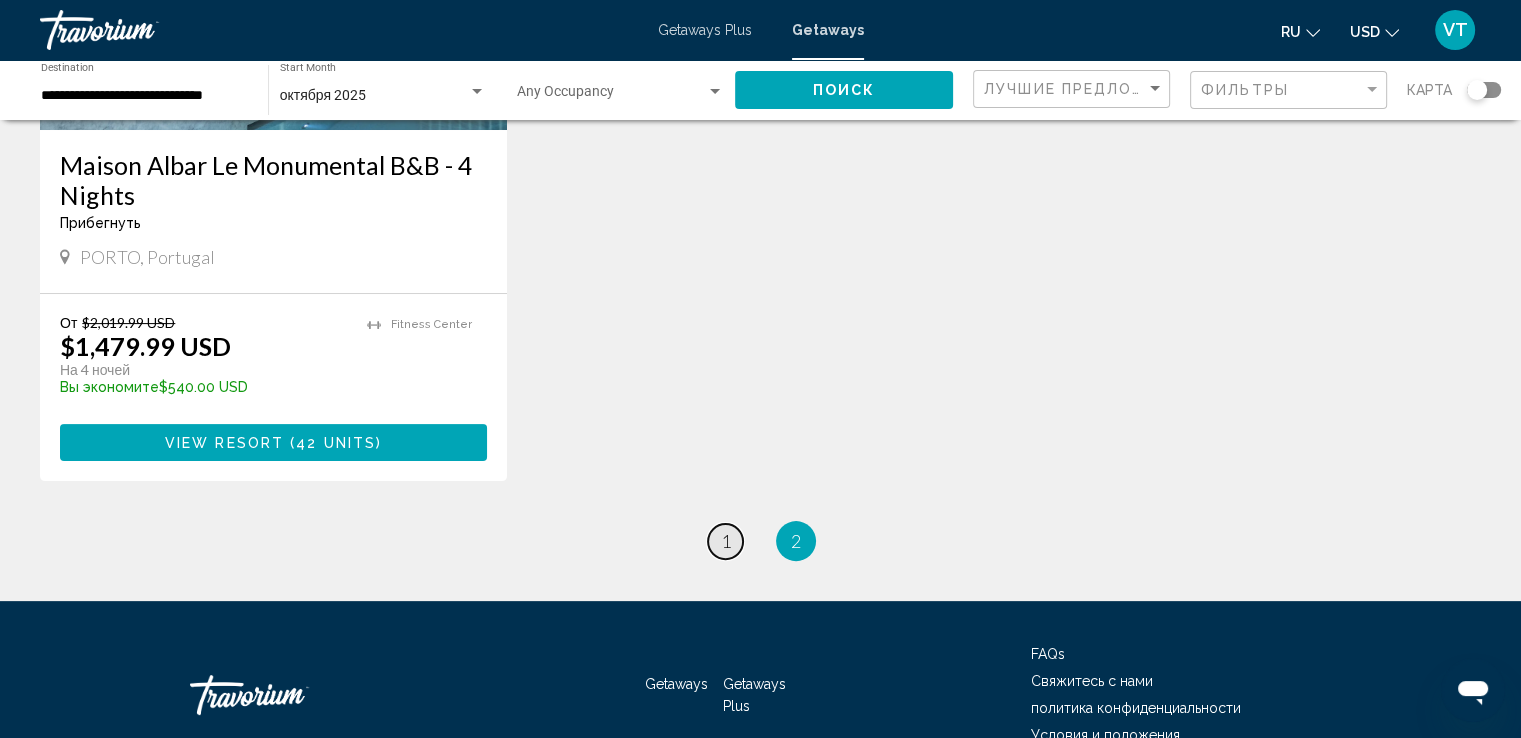 click on "1" at bounding box center (726, 541) 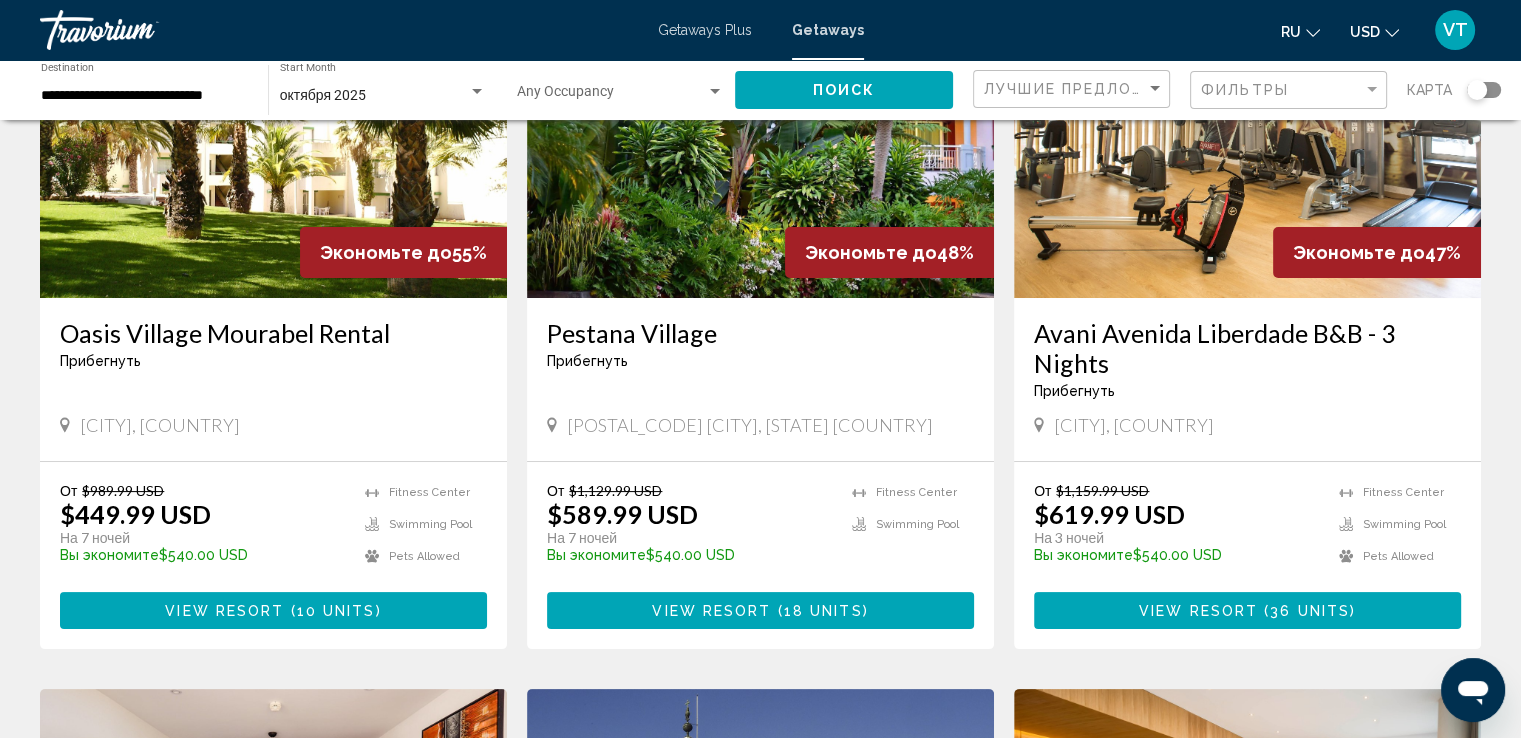 scroll, scrollTop: 300, scrollLeft: 0, axis: vertical 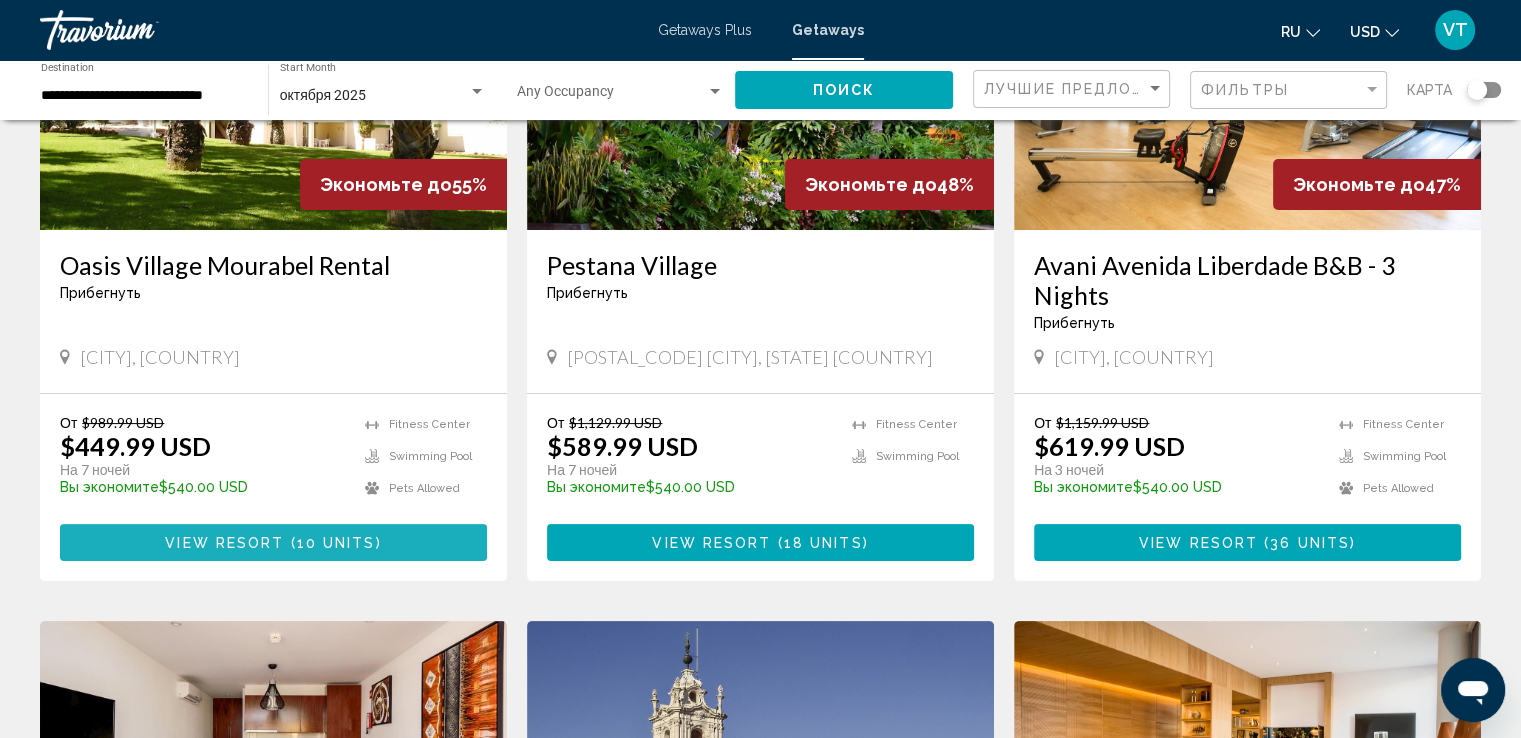 click on "View Resort" at bounding box center (224, 543) 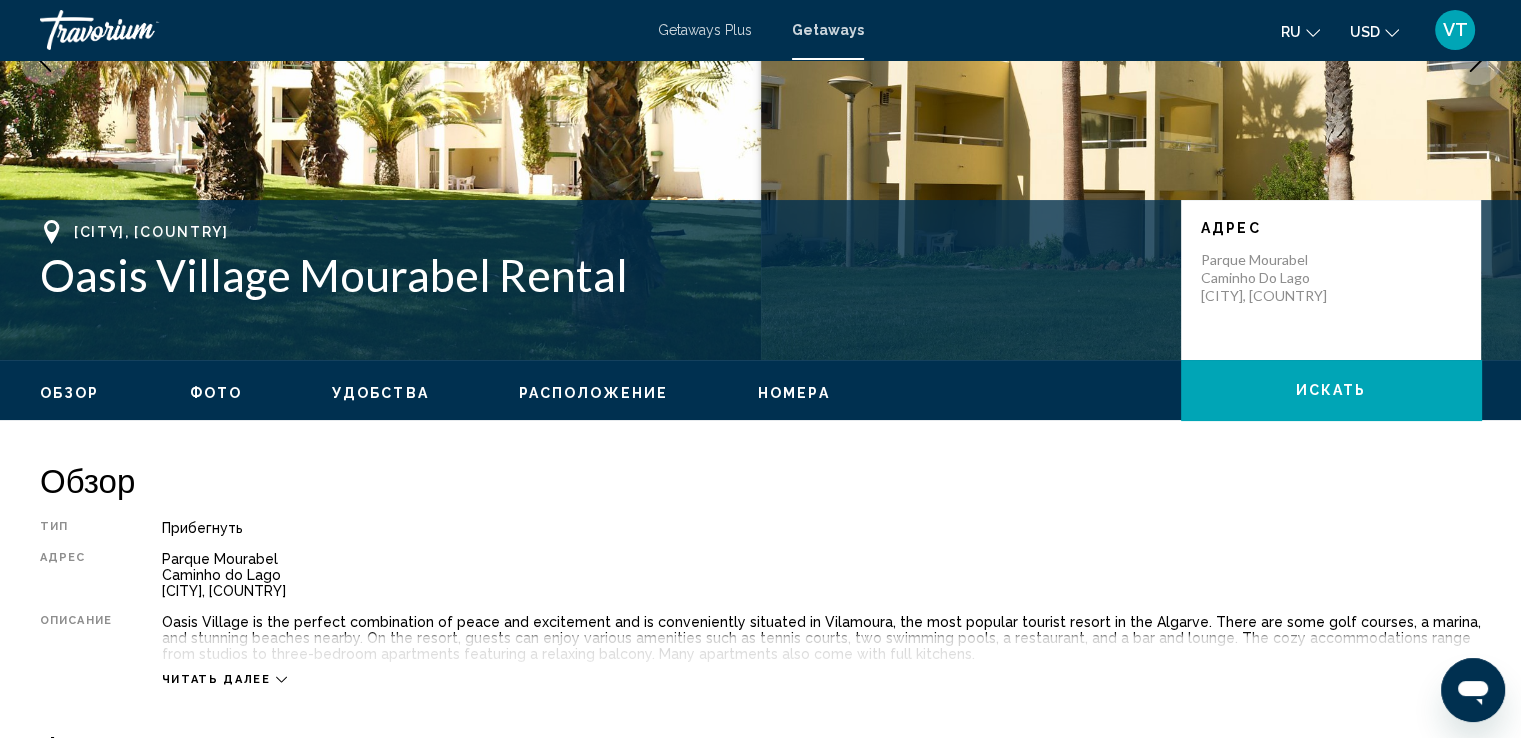scroll, scrollTop: 0, scrollLeft: 0, axis: both 